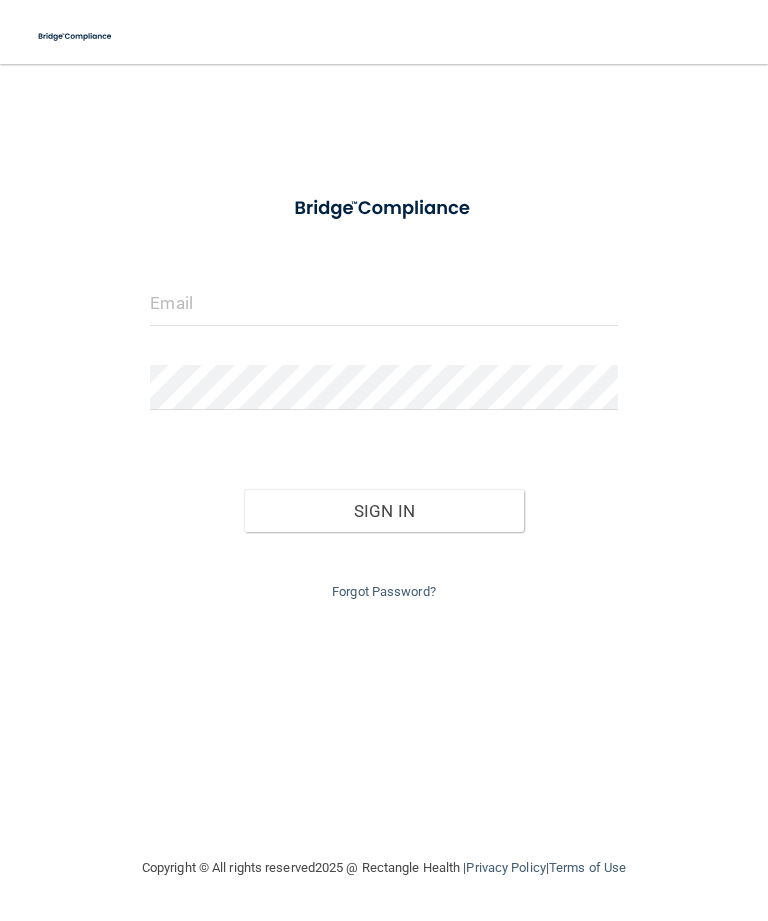 scroll, scrollTop: 0, scrollLeft: 0, axis: both 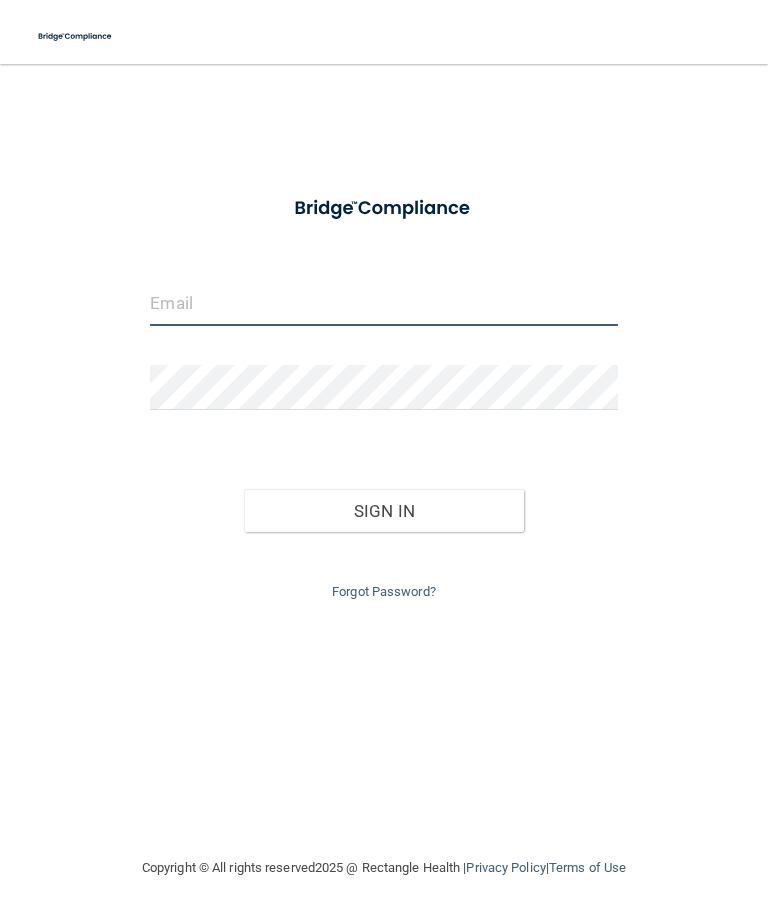 click at bounding box center (383, 303) 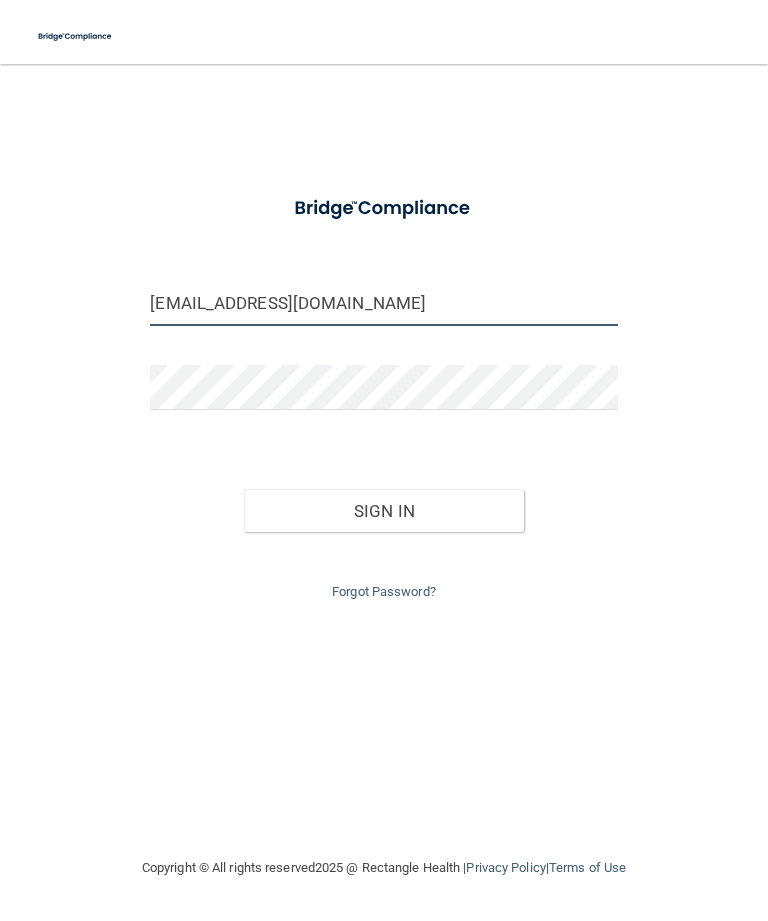 type on "[EMAIL_ADDRESS][DOMAIN_NAME]" 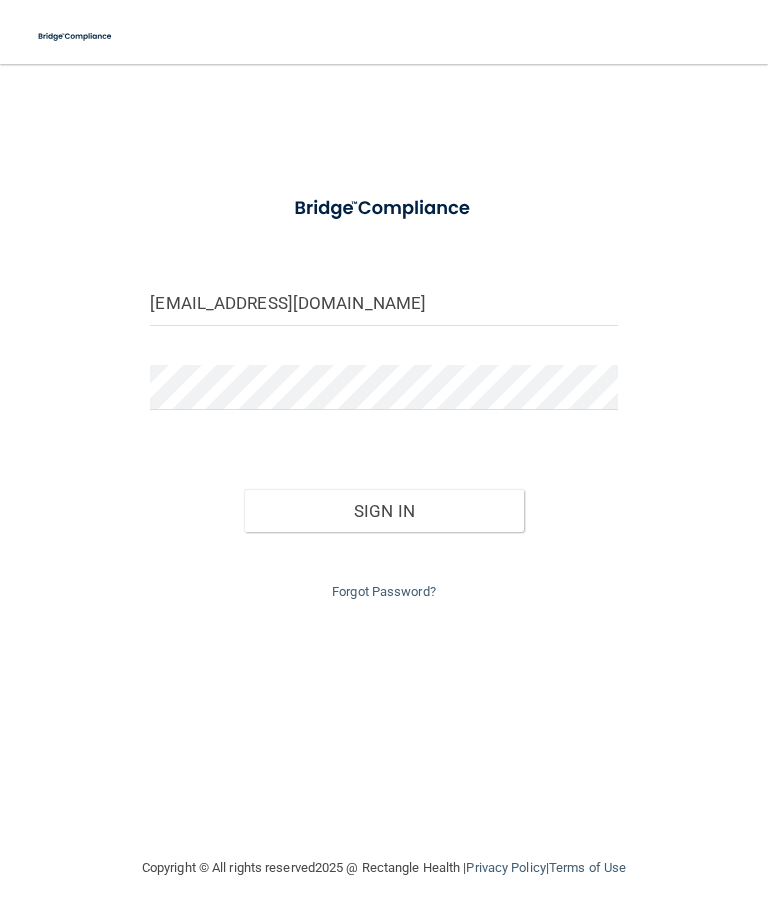 click on "Sign In" at bounding box center [384, 511] 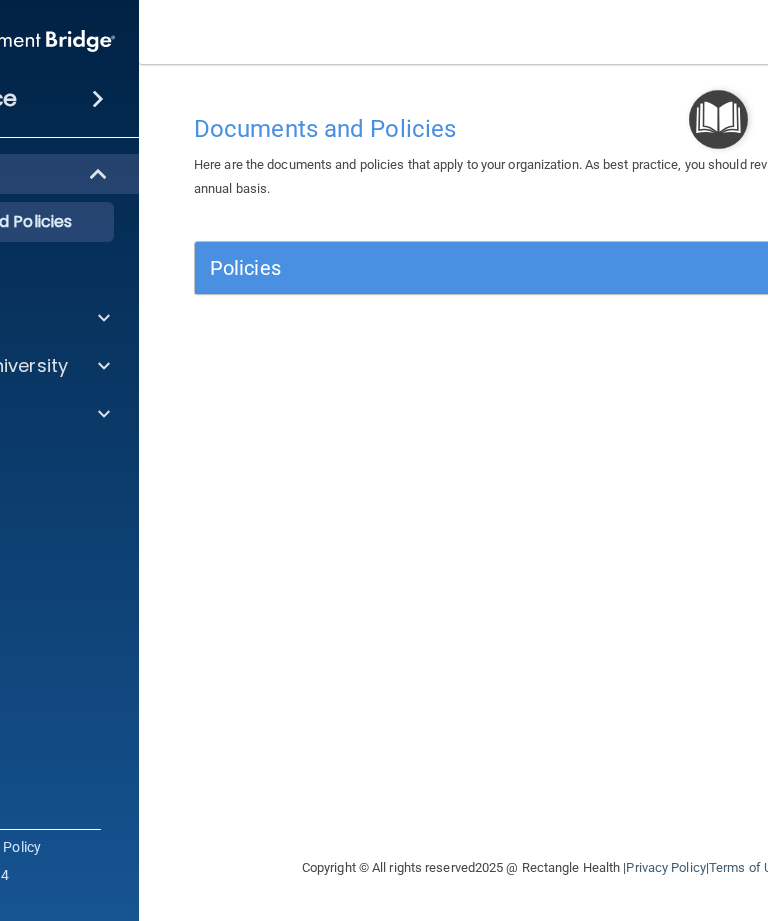 click on "Policies" at bounding box center (457, 268) 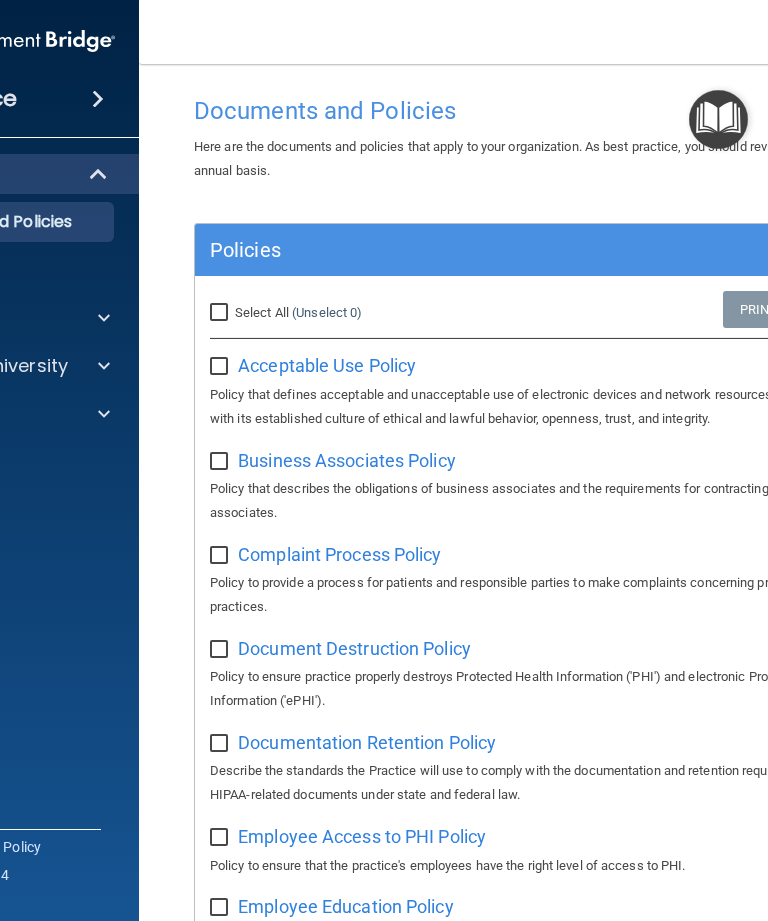 scroll, scrollTop: 23, scrollLeft: 0, axis: vertical 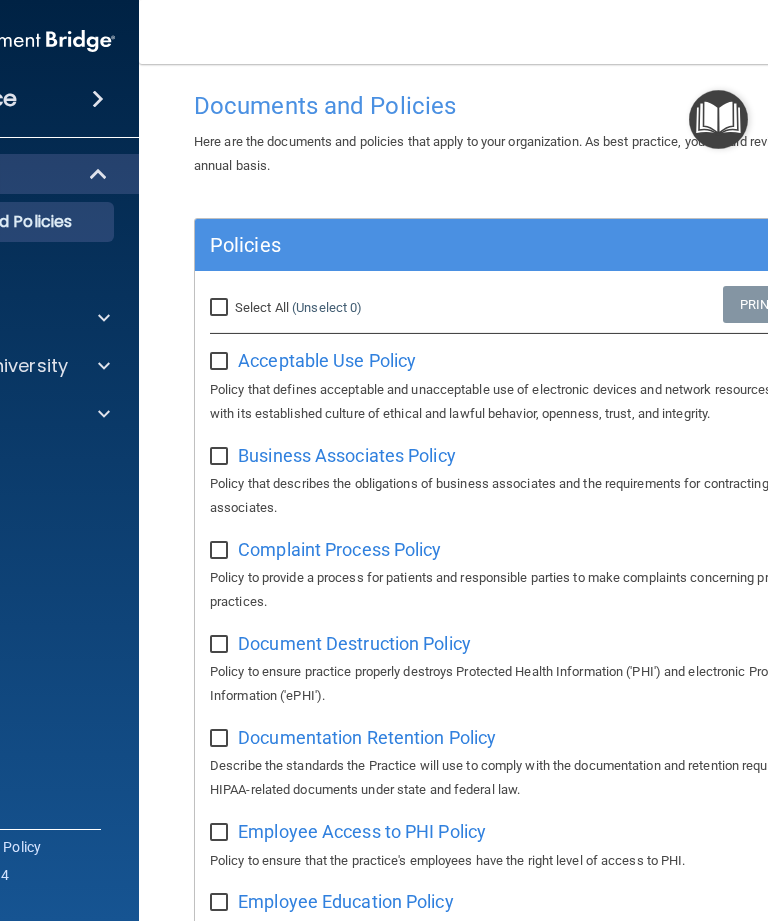 click at bounding box center (101, 366) 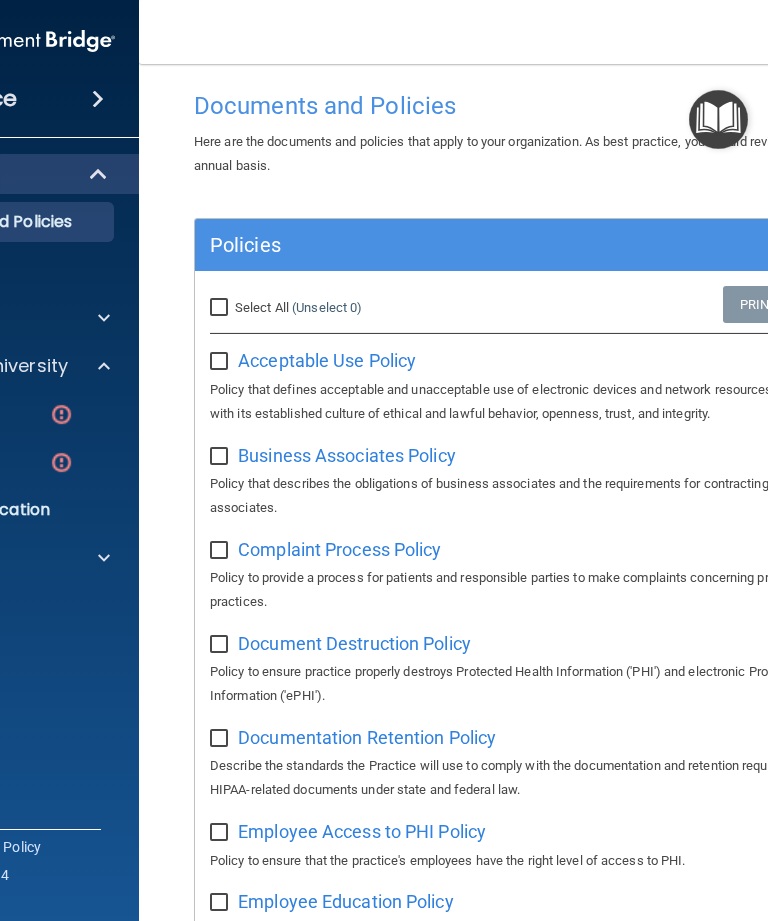 click at bounding box center [61, 414] 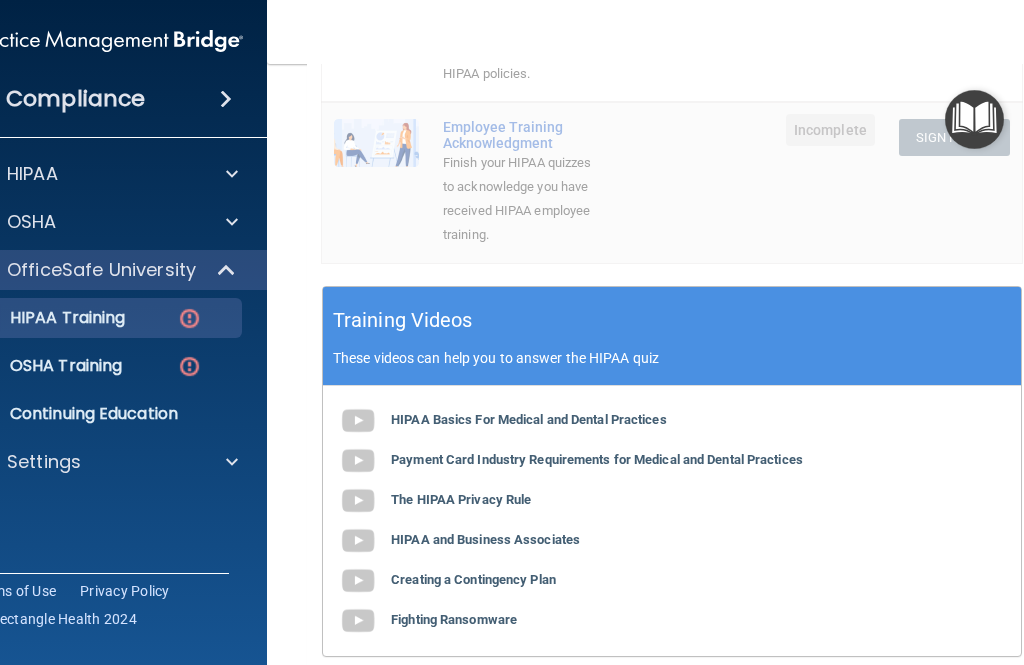 scroll, scrollTop: 681, scrollLeft: 0, axis: vertical 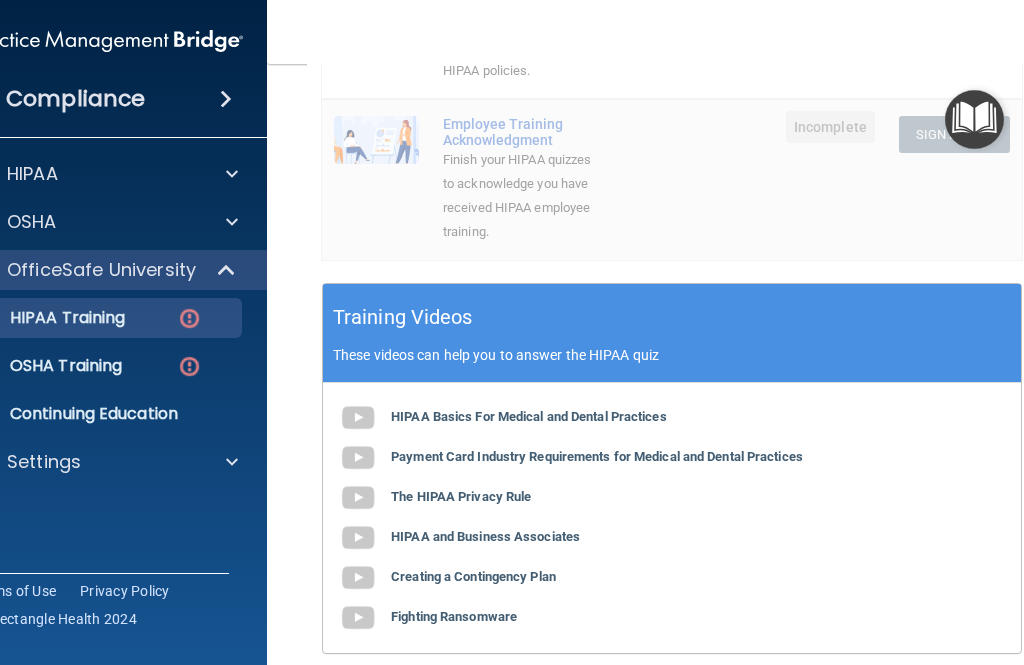 click on "HIPAA Basics For Medical and Dental Practices" at bounding box center (529, 416) 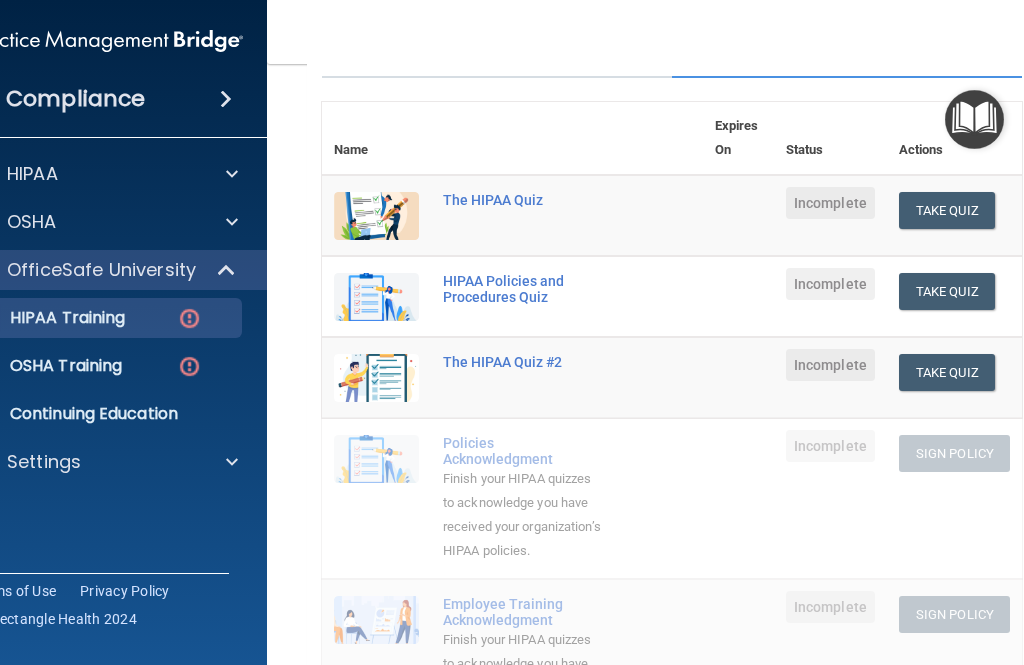 scroll, scrollTop: 200, scrollLeft: 0, axis: vertical 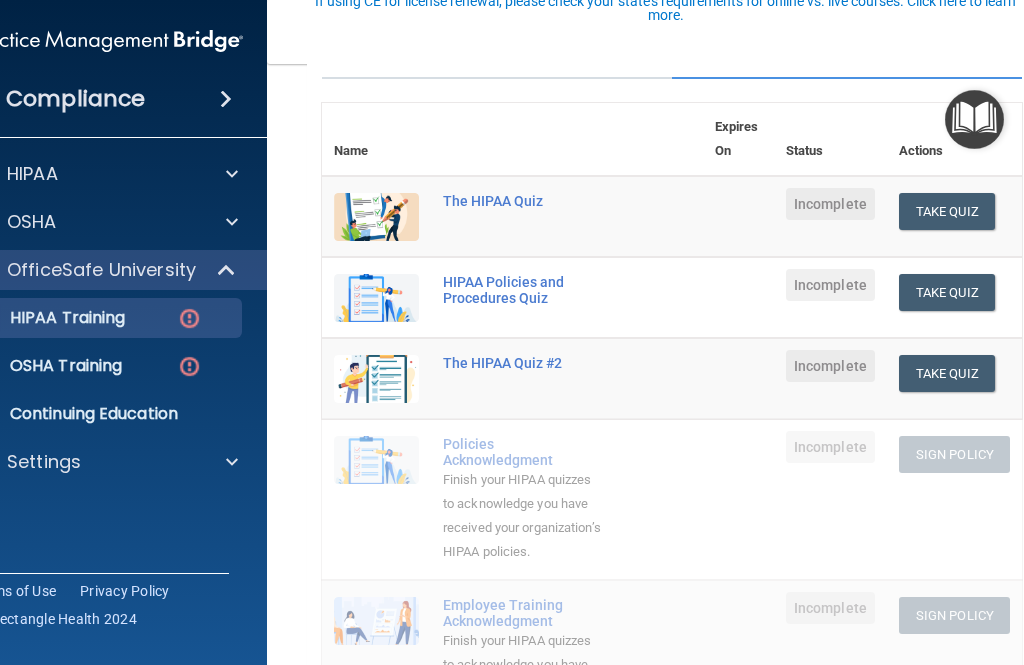 click on "Take Quiz" at bounding box center [947, 211] 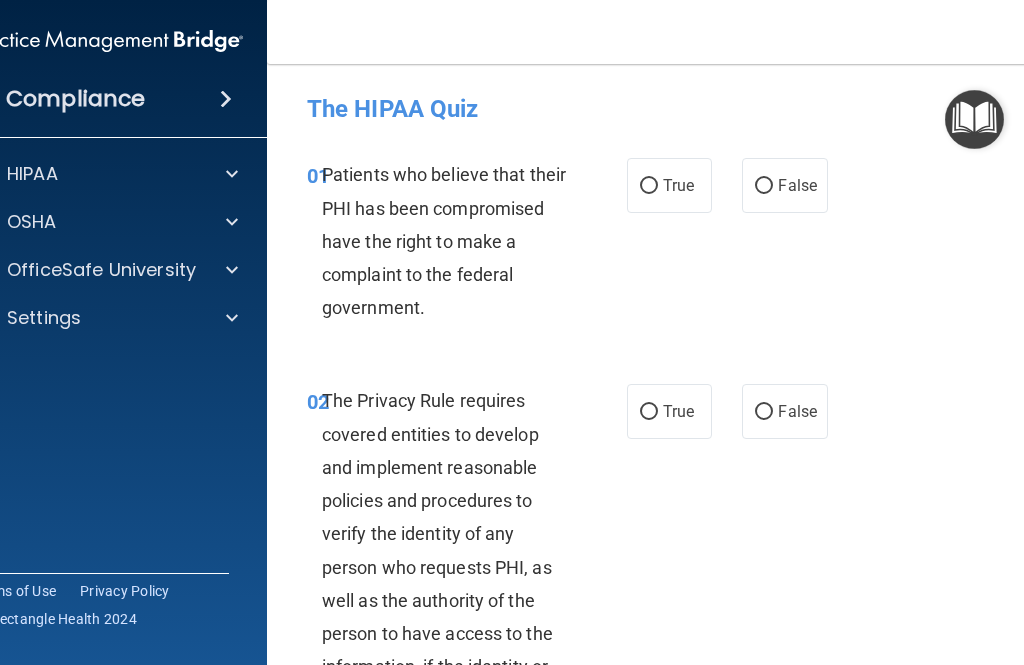 scroll, scrollTop: 0, scrollLeft: 0, axis: both 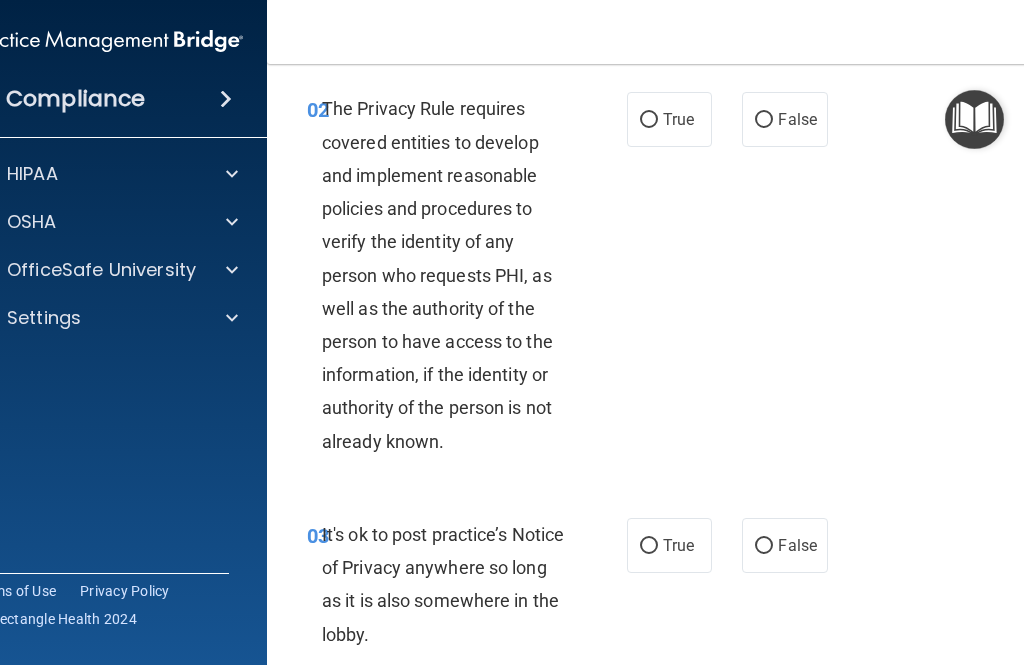 click on "True" at bounding box center [678, 119] 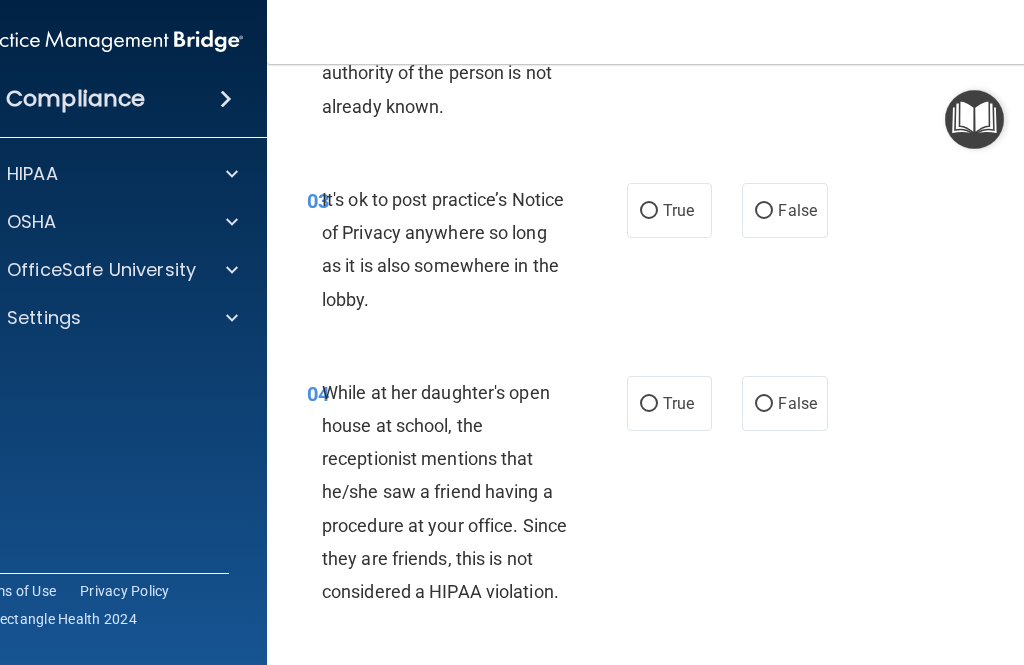 scroll, scrollTop: 625, scrollLeft: 0, axis: vertical 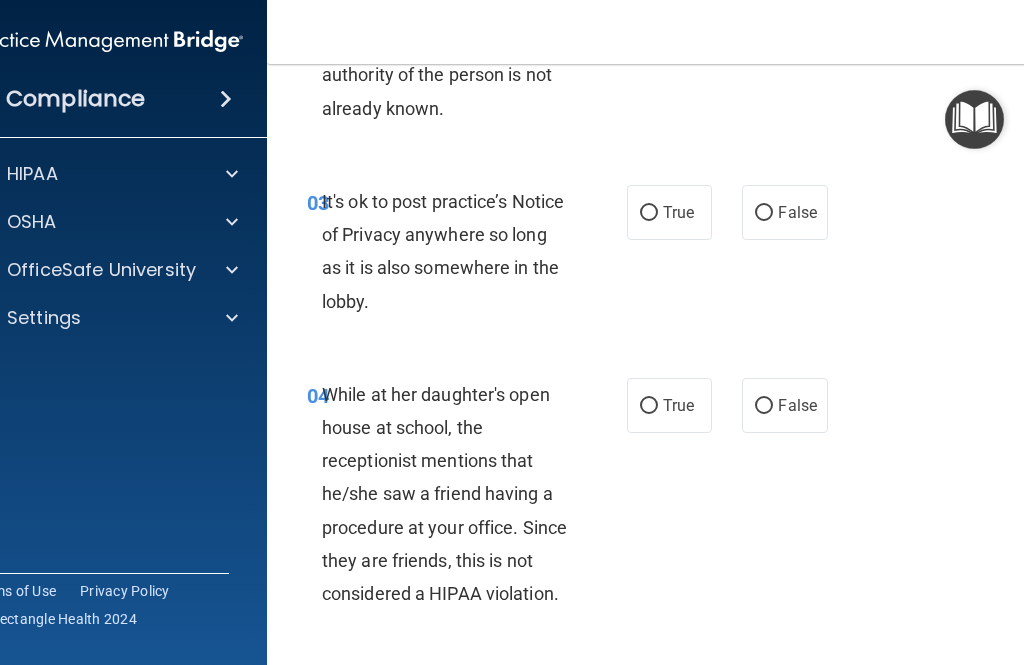 click on "True" at bounding box center (678, 212) 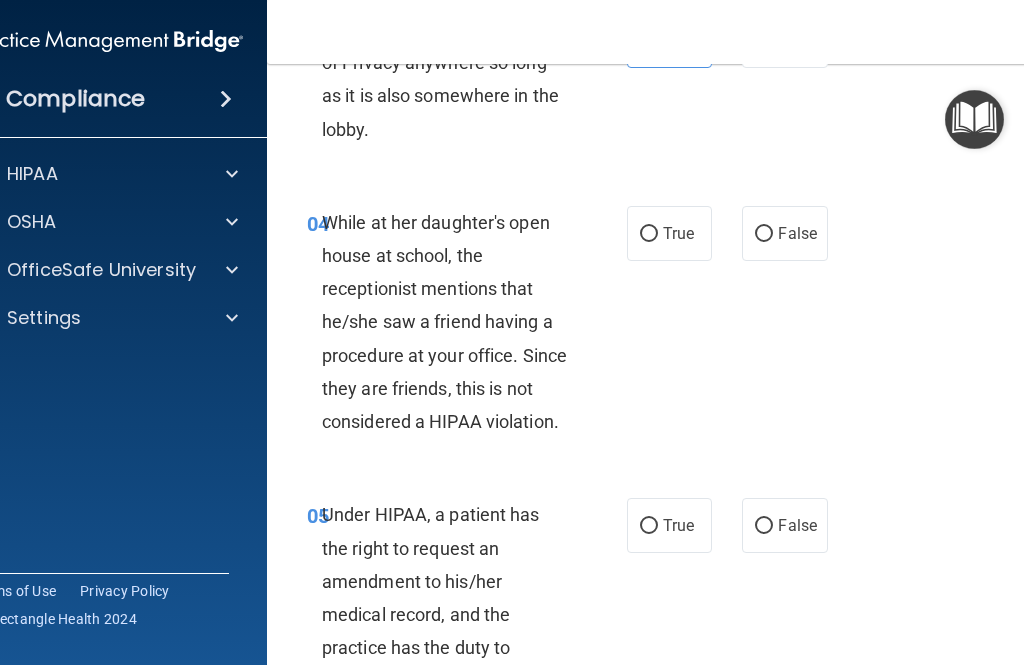 scroll, scrollTop: 837, scrollLeft: 0, axis: vertical 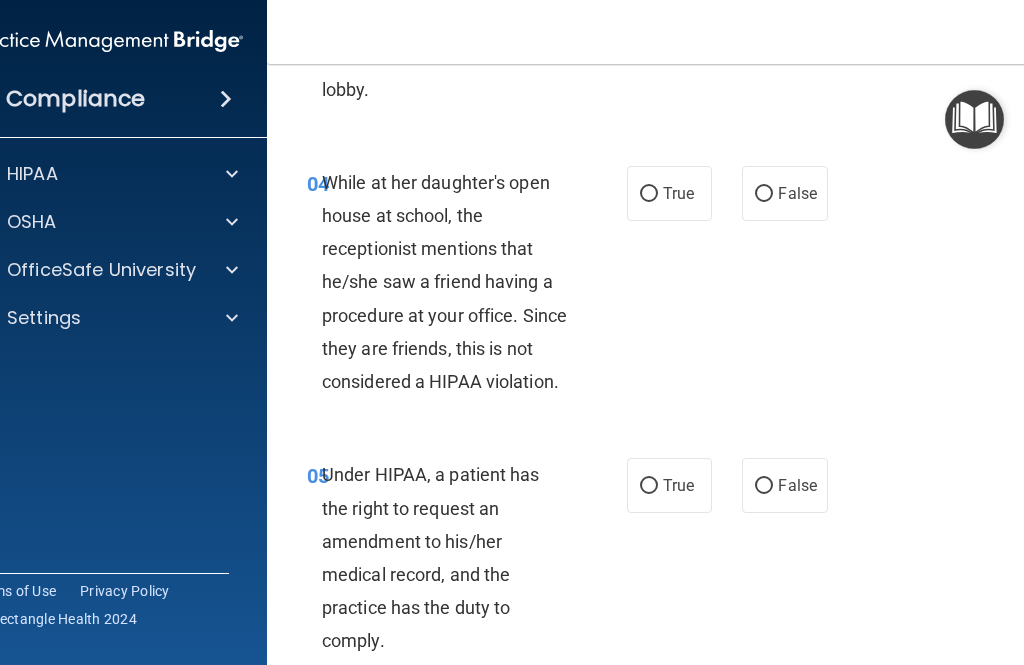 click on "False" at bounding box center (797, 193) 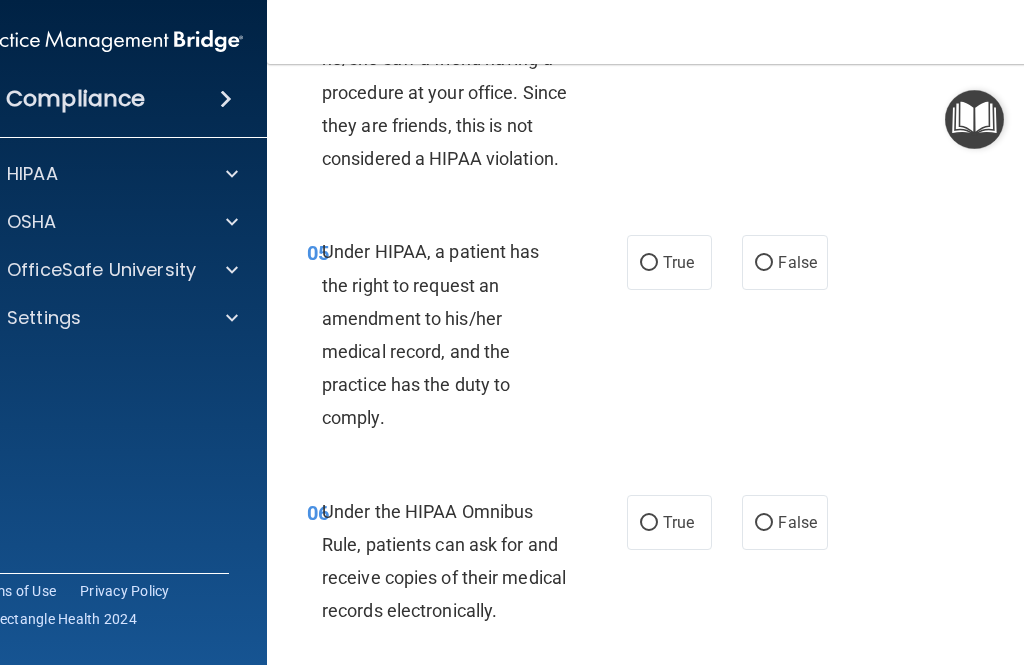 scroll, scrollTop: 1072, scrollLeft: 0, axis: vertical 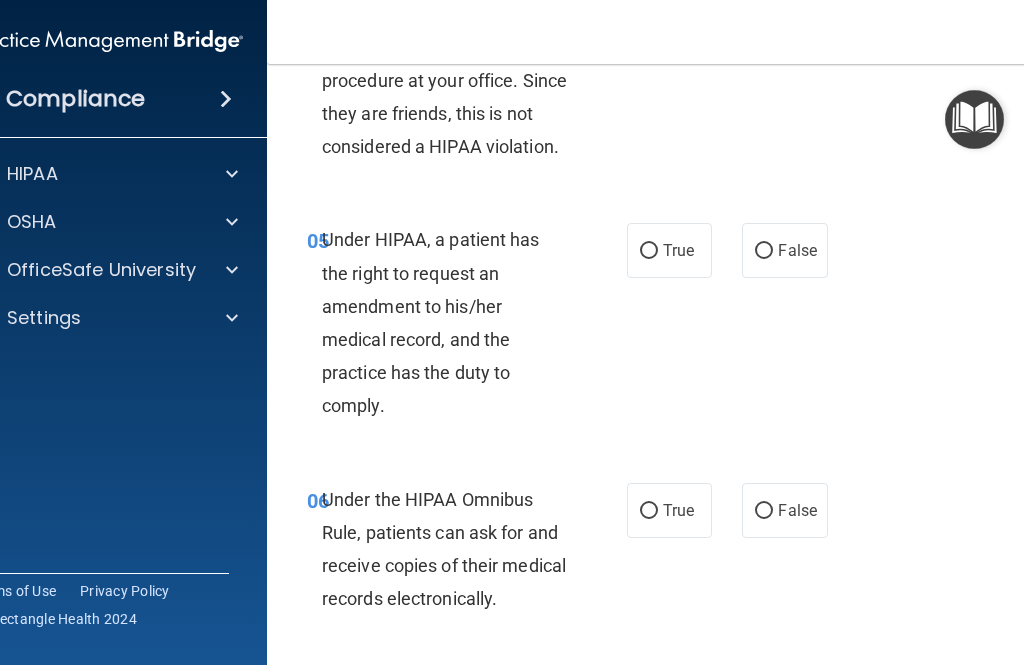 click on "True" at bounding box center [678, 250] 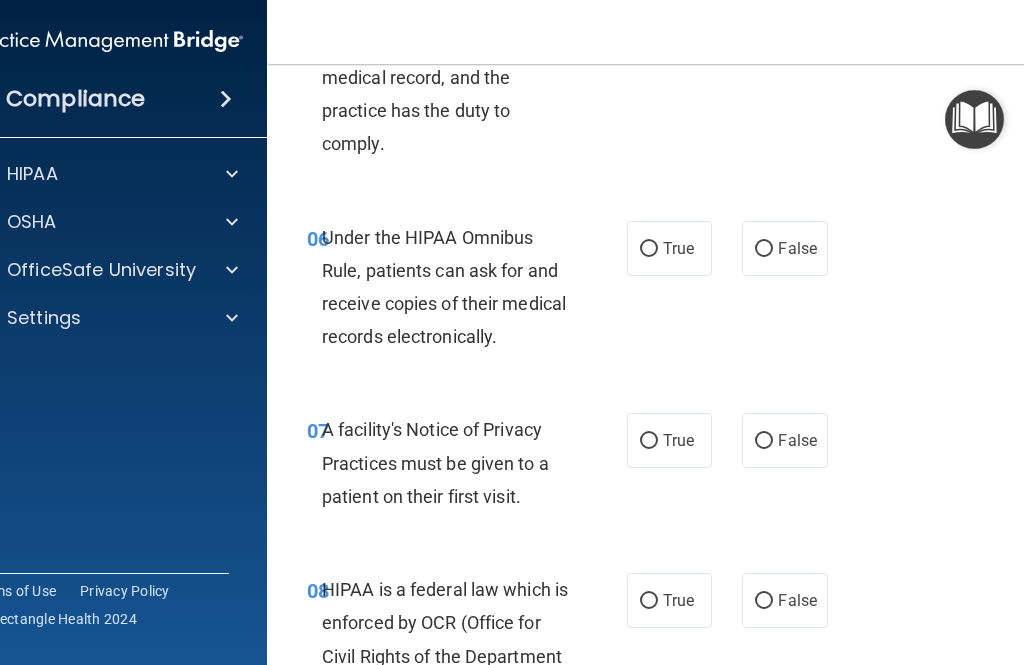 scroll, scrollTop: 1369, scrollLeft: 0, axis: vertical 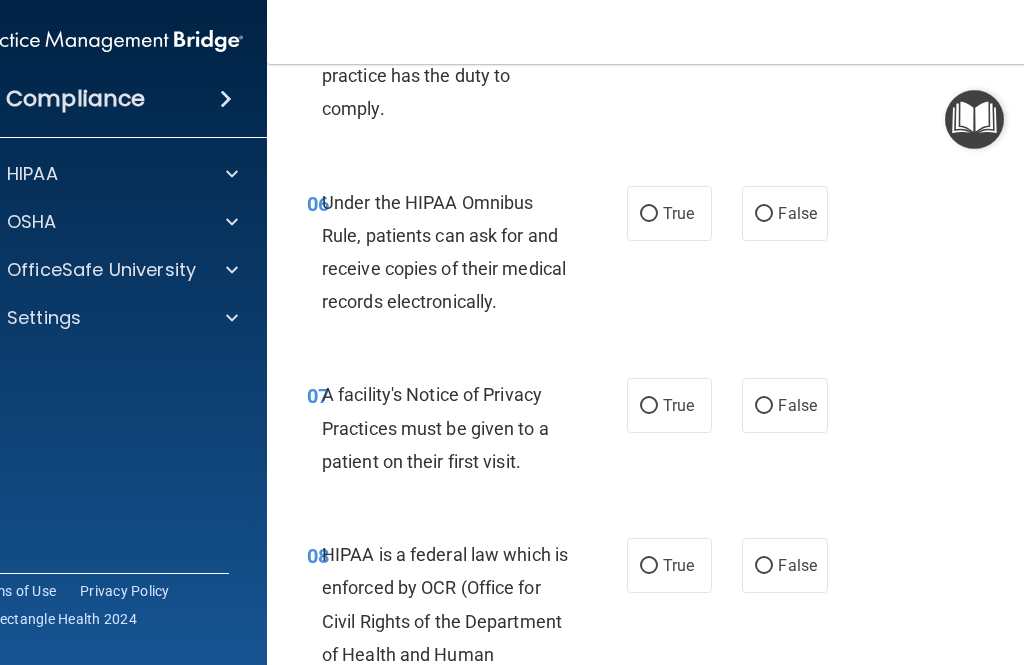 click on "True" at bounding box center (678, 213) 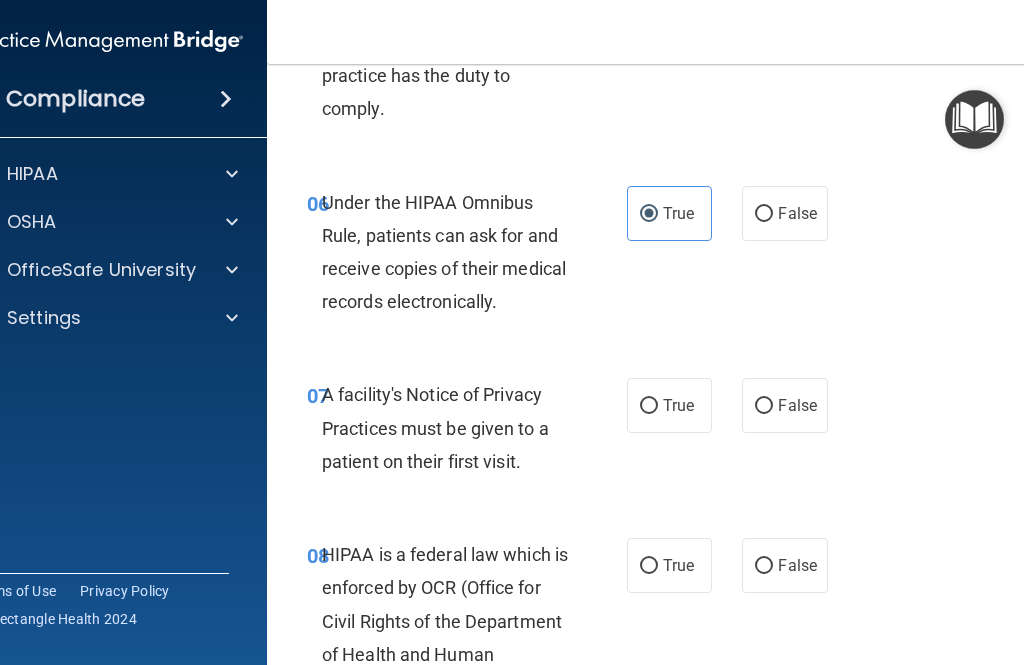 click on "False" at bounding box center [784, 213] 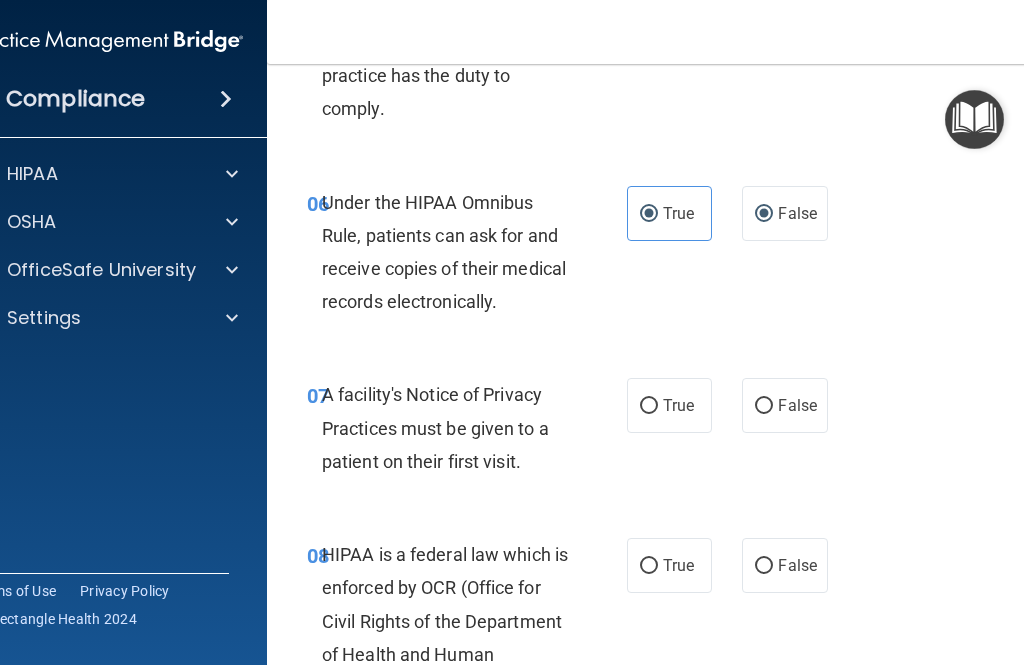 radio on "false" 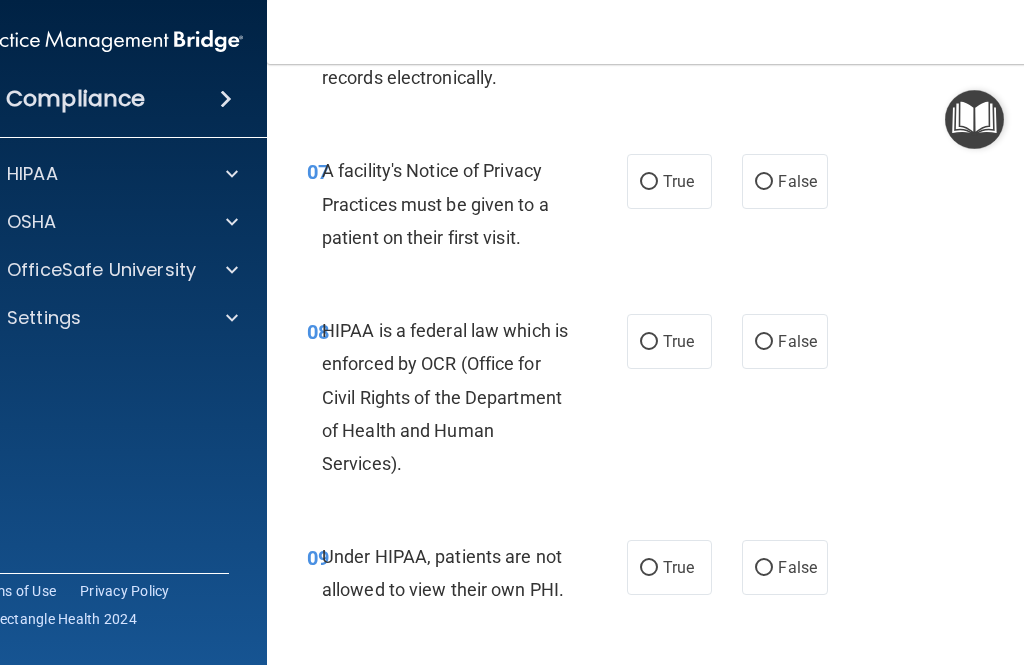 scroll, scrollTop: 1594, scrollLeft: 0, axis: vertical 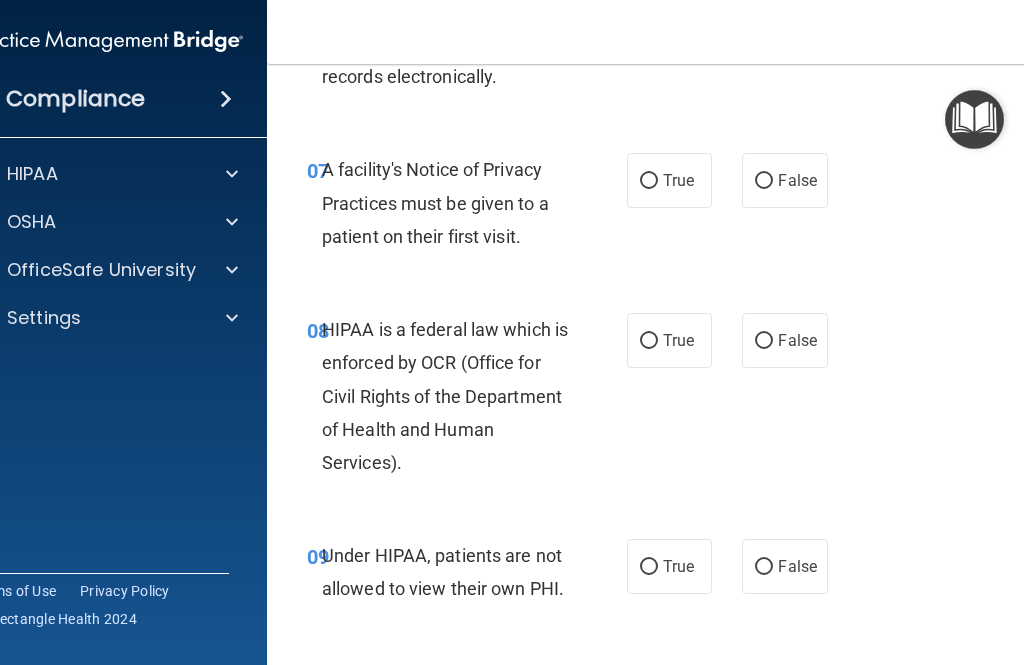 click on "True" at bounding box center (669, 180) 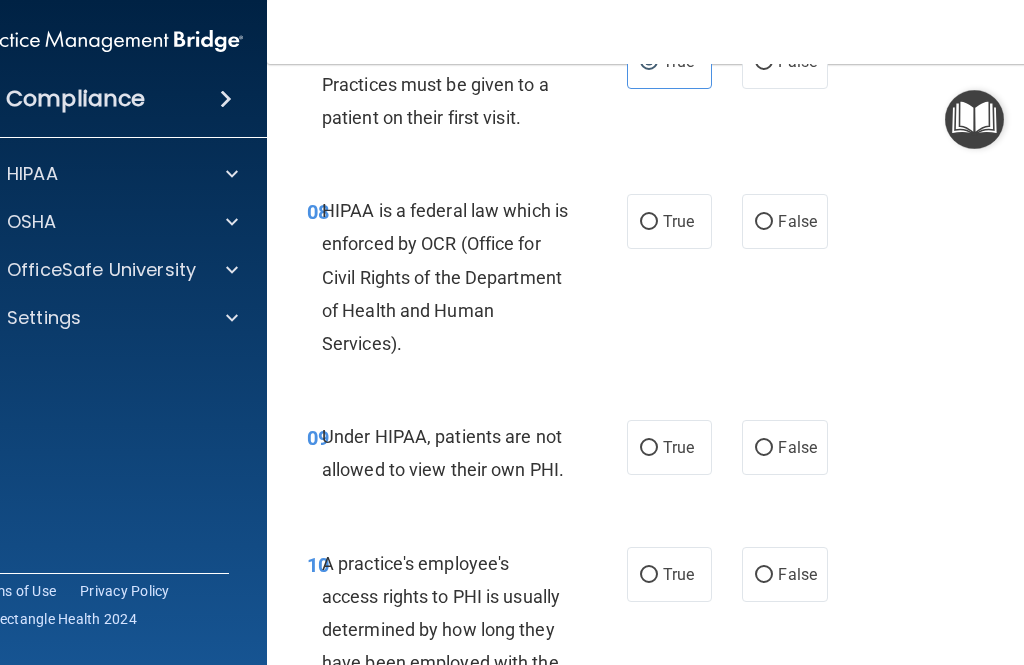 scroll, scrollTop: 1744, scrollLeft: 0, axis: vertical 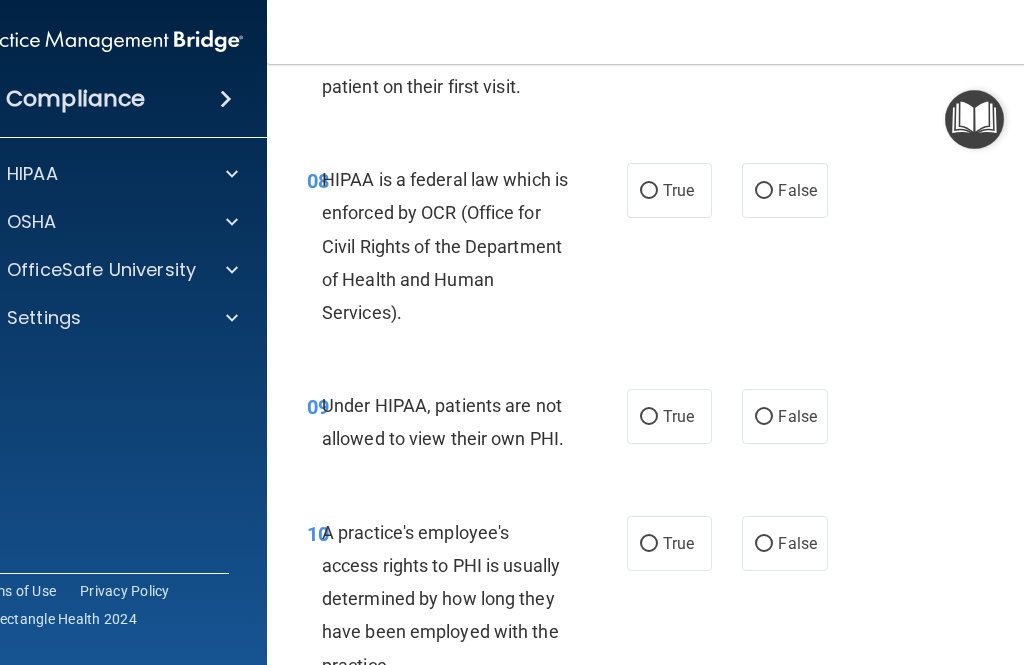 click on "True" at bounding box center [669, 190] 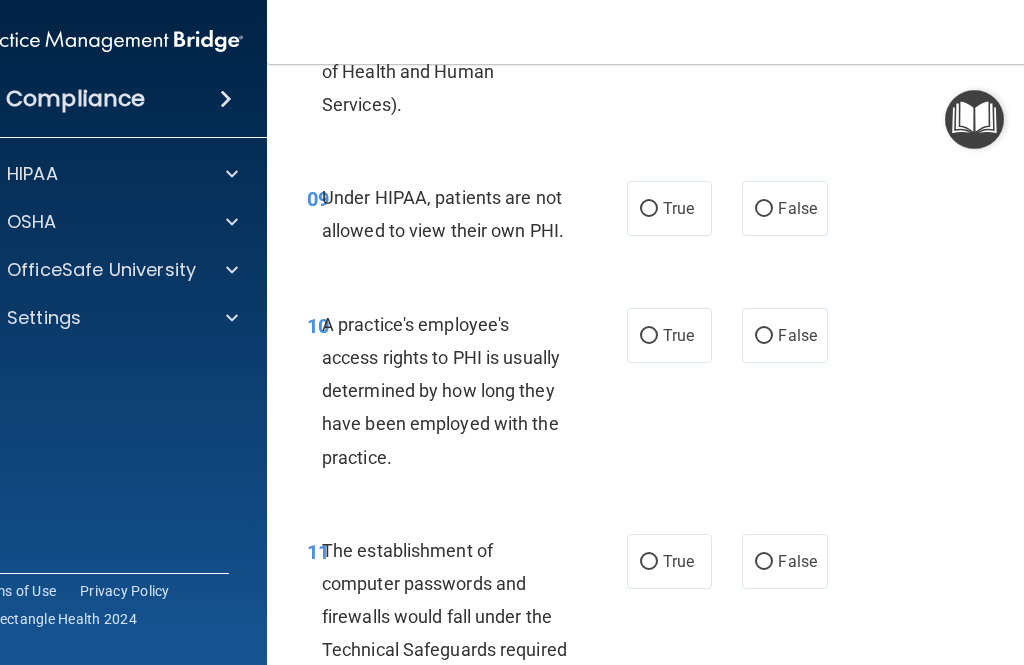 scroll, scrollTop: 1953, scrollLeft: 0, axis: vertical 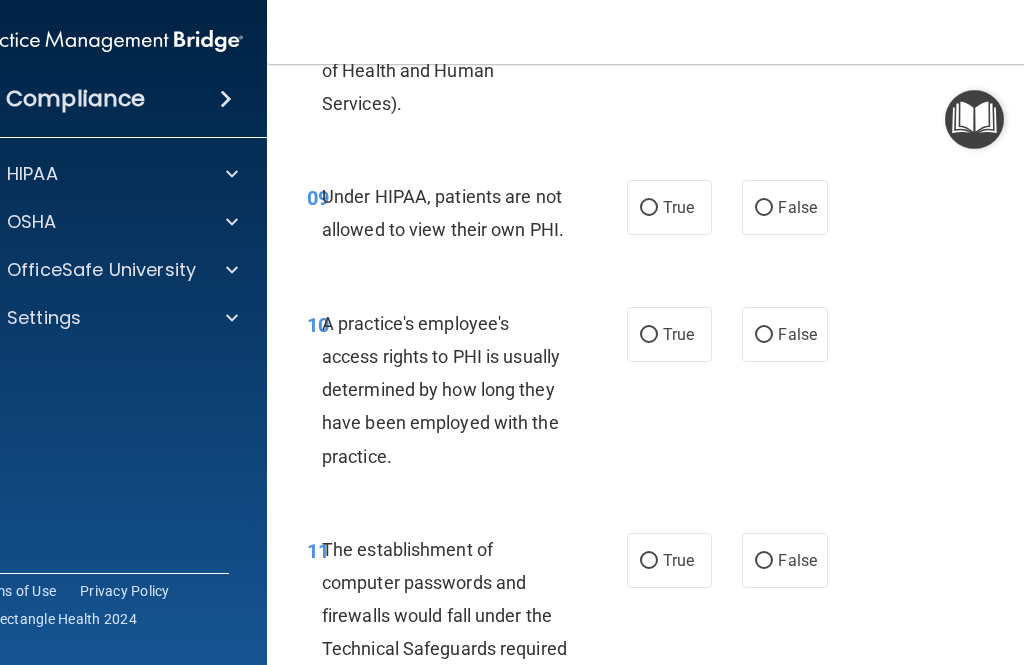 click on "False" at bounding box center (764, 208) 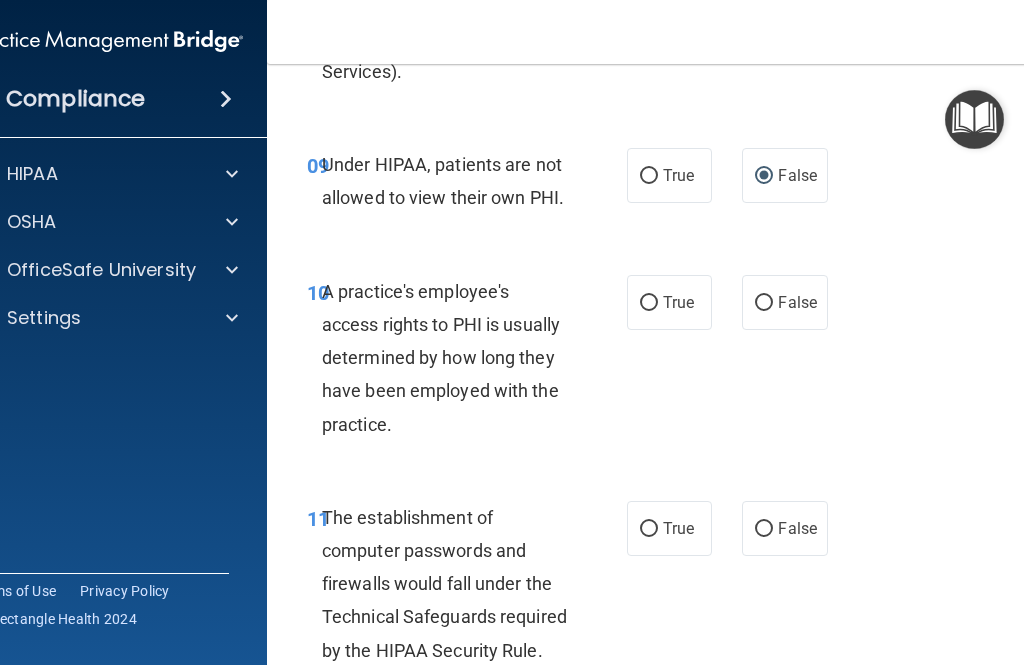 scroll, scrollTop: 1986, scrollLeft: 0, axis: vertical 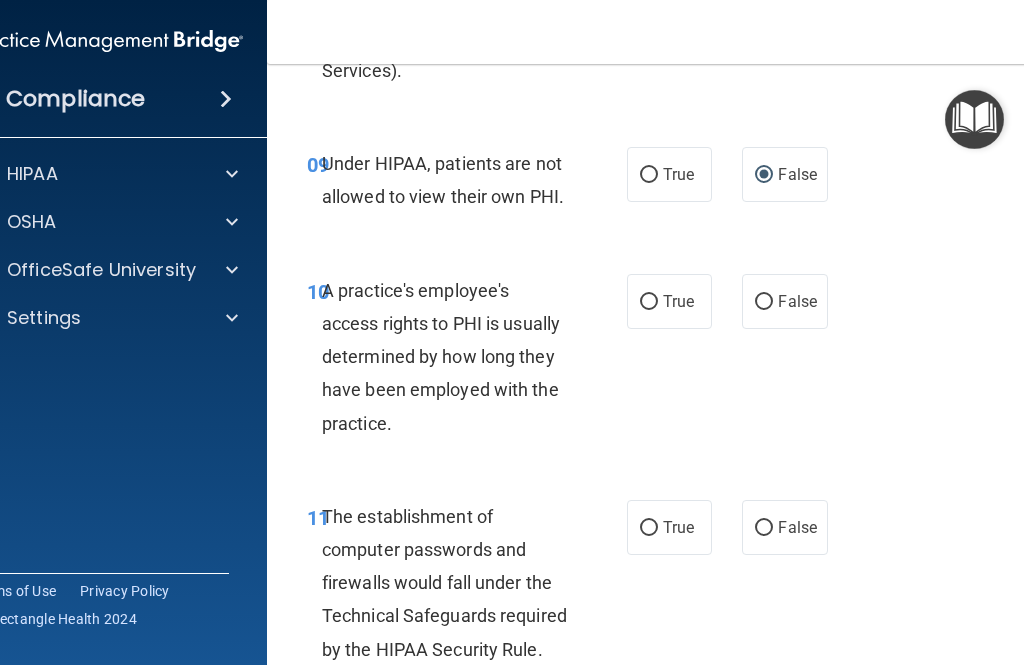 click at bounding box center [974, 119] 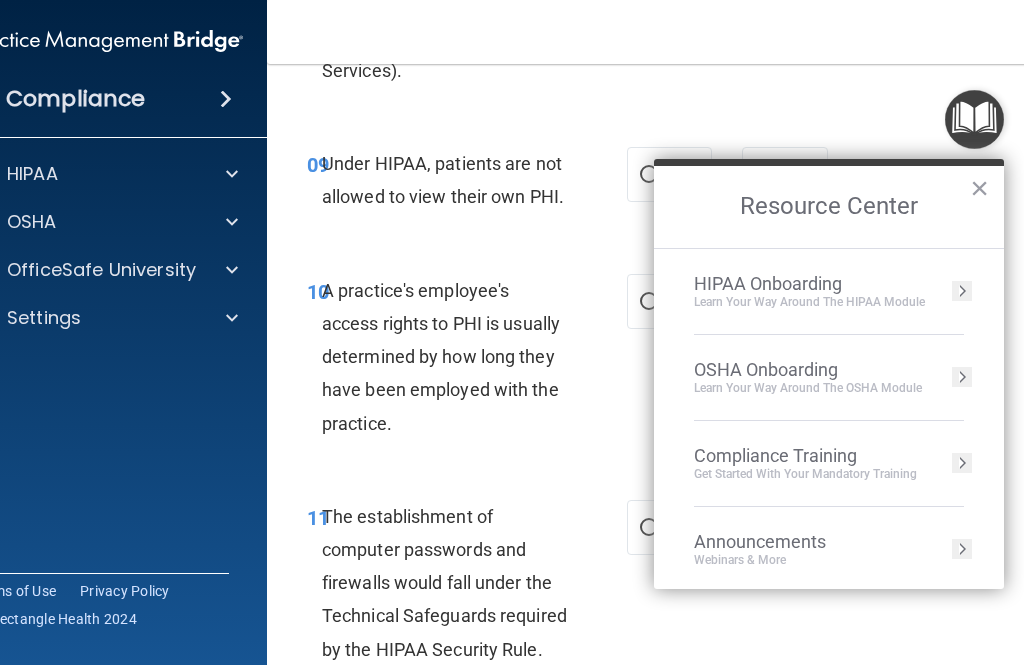 click on "×" at bounding box center [979, 188] 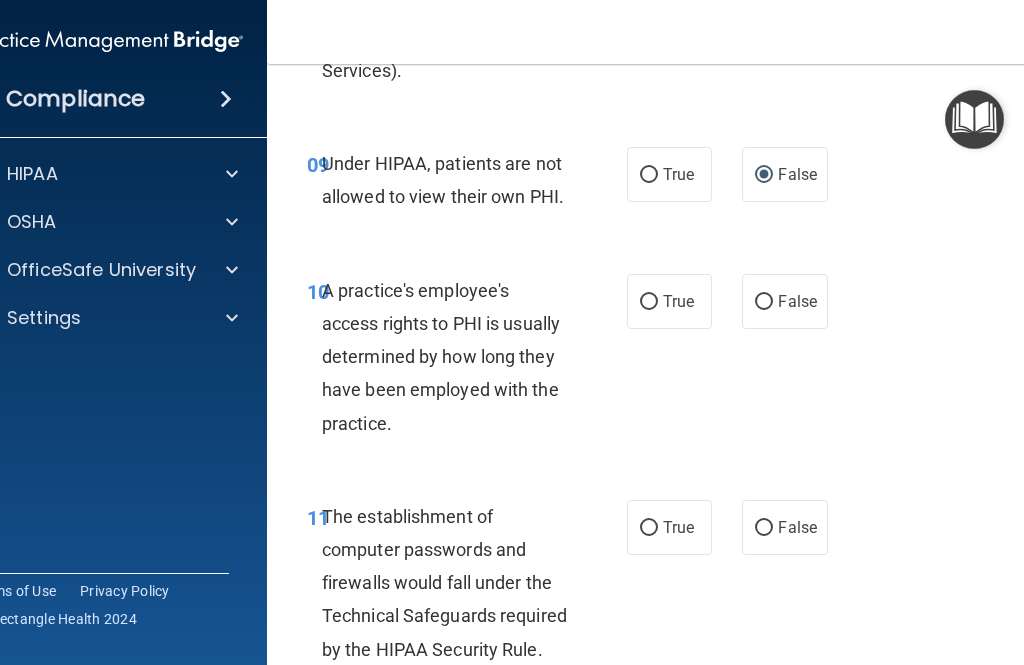 click on "False" at bounding box center (784, 301) 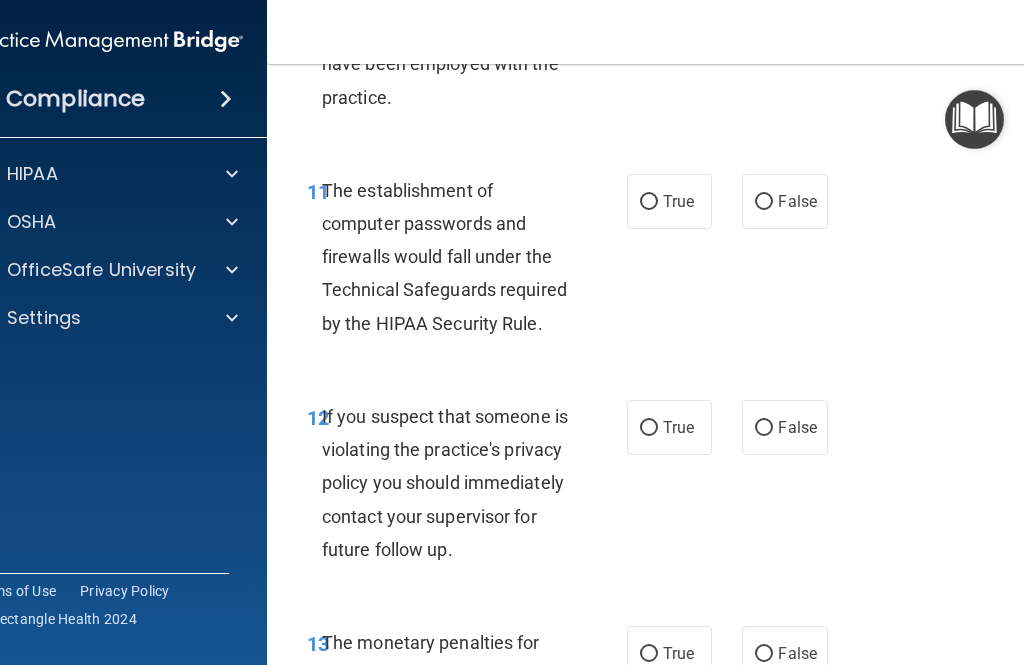 scroll, scrollTop: 2313, scrollLeft: 0, axis: vertical 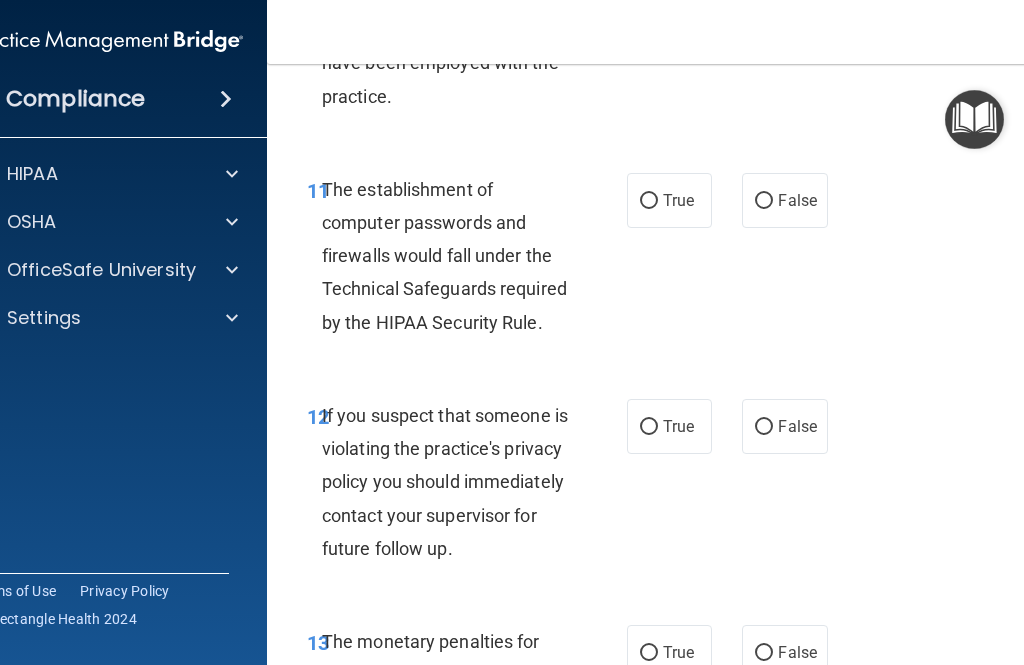 click on "True" at bounding box center [678, 200] 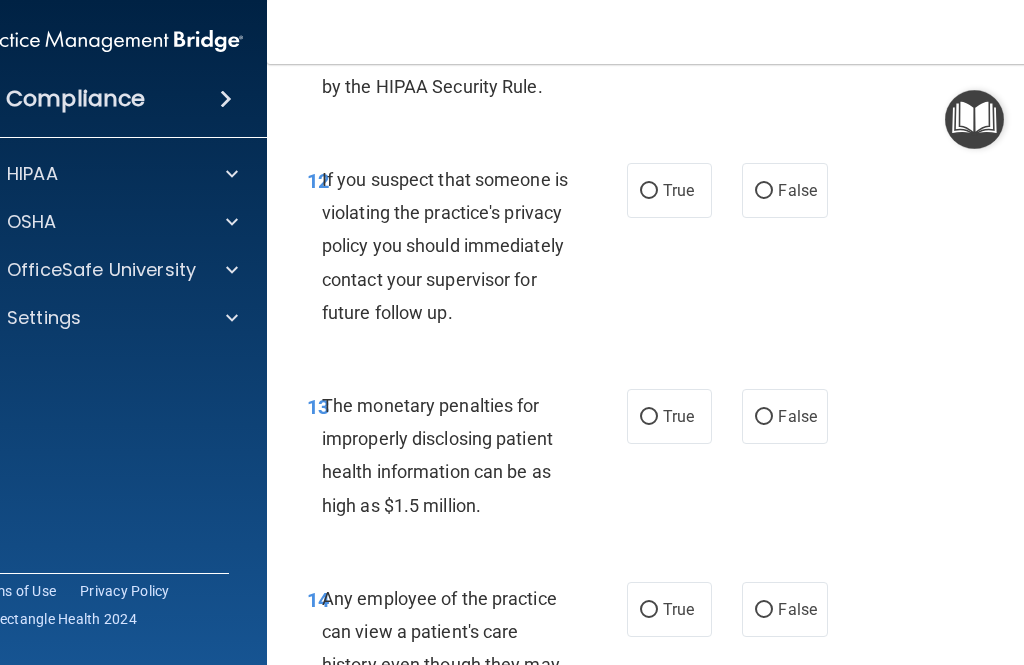 scroll, scrollTop: 2564, scrollLeft: 0, axis: vertical 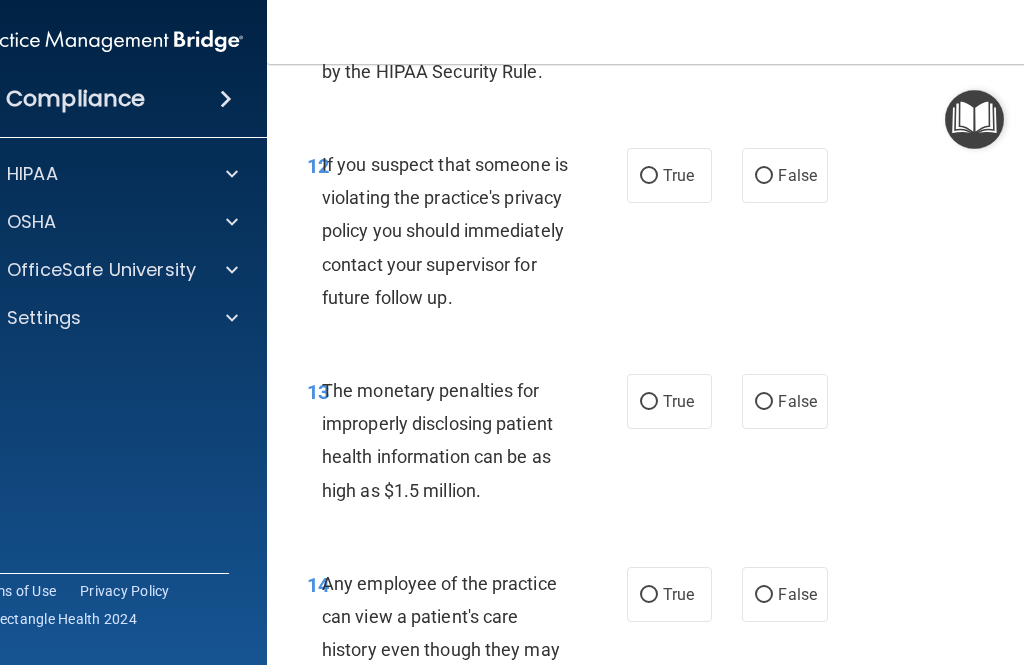 click on "True" at bounding box center [669, 175] 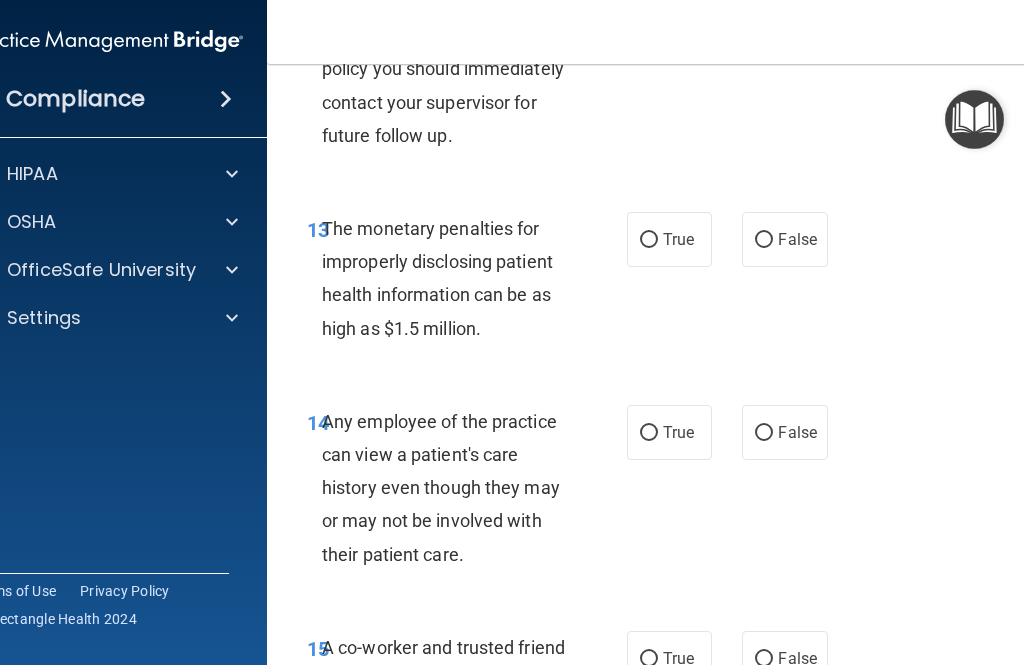 scroll, scrollTop: 2731, scrollLeft: 0, axis: vertical 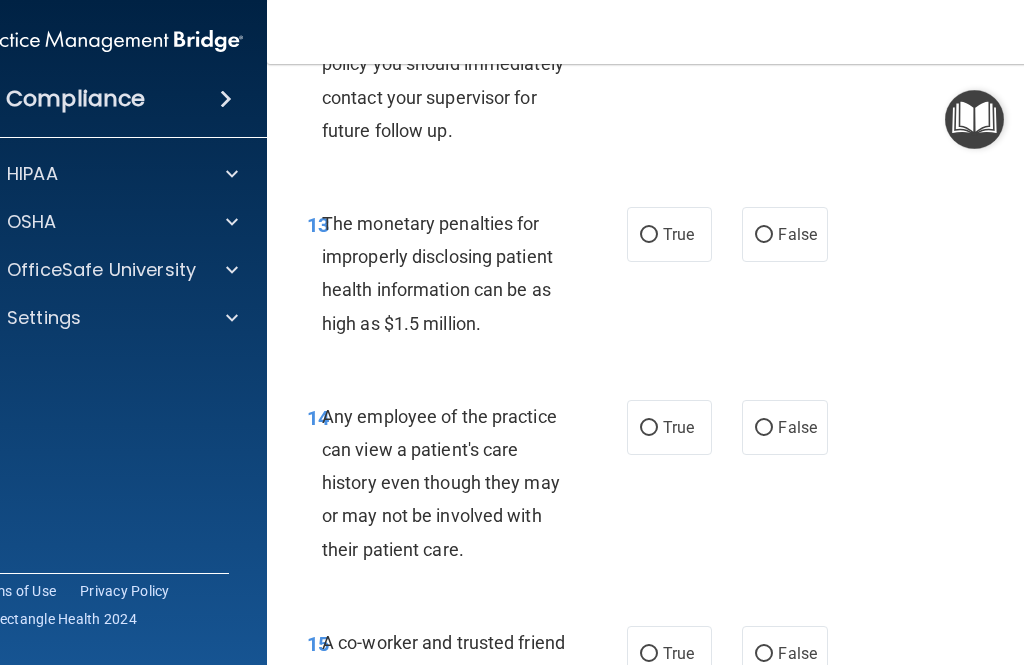 click on "13       The monetary penalties for improperly disclosing patient health information can be as high as $1.5 million." at bounding box center (467, 278) 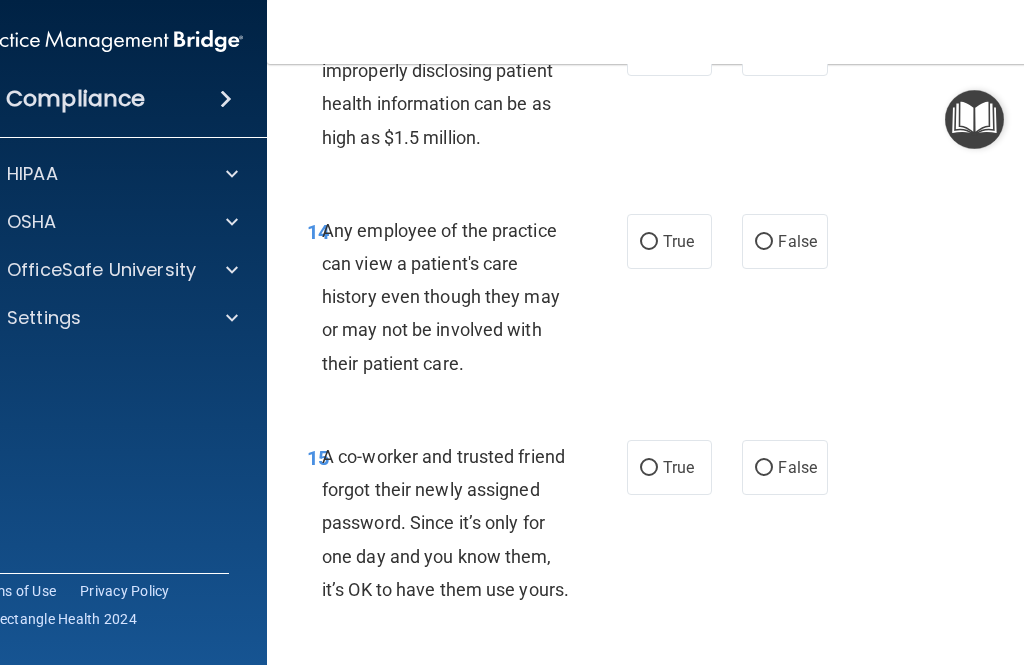 scroll, scrollTop: 2918, scrollLeft: 0, axis: vertical 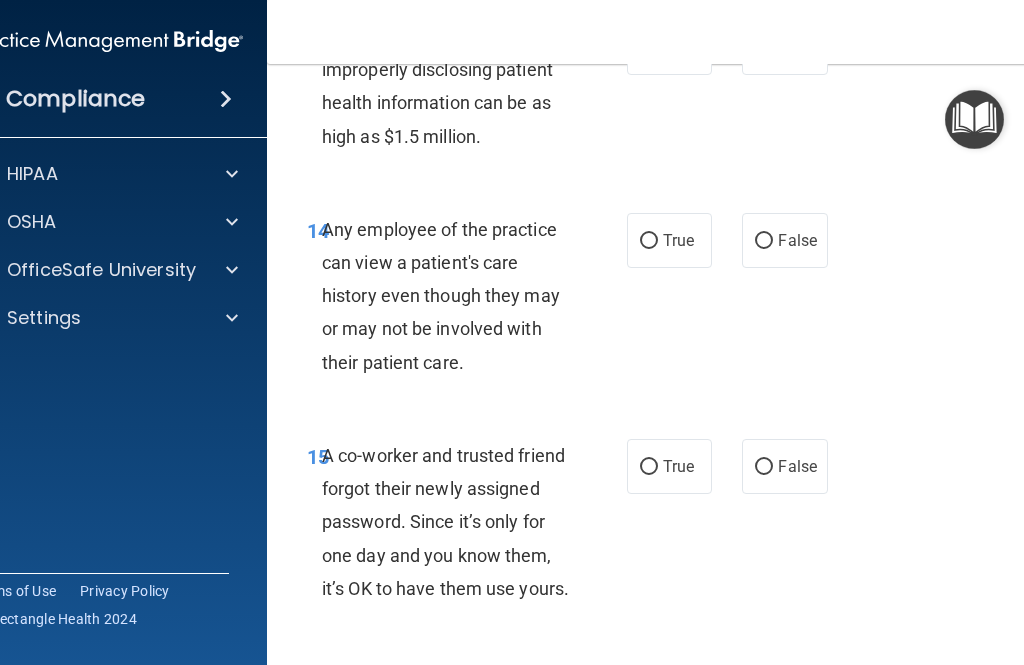 click on "False" at bounding box center [784, 240] 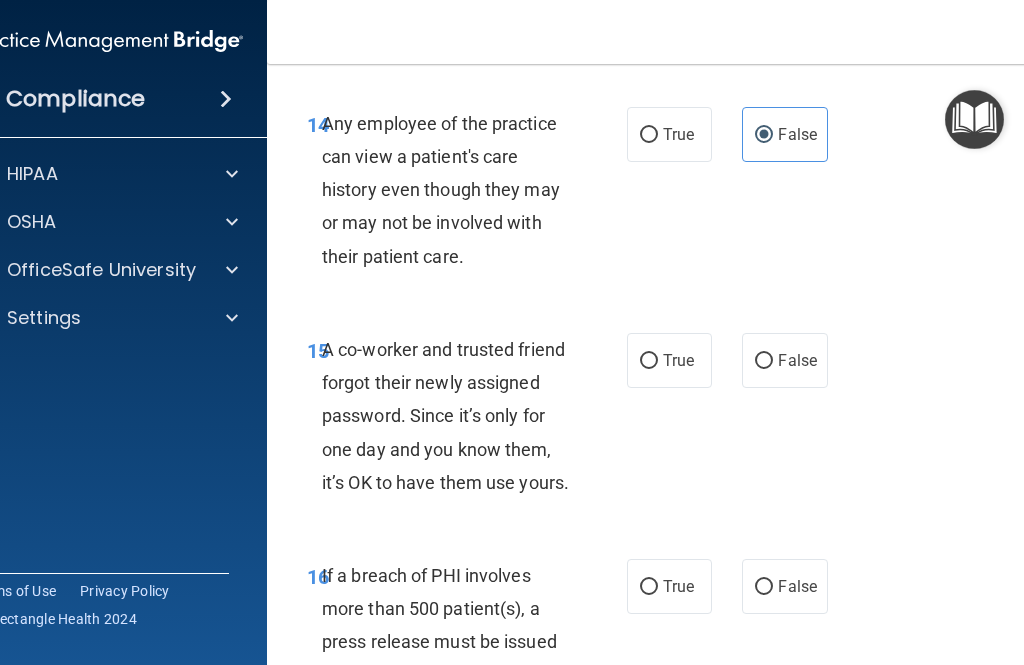 scroll, scrollTop: 3058, scrollLeft: 0, axis: vertical 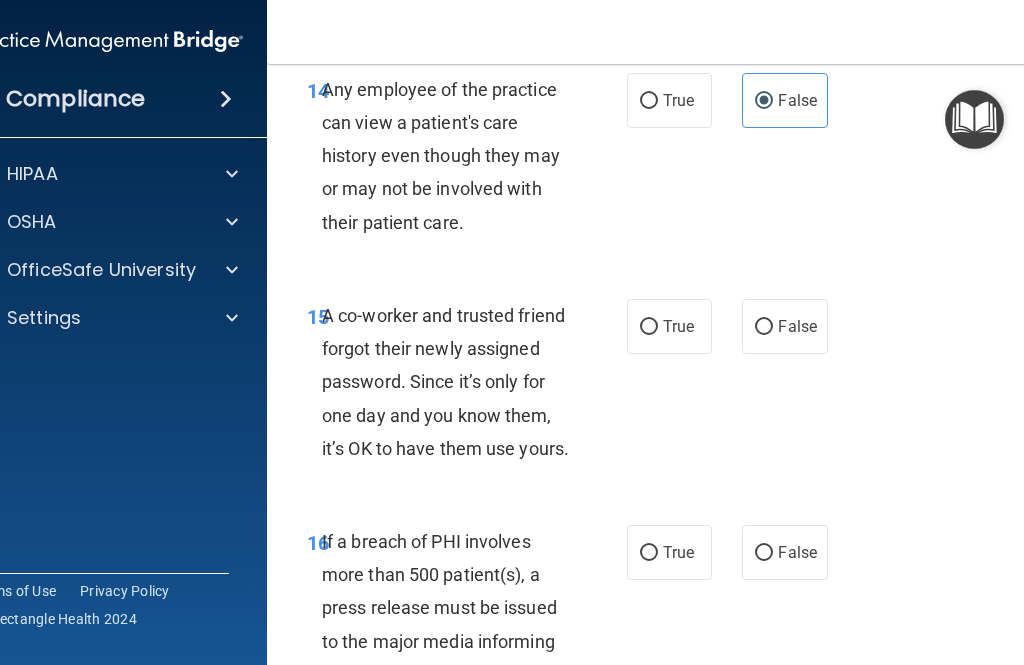 click on "False" at bounding box center (784, 326) 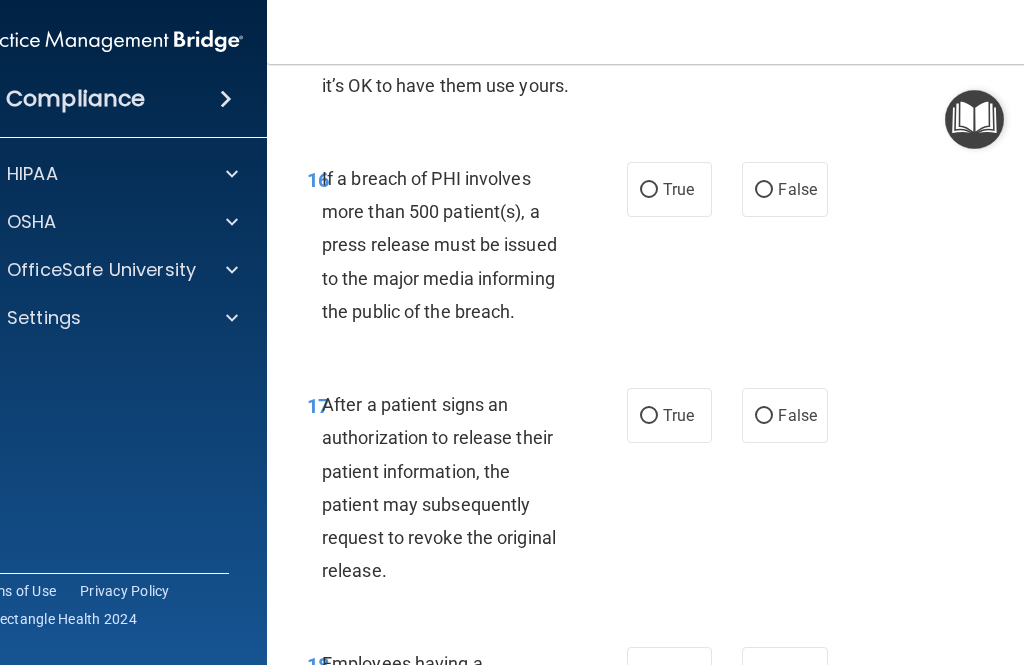scroll, scrollTop: 3430, scrollLeft: 0, axis: vertical 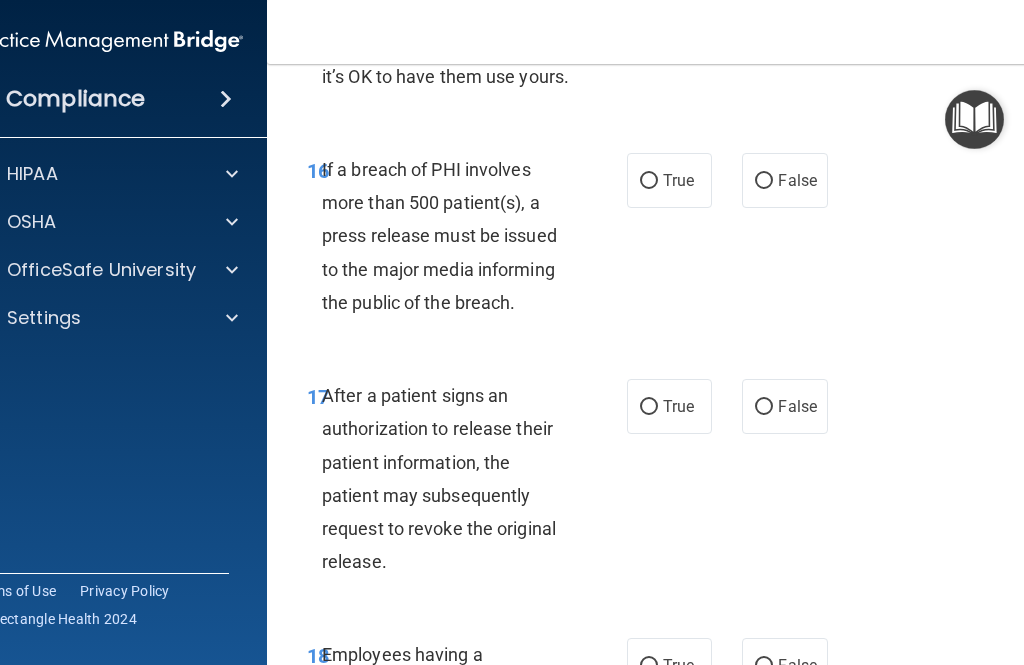 click on "False" at bounding box center (784, 180) 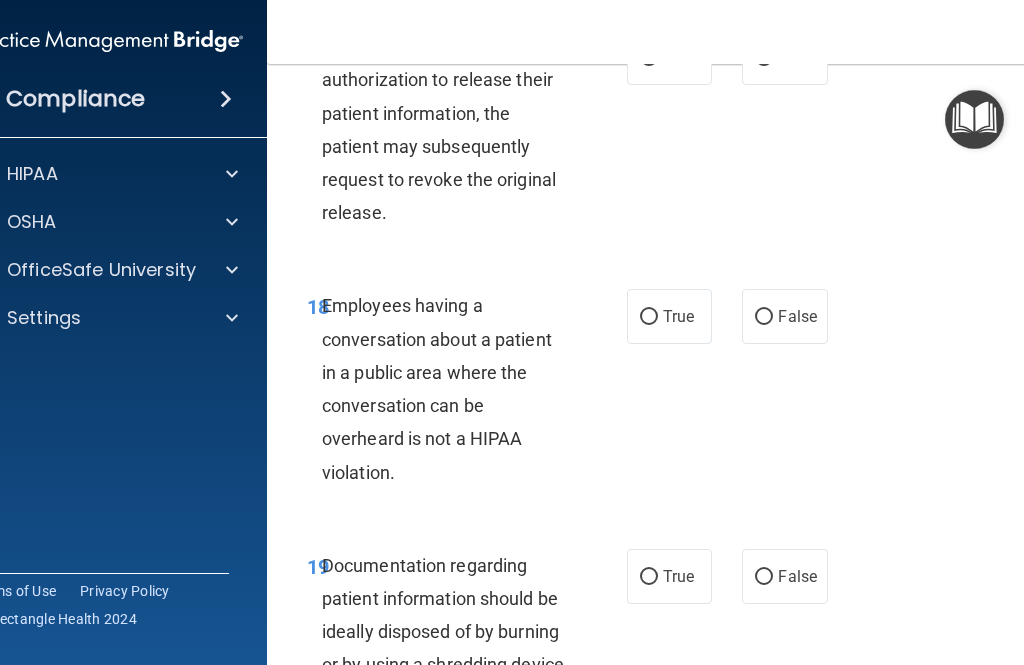 scroll, scrollTop: 3780, scrollLeft: 0, axis: vertical 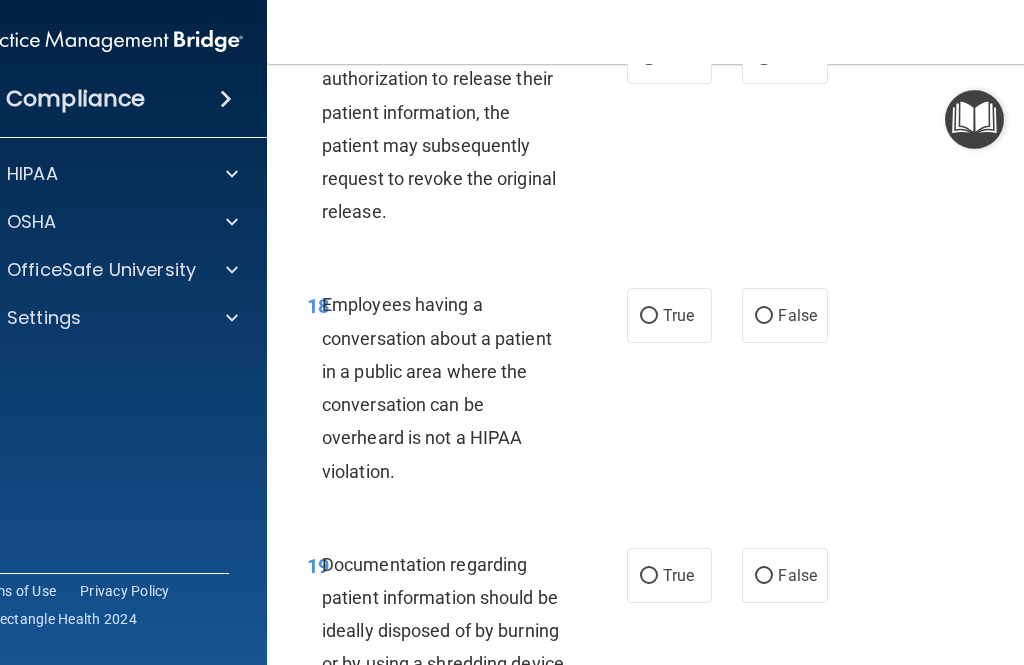 click on "True" at bounding box center (678, 56) 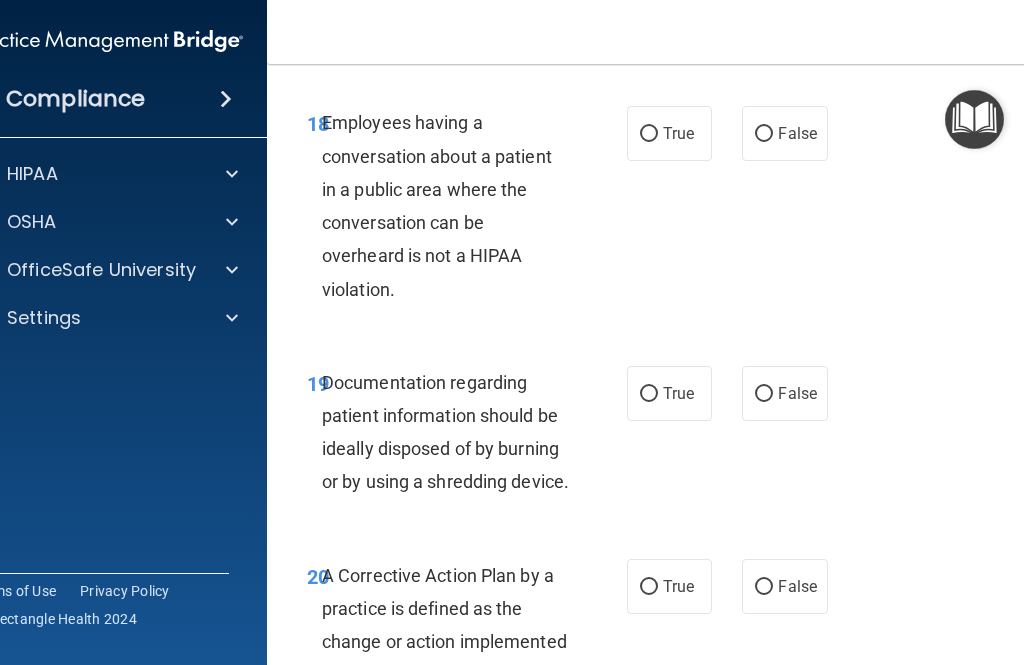 scroll, scrollTop: 3966, scrollLeft: 0, axis: vertical 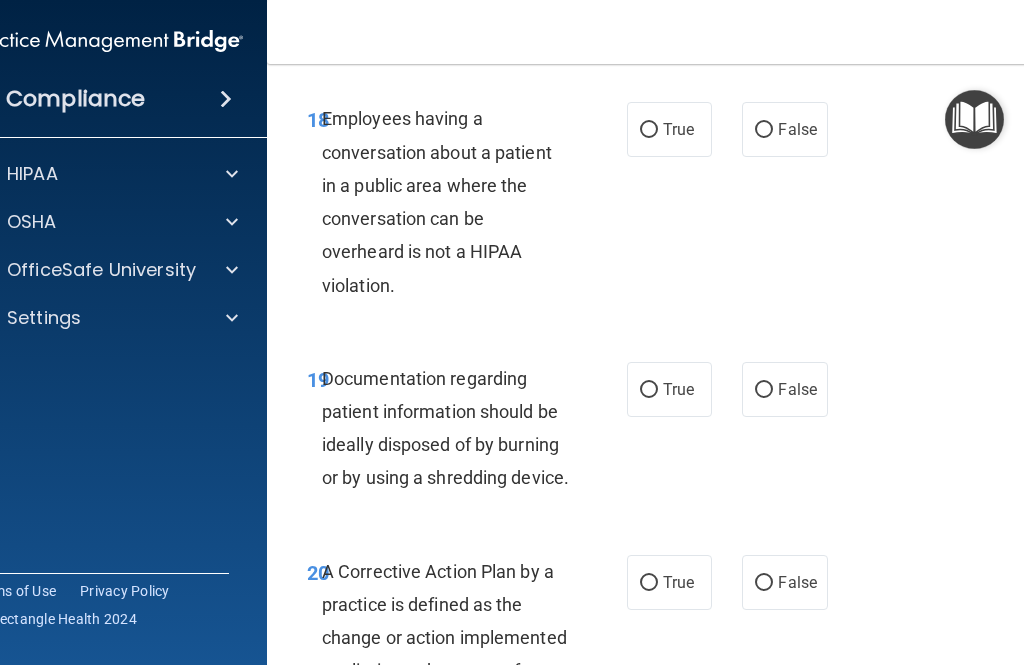 click on "False" at bounding box center [764, 130] 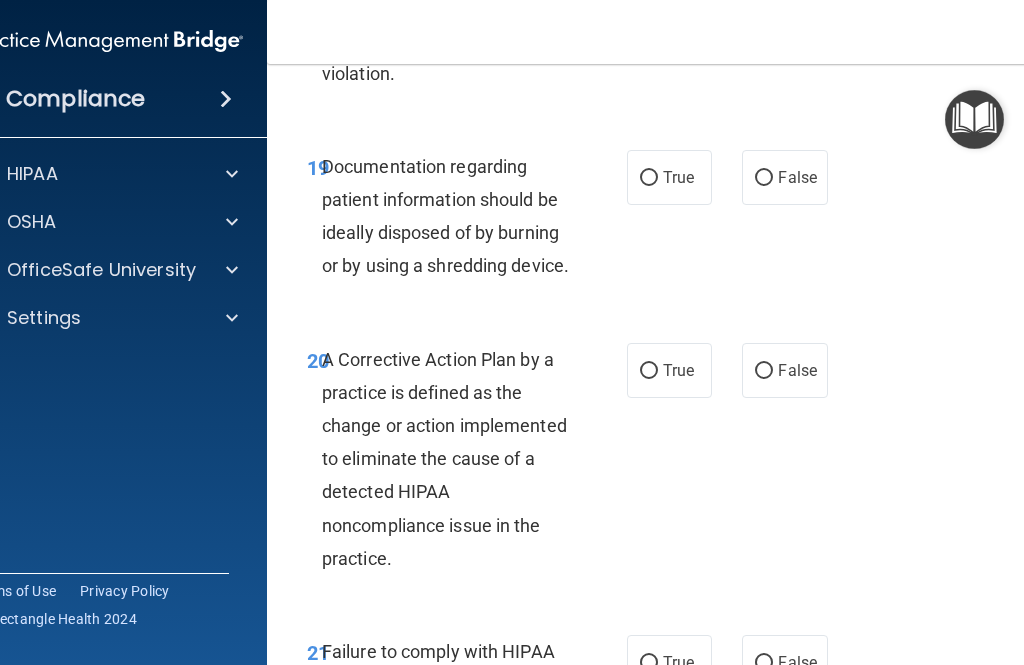 scroll, scrollTop: 4194, scrollLeft: 0, axis: vertical 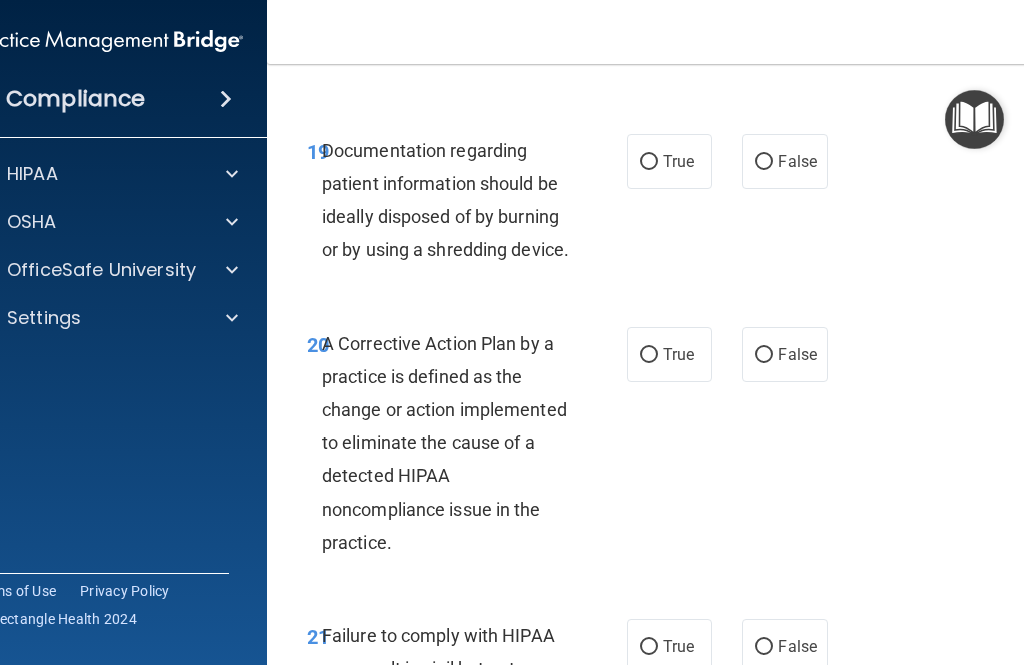 click on "True" at bounding box center (678, 161) 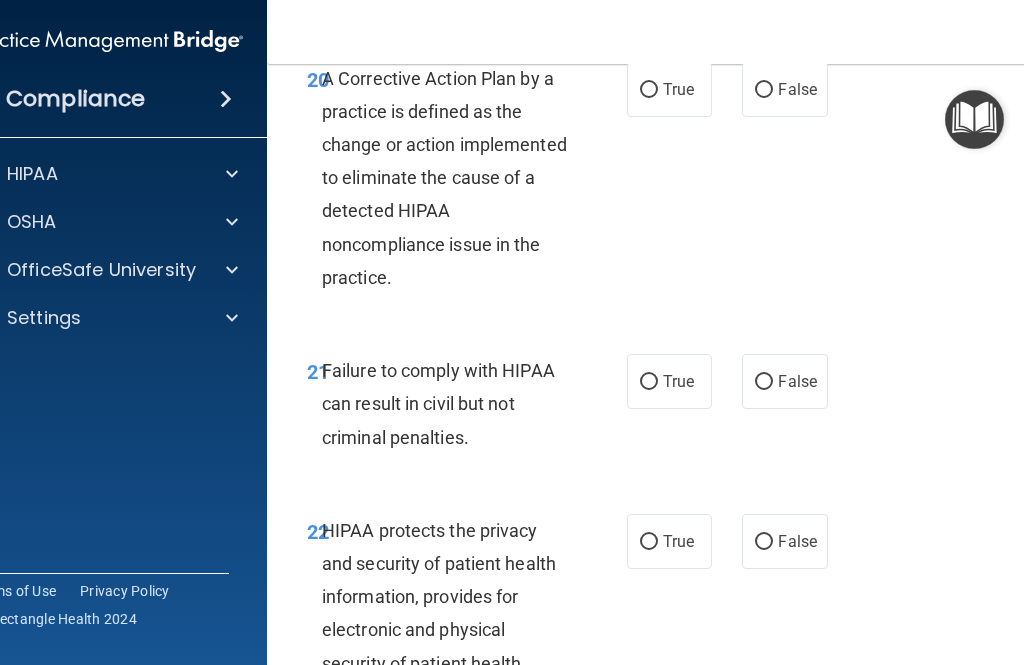 scroll, scrollTop: 4461, scrollLeft: 0, axis: vertical 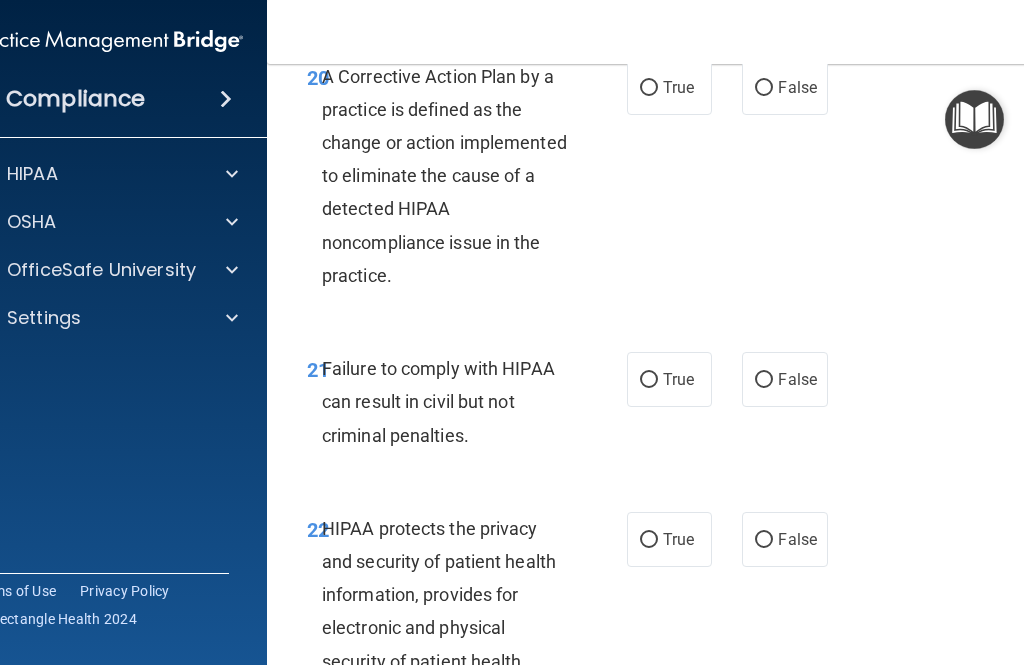 click on "True" at bounding box center (649, 88) 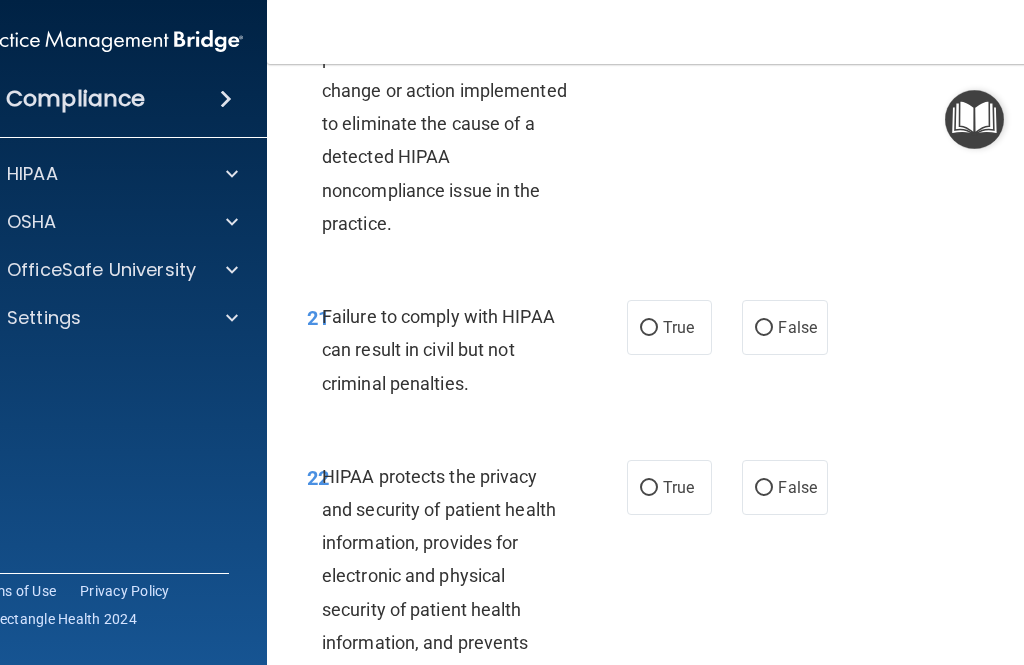 scroll, scrollTop: 4518, scrollLeft: 0, axis: vertical 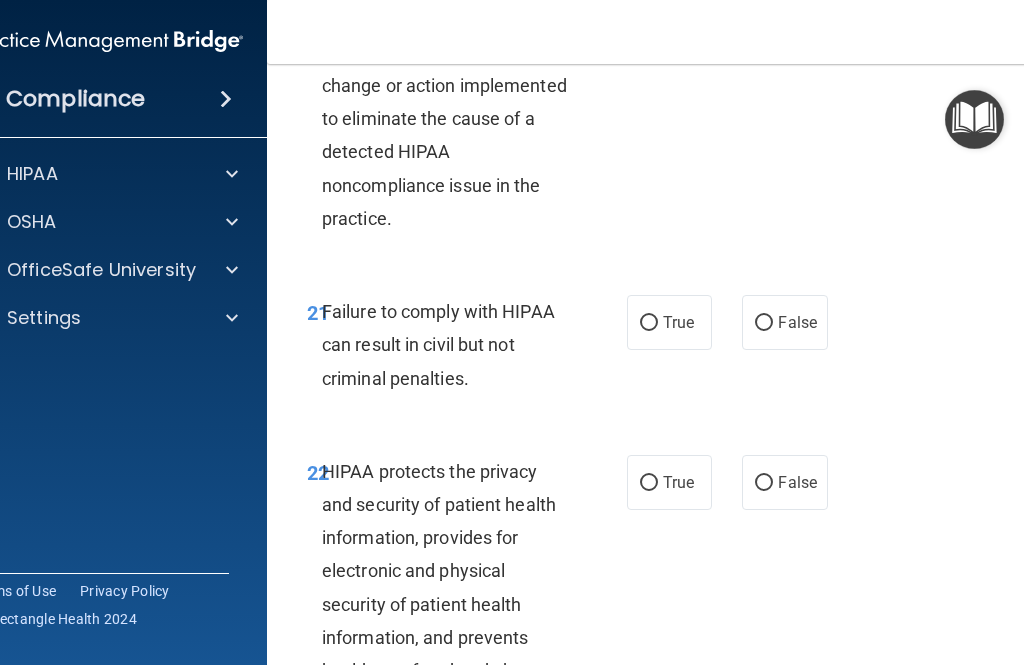 click on "False" at bounding box center (764, 323) 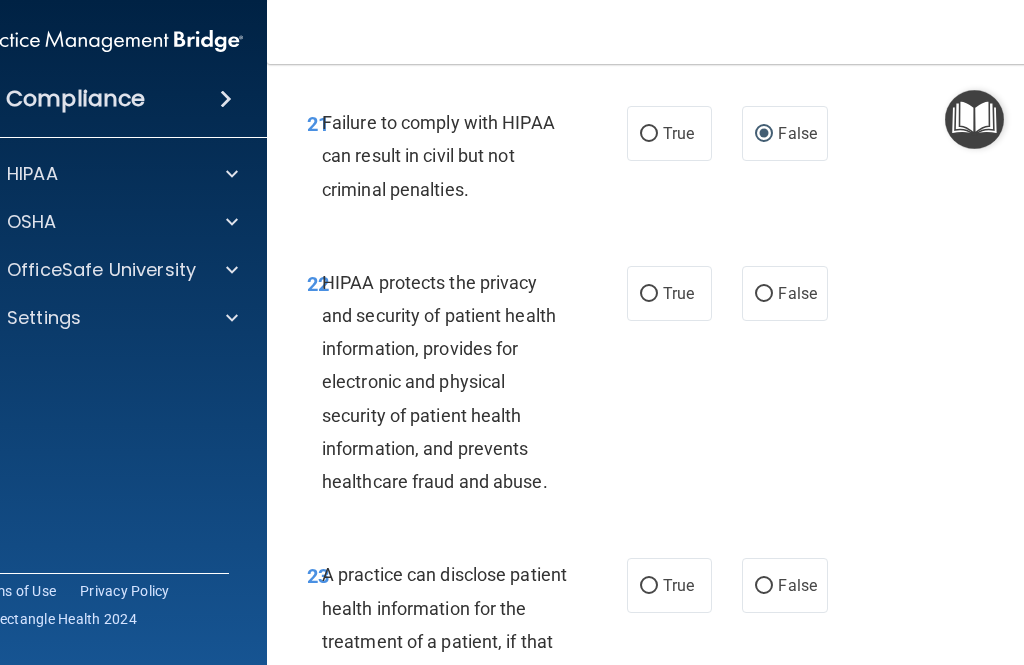 scroll, scrollTop: 4737, scrollLeft: 0, axis: vertical 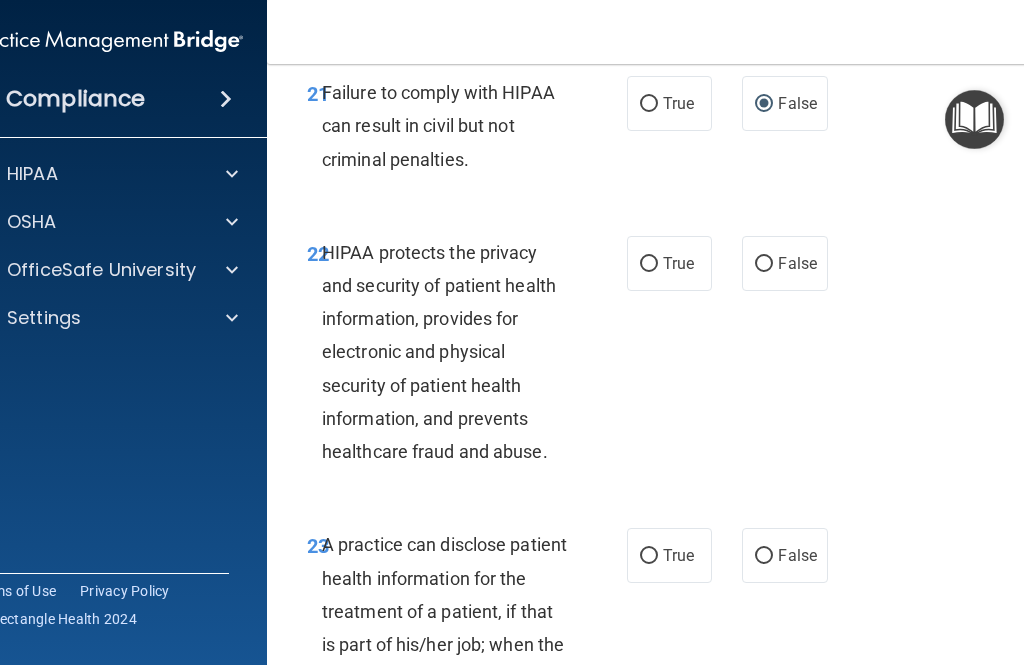 click on "True" at bounding box center [669, 263] 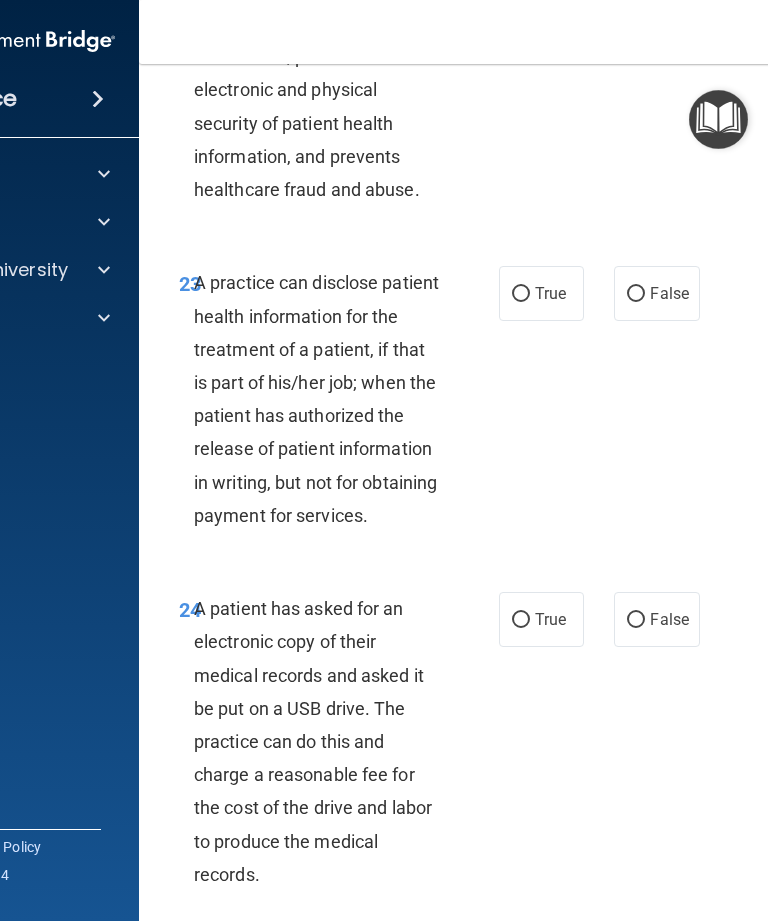 scroll, scrollTop: 5019, scrollLeft: 0, axis: vertical 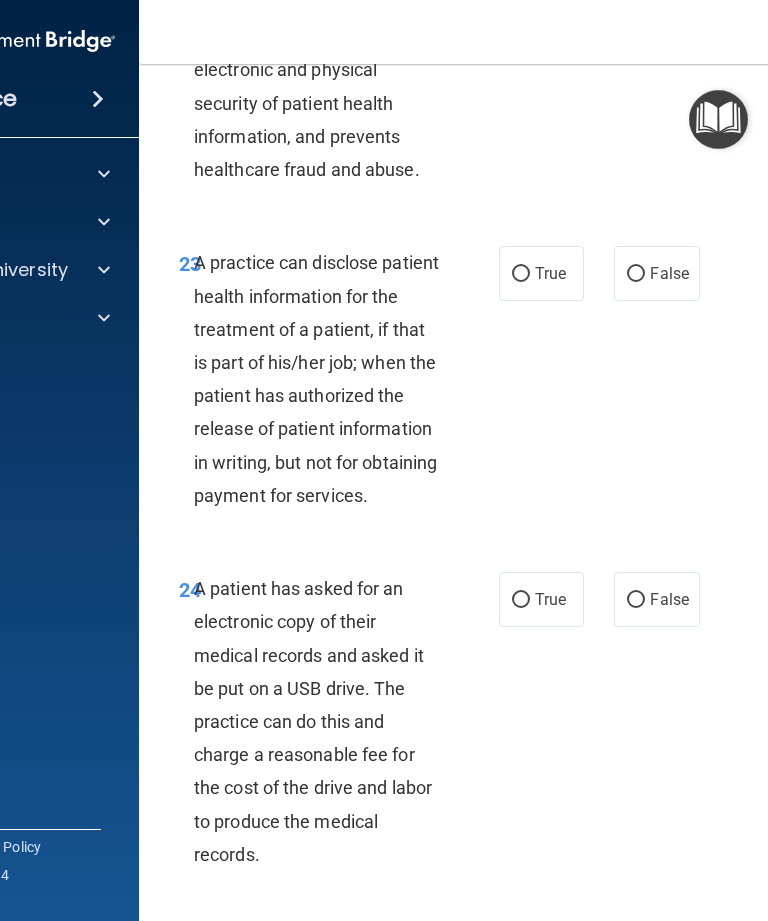 click on "True" at bounding box center (521, 274) 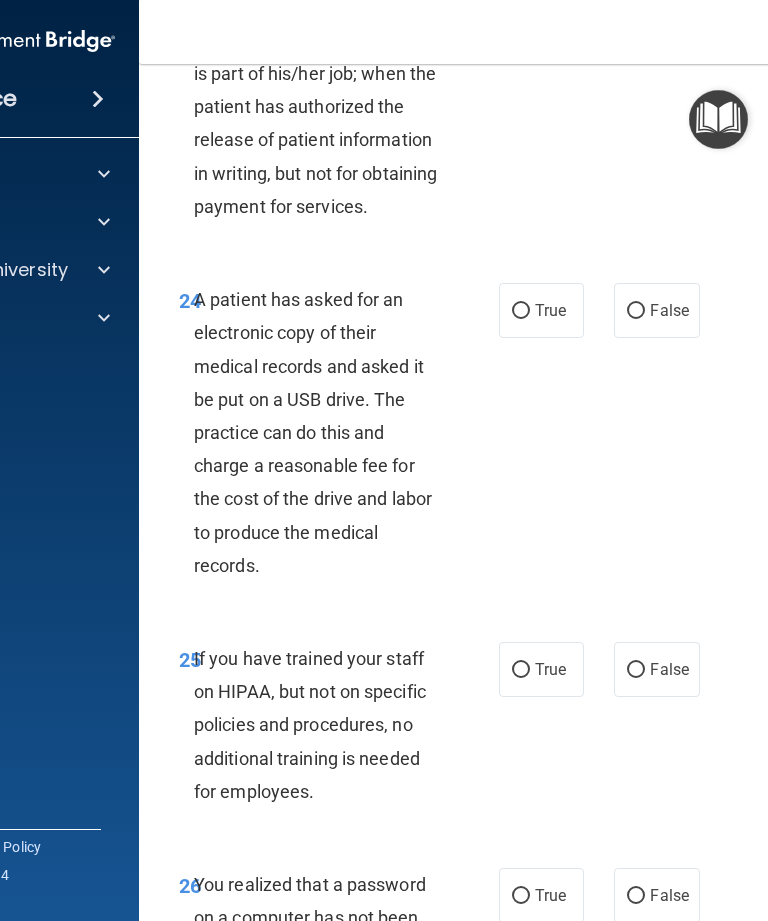 scroll, scrollTop: 5333, scrollLeft: 0, axis: vertical 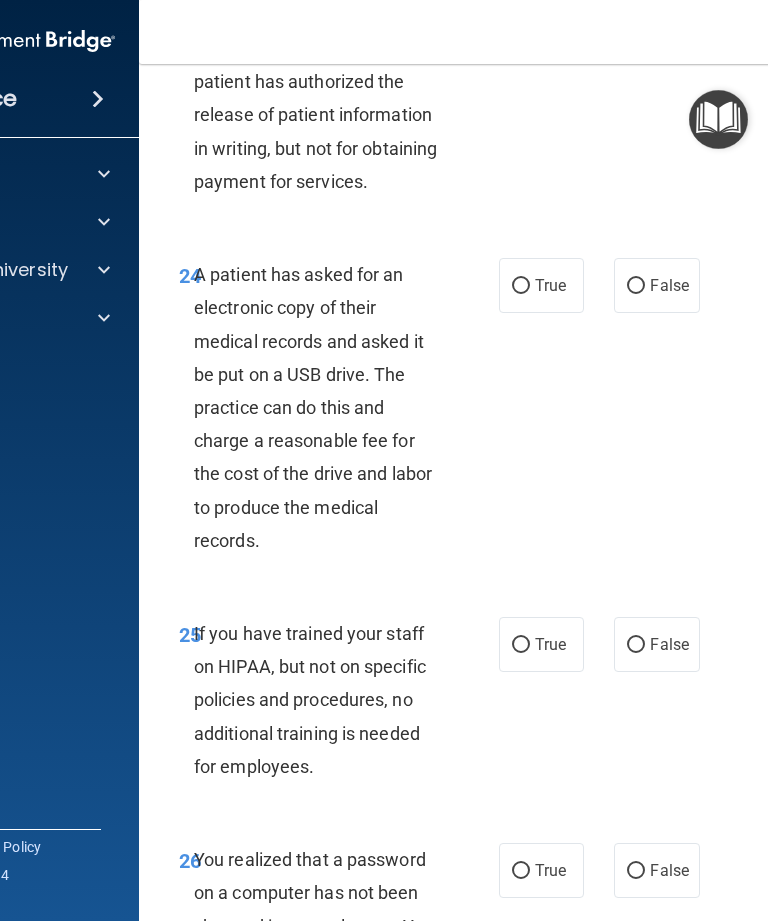 click on "False" at bounding box center [656, 285] 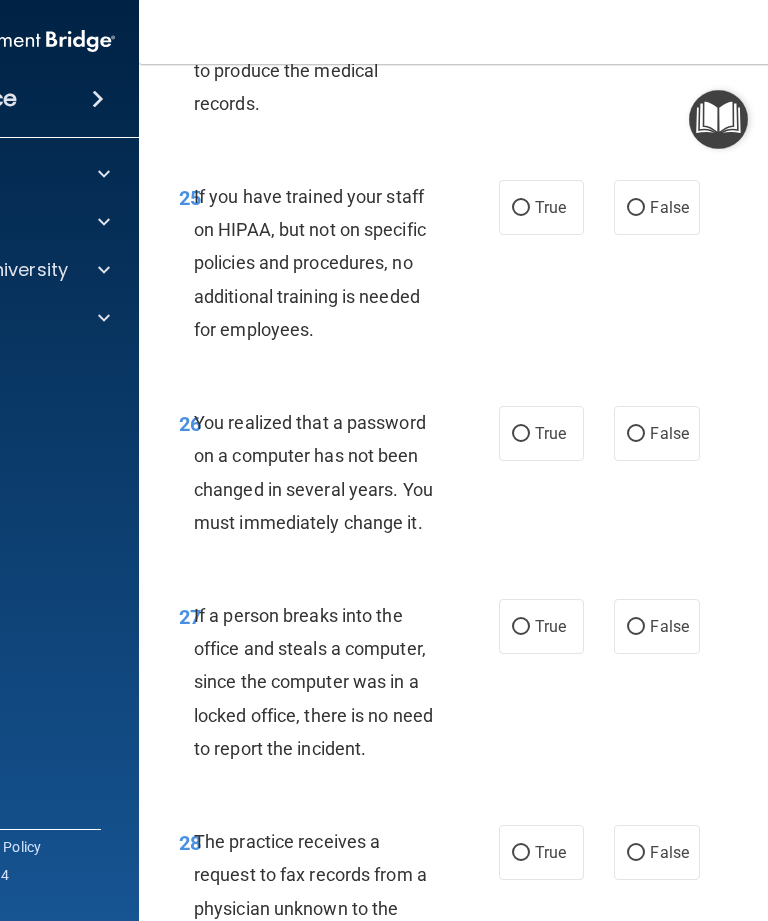 scroll, scrollTop: 5814, scrollLeft: 0, axis: vertical 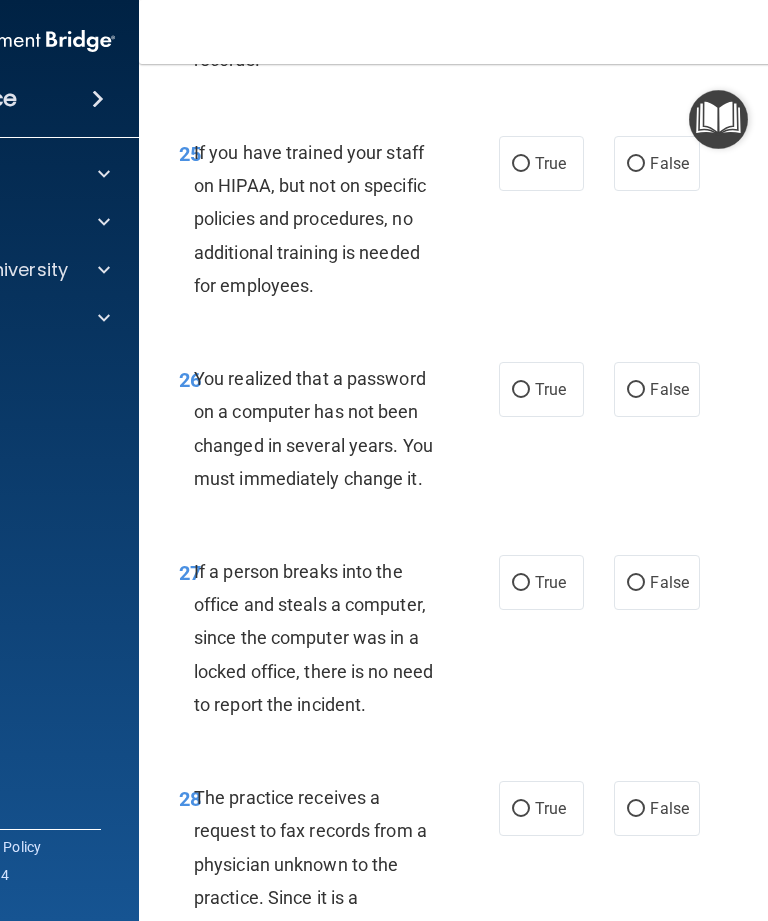 click on "False" at bounding box center (656, 163) 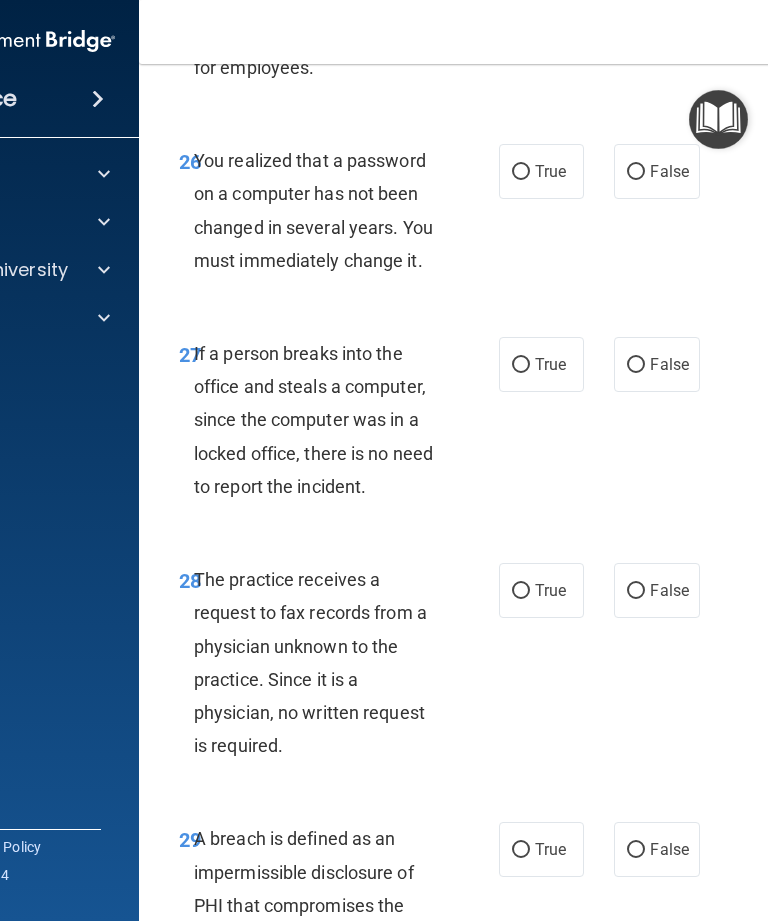 scroll, scrollTop: 6043, scrollLeft: 0, axis: vertical 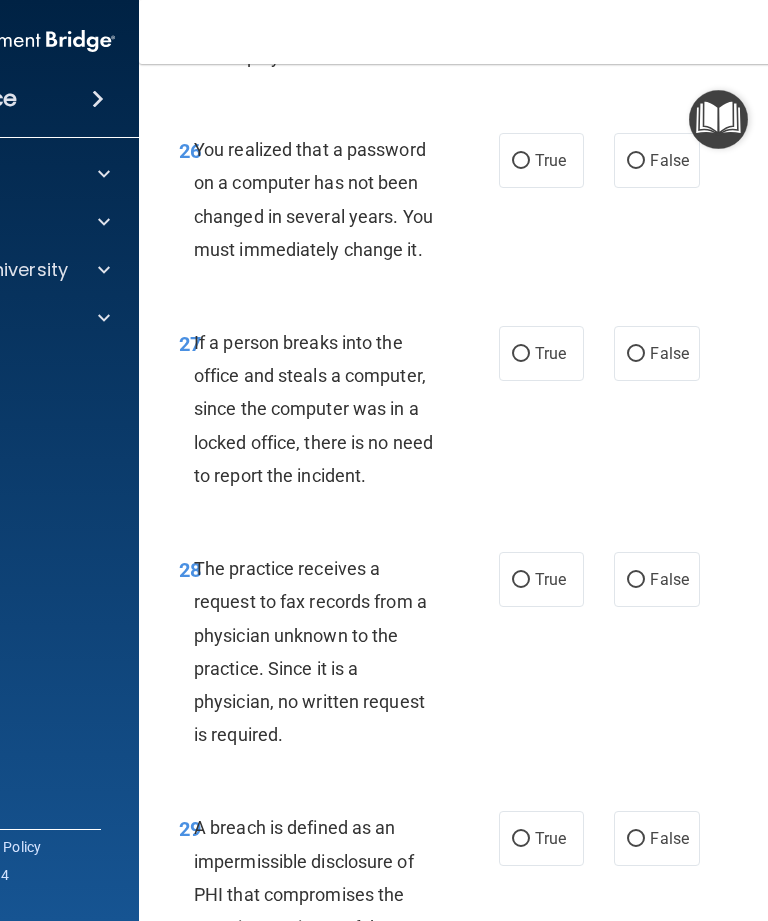click on "False" at bounding box center (656, 160) 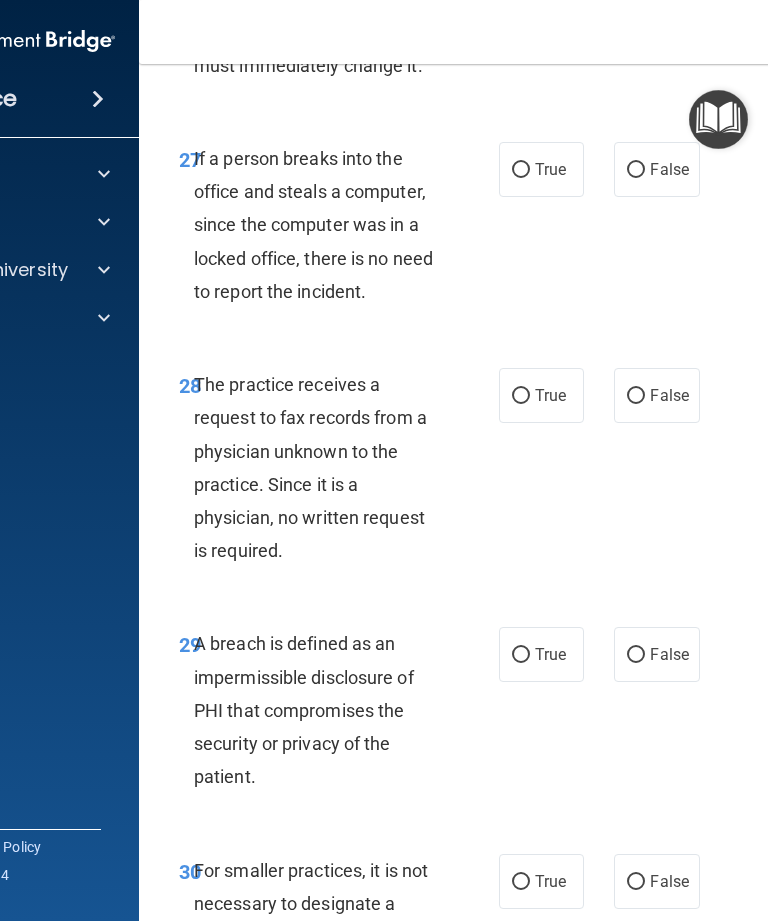 scroll, scrollTop: 6228, scrollLeft: 0, axis: vertical 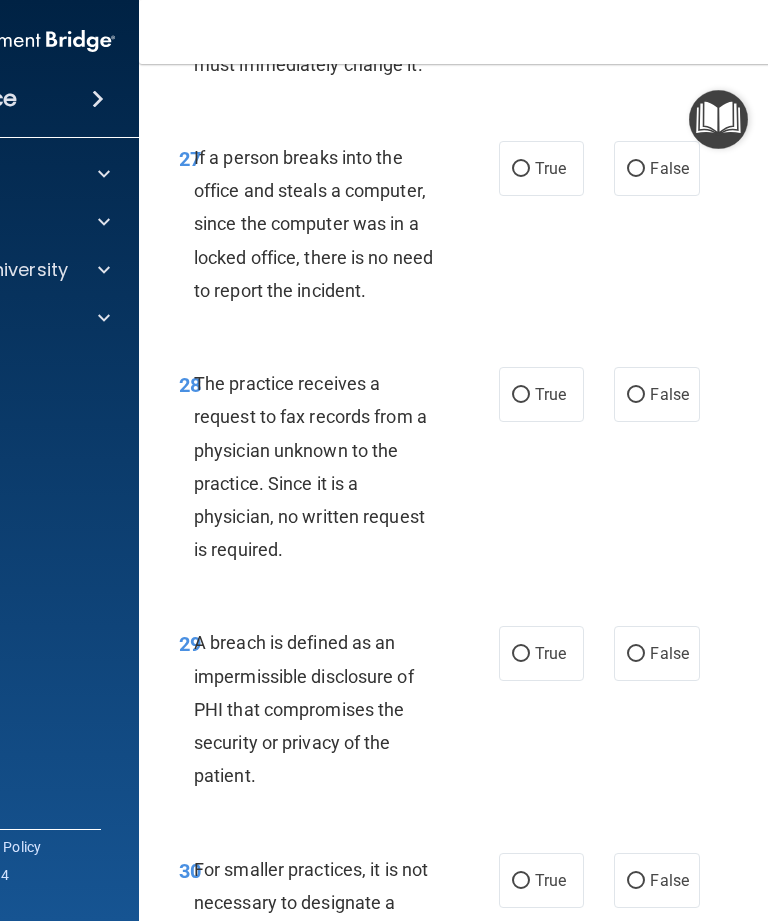 click on "False" at bounding box center [656, 168] 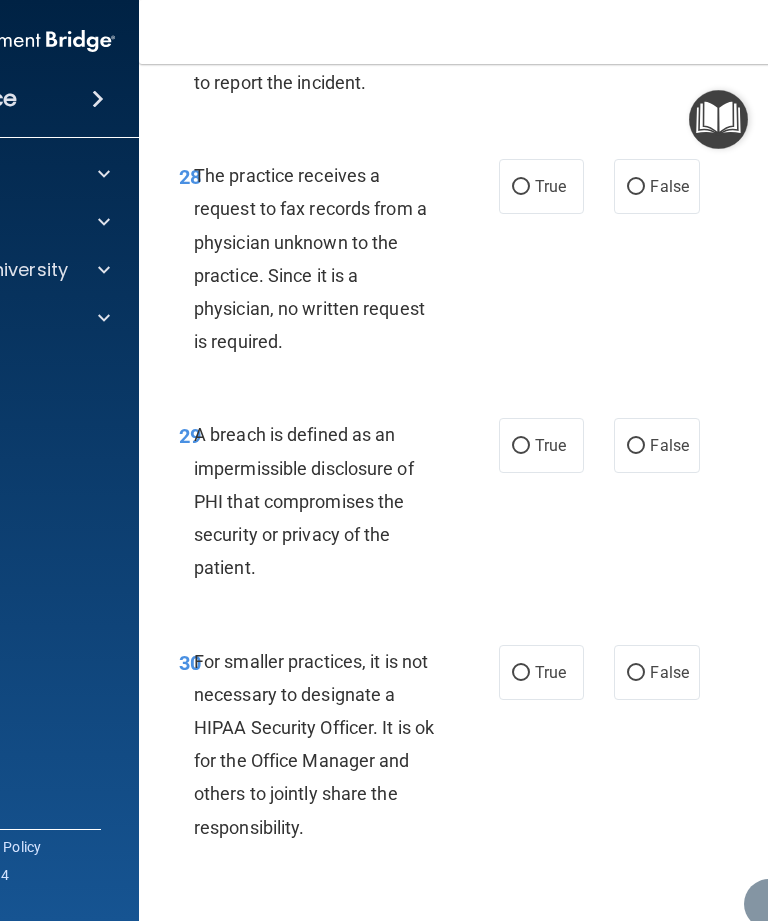 scroll, scrollTop: 6437, scrollLeft: 0, axis: vertical 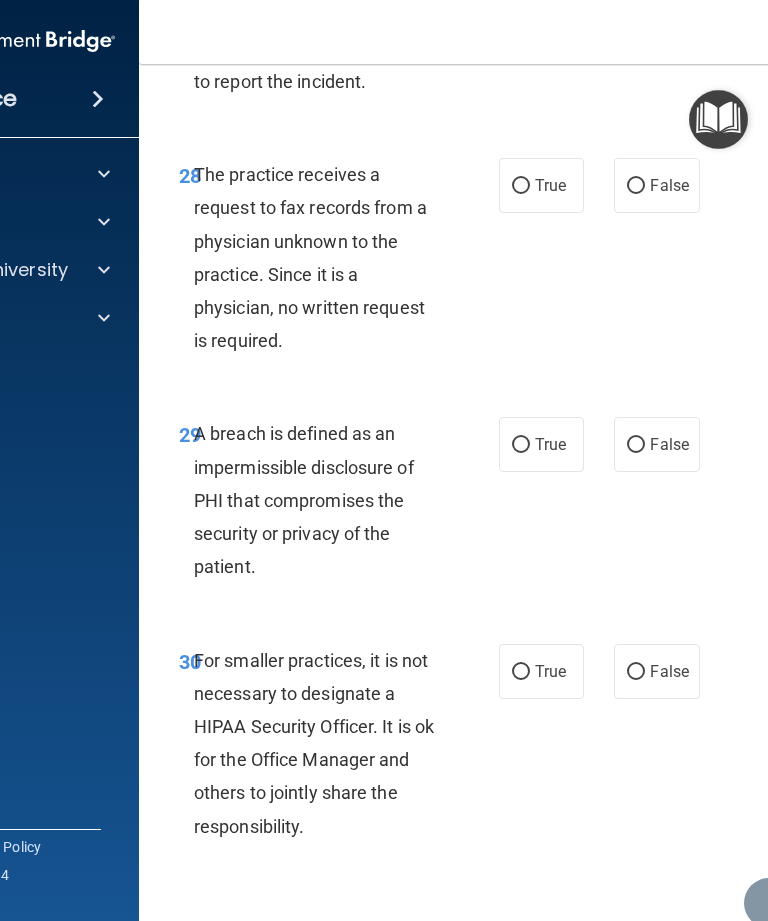 click on "False" at bounding box center [656, 185] 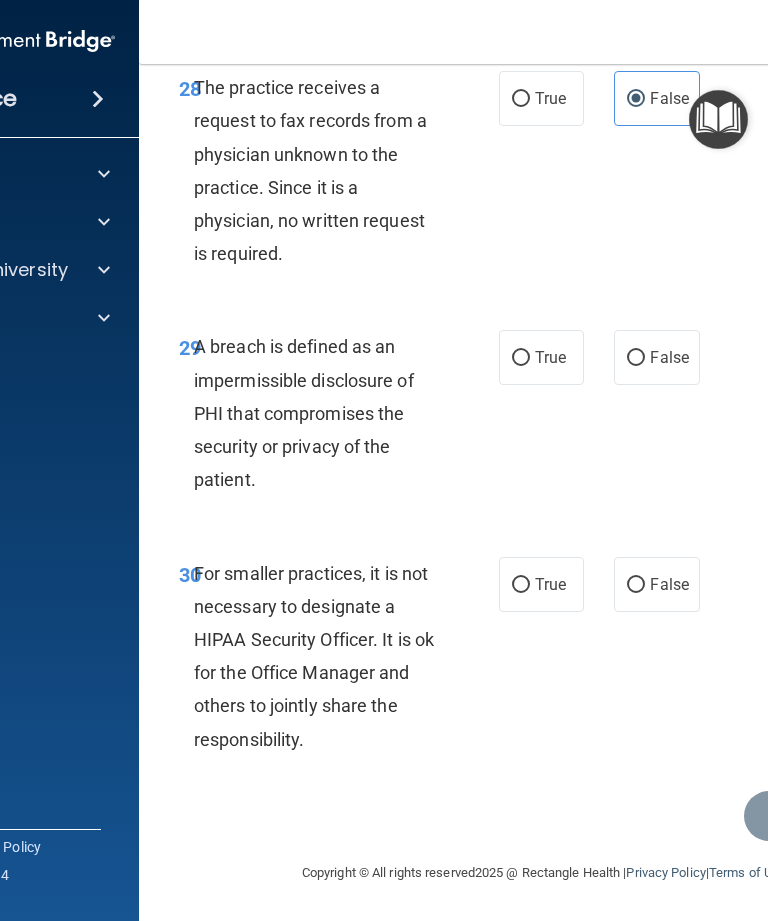scroll, scrollTop: 6620, scrollLeft: 0, axis: vertical 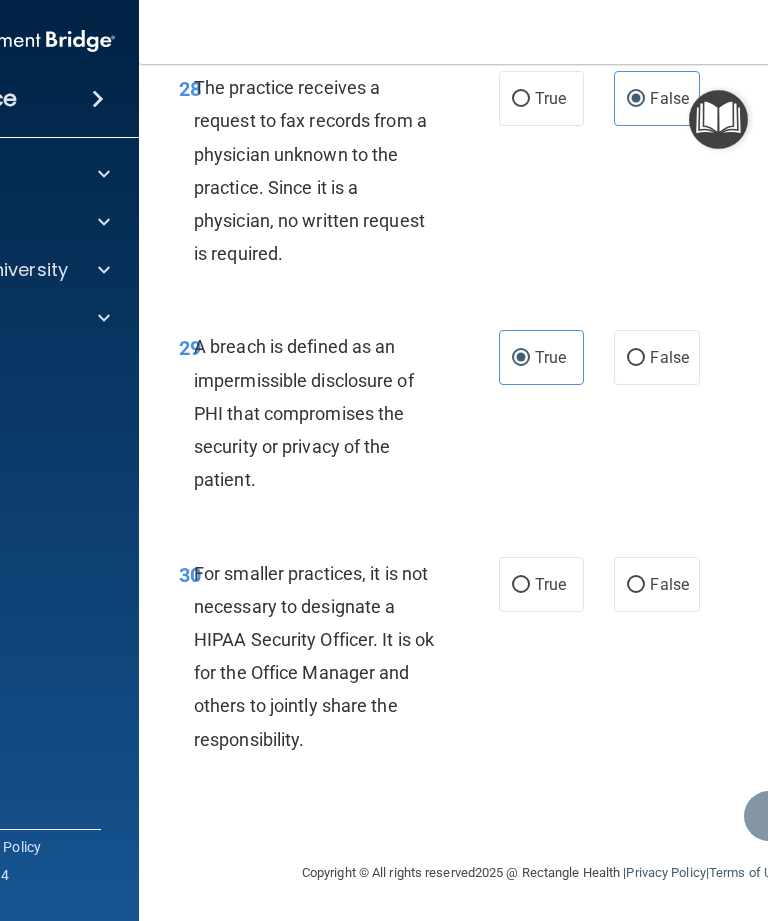 click on "False" at bounding box center [656, 584] 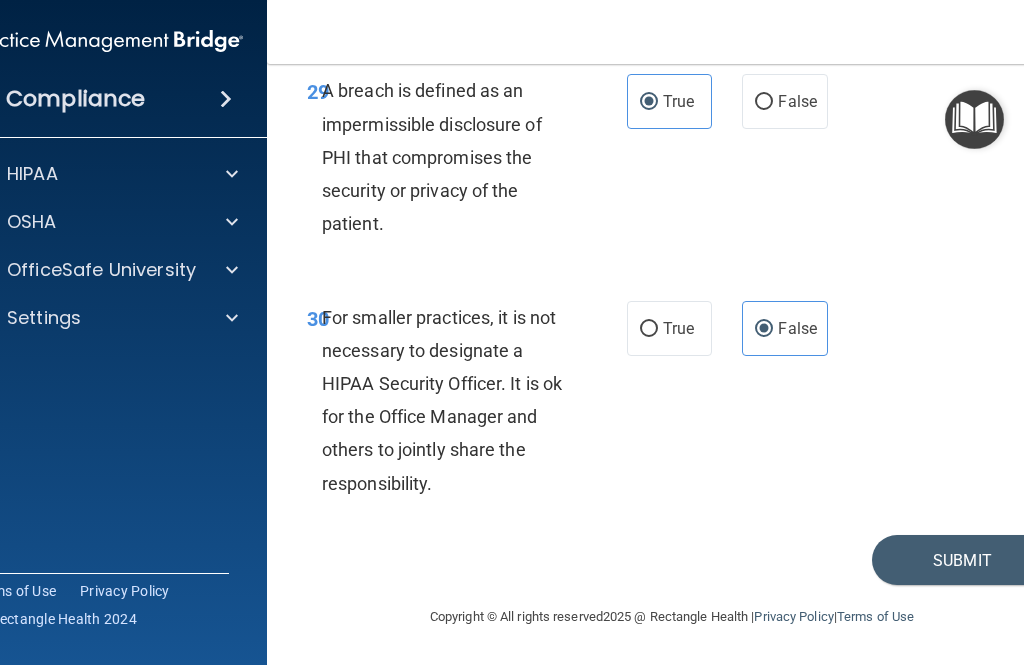 scroll, scrollTop: 6876, scrollLeft: 0, axis: vertical 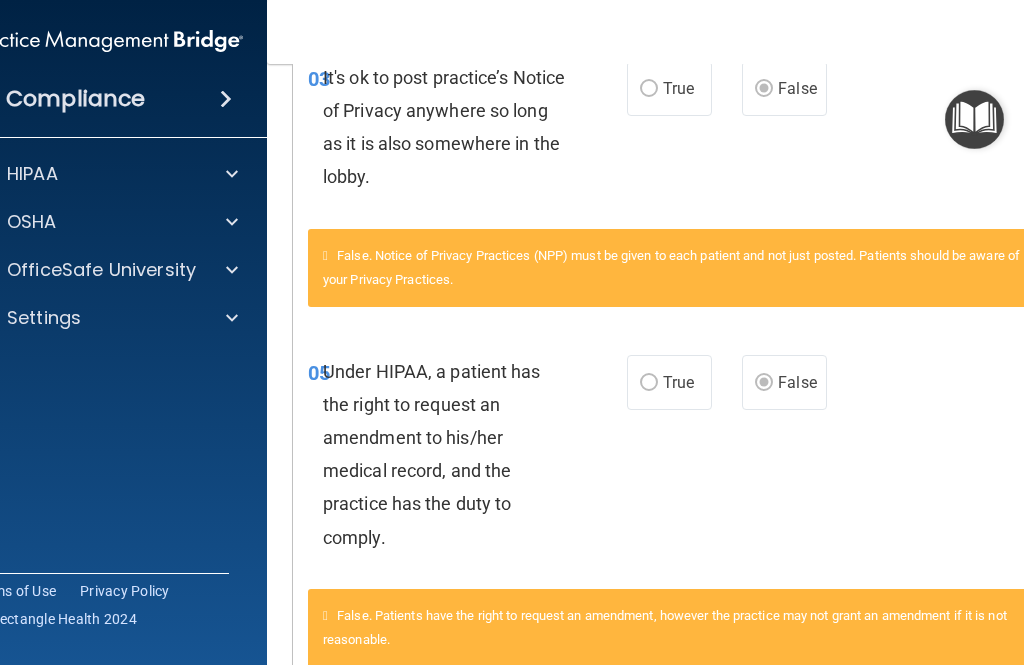 click on "False" at bounding box center [784, 88] 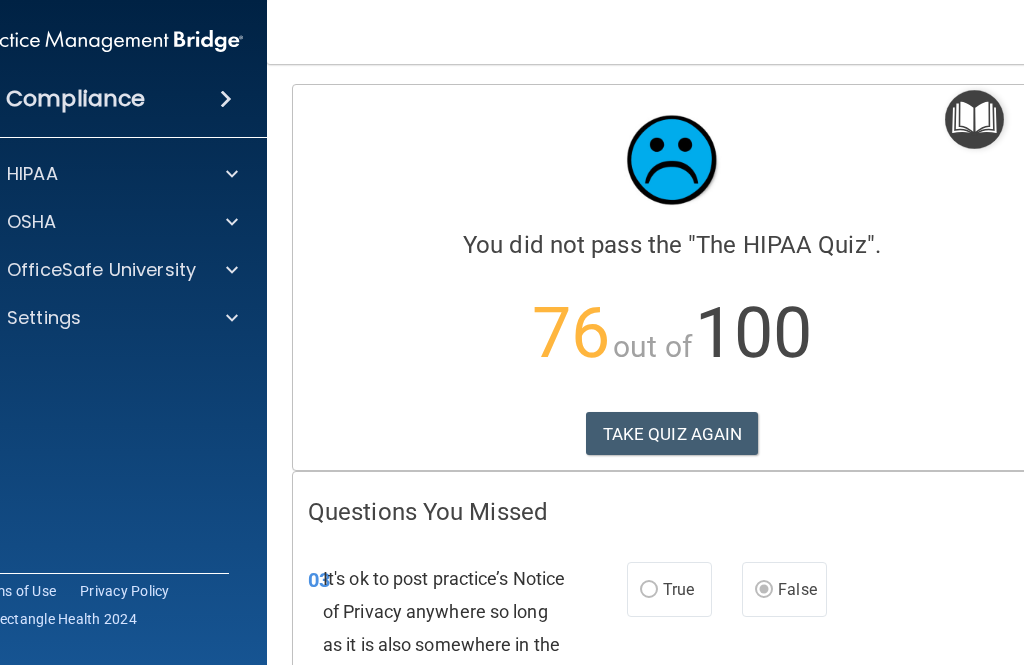 scroll, scrollTop: 0, scrollLeft: 0, axis: both 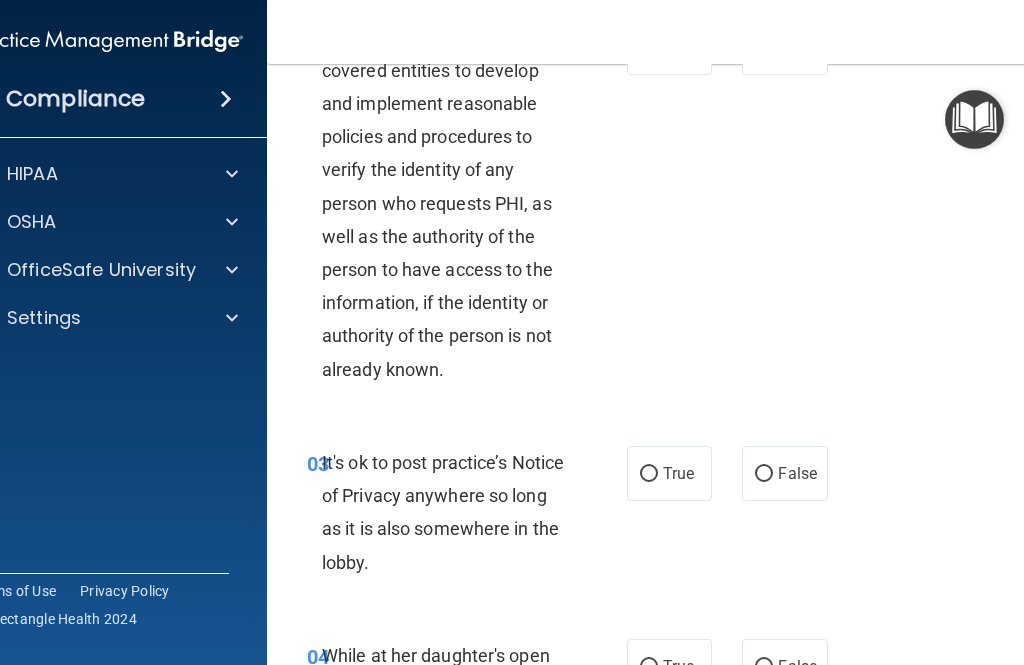 click on "True" at bounding box center (669, 473) 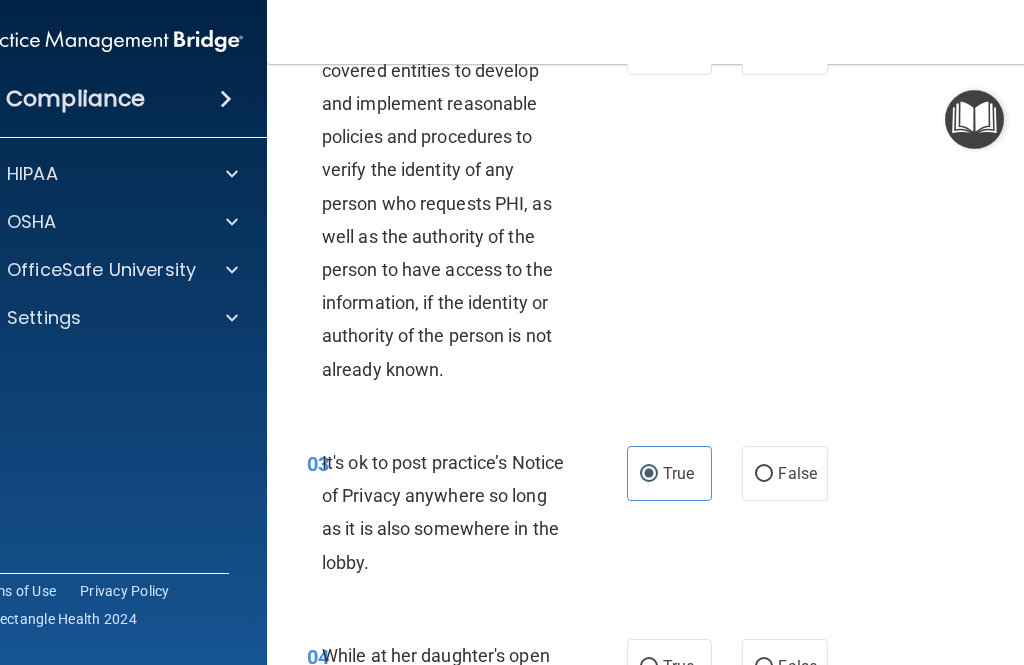 click on "False" at bounding box center [797, 473] 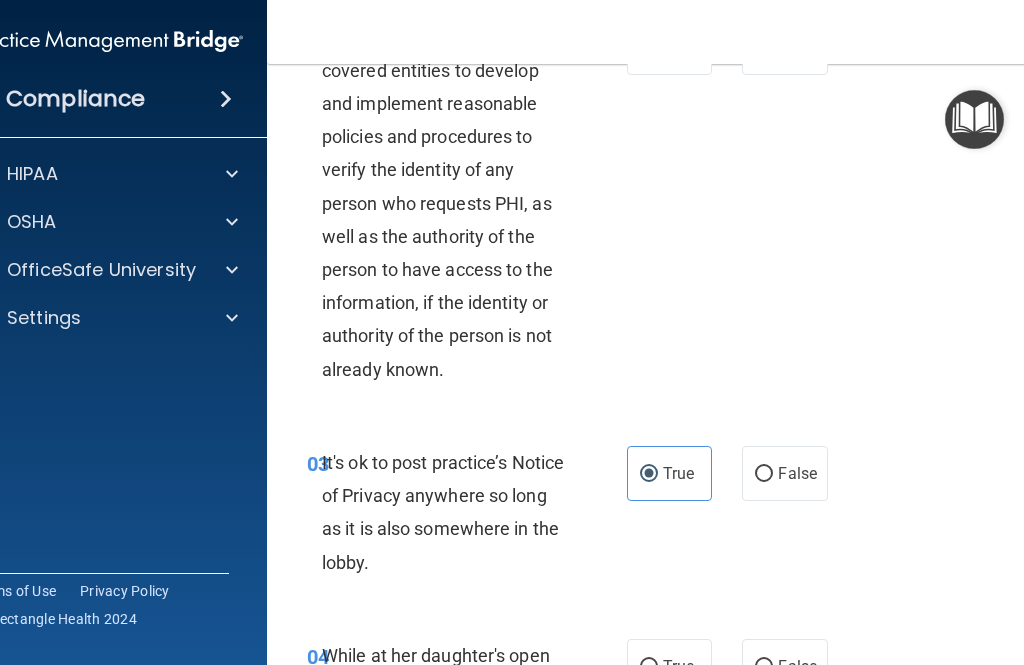 radio on "true" 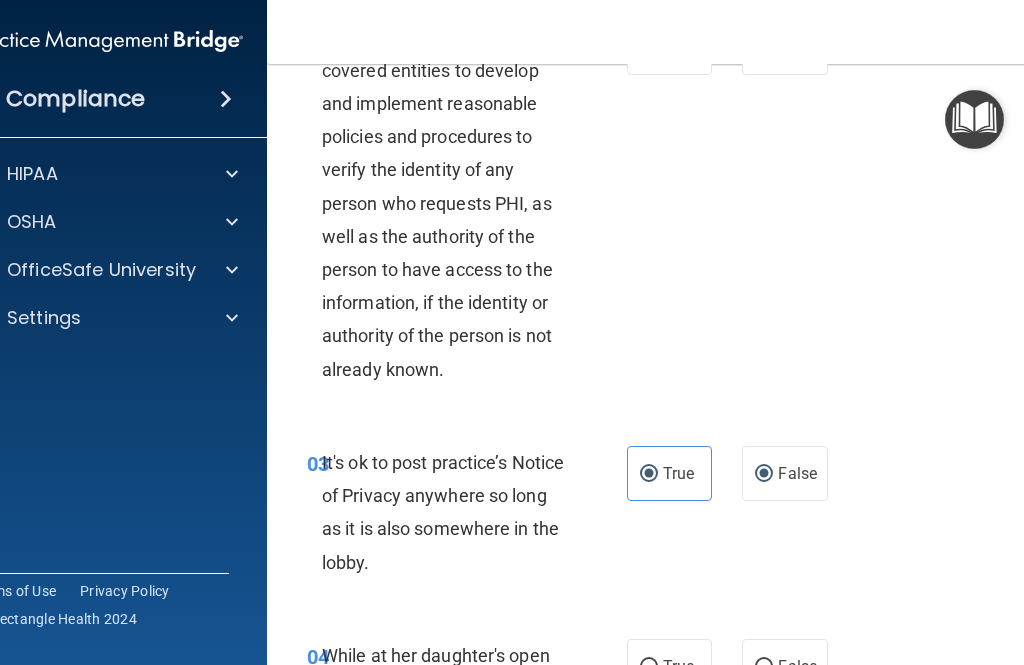 radio on "false" 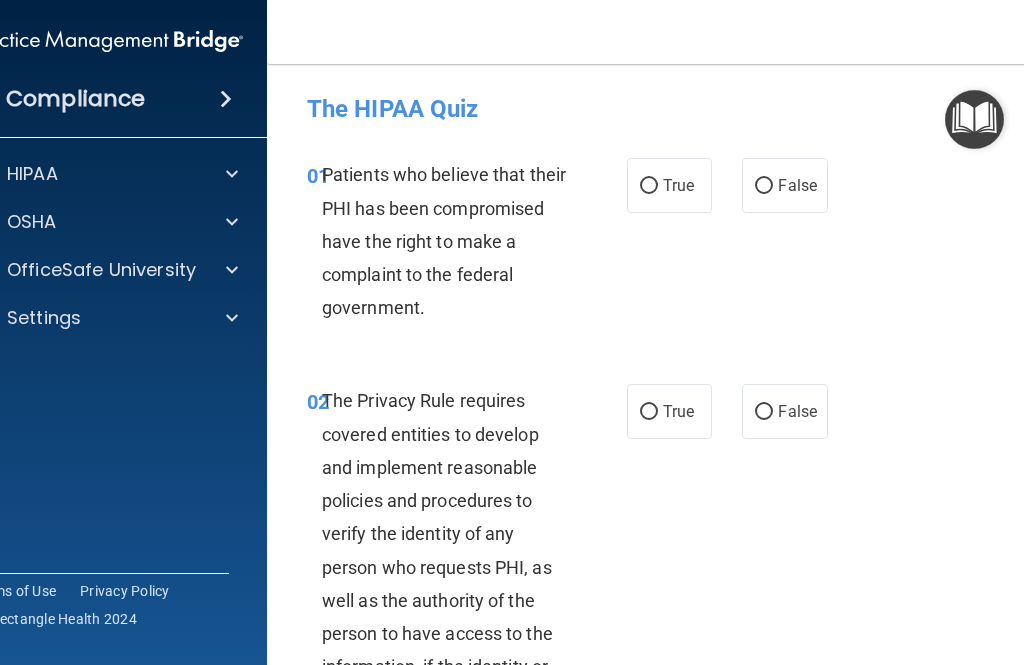 scroll, scrollTop: 0, scrollLeft: 0, axis: both 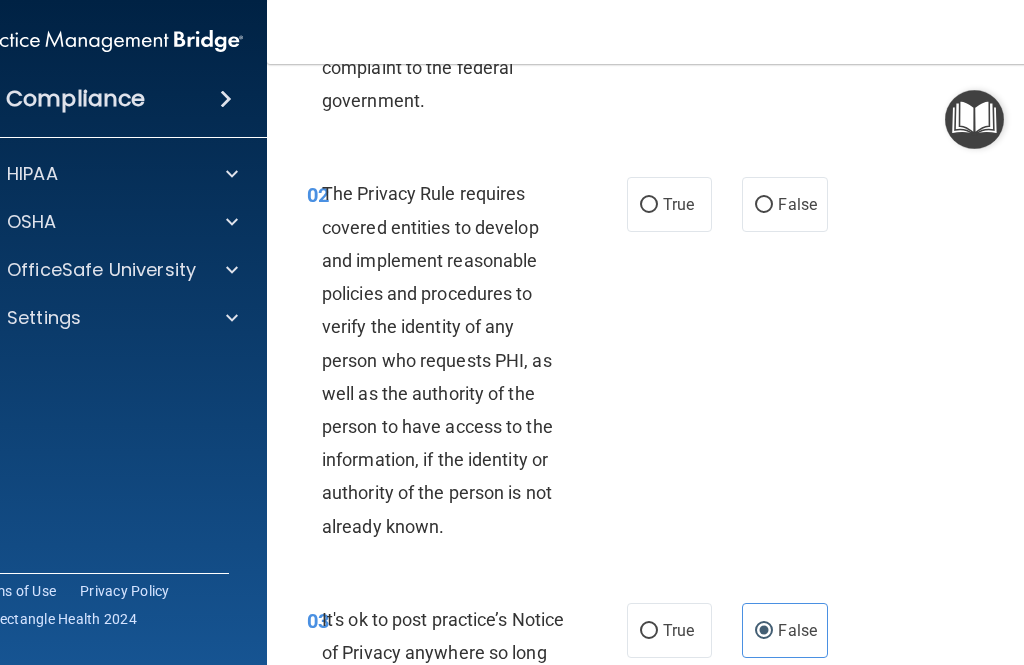 click on "True" at bounding box center (649, 205) 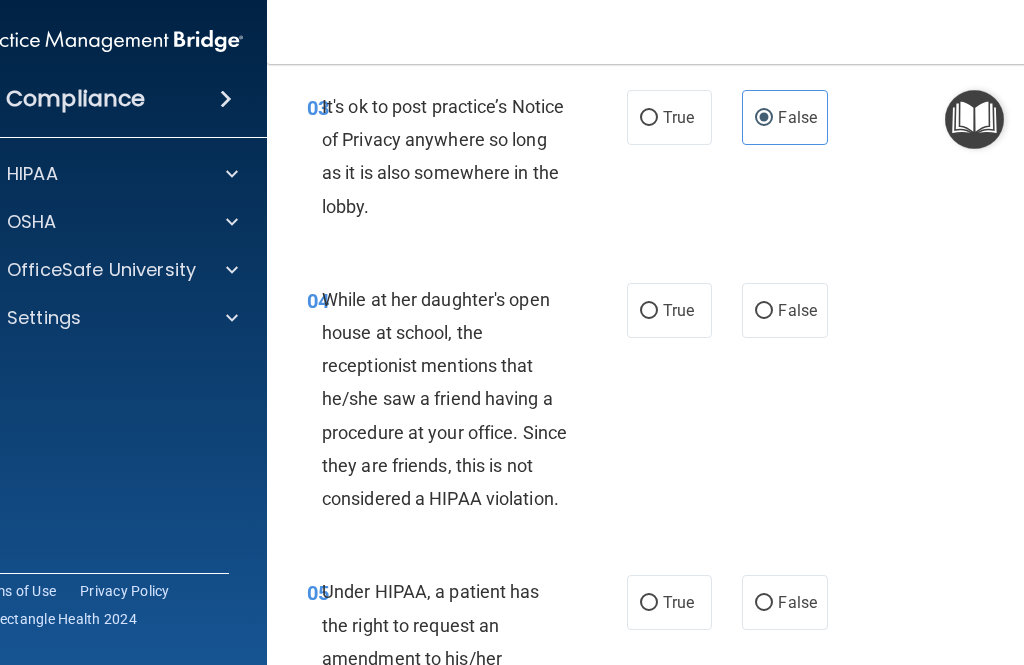 scroll, scrollTop: 721, scrollLeft: 0, axis: vertical 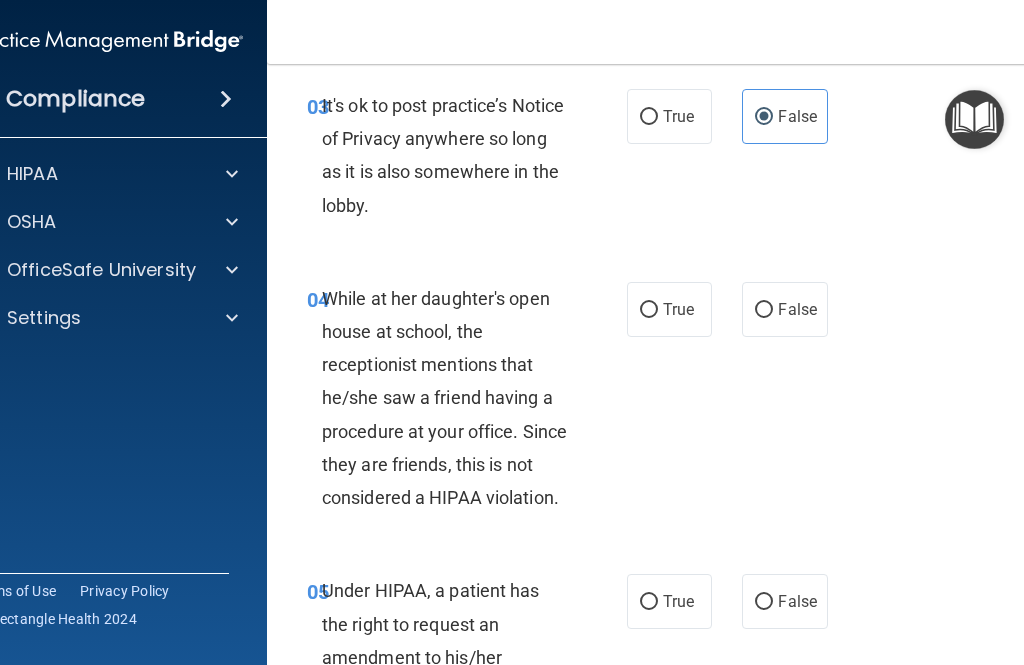 click on "False" at bounding box center [764, 310] 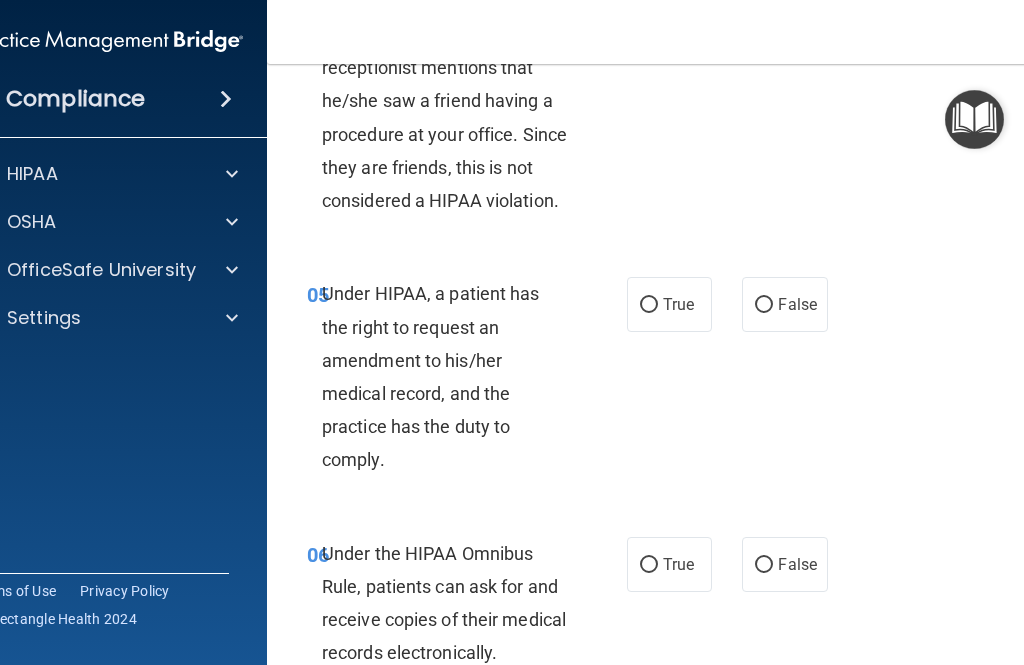 scroll, scrollTop: 1057, scrollLeft: 0, axis: vertical 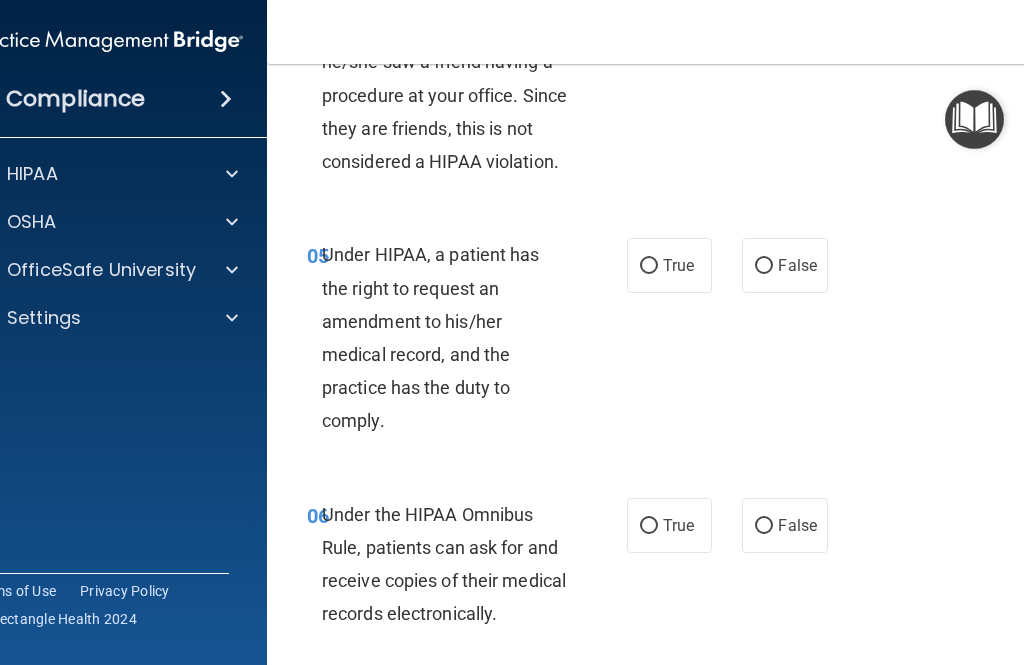 click on "False" at bounding box center (784, 265) 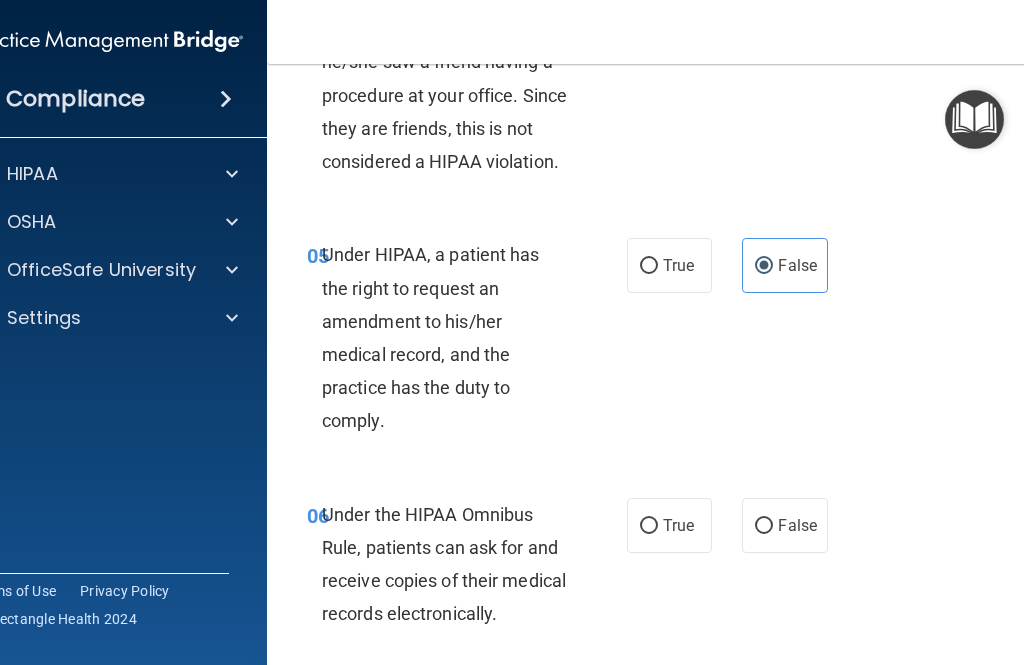 click on "True" at bounding box center [669, 265] 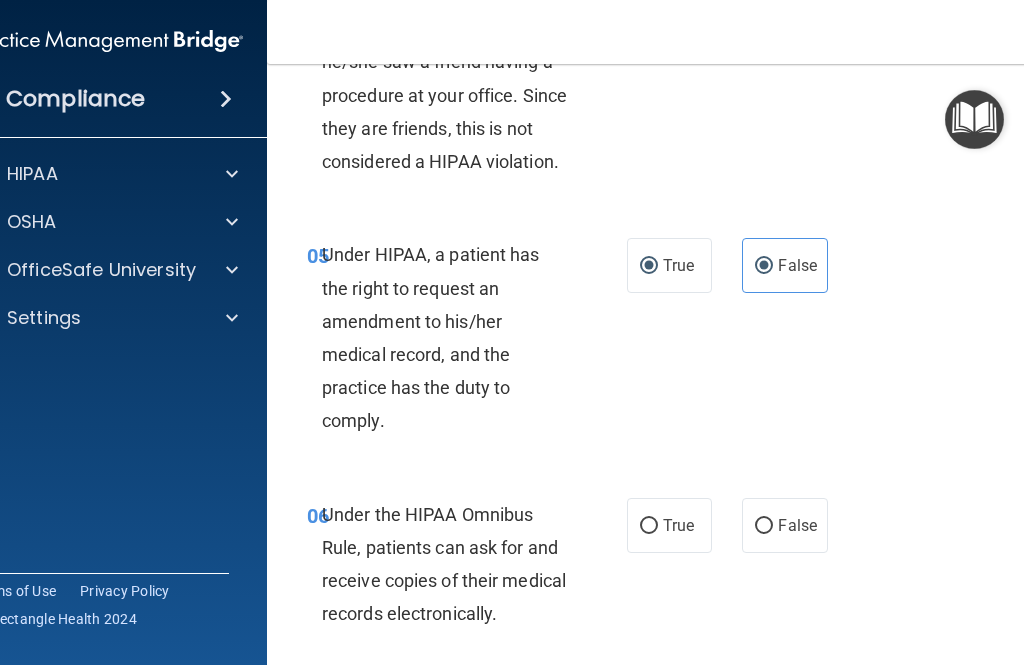 radio on "false" 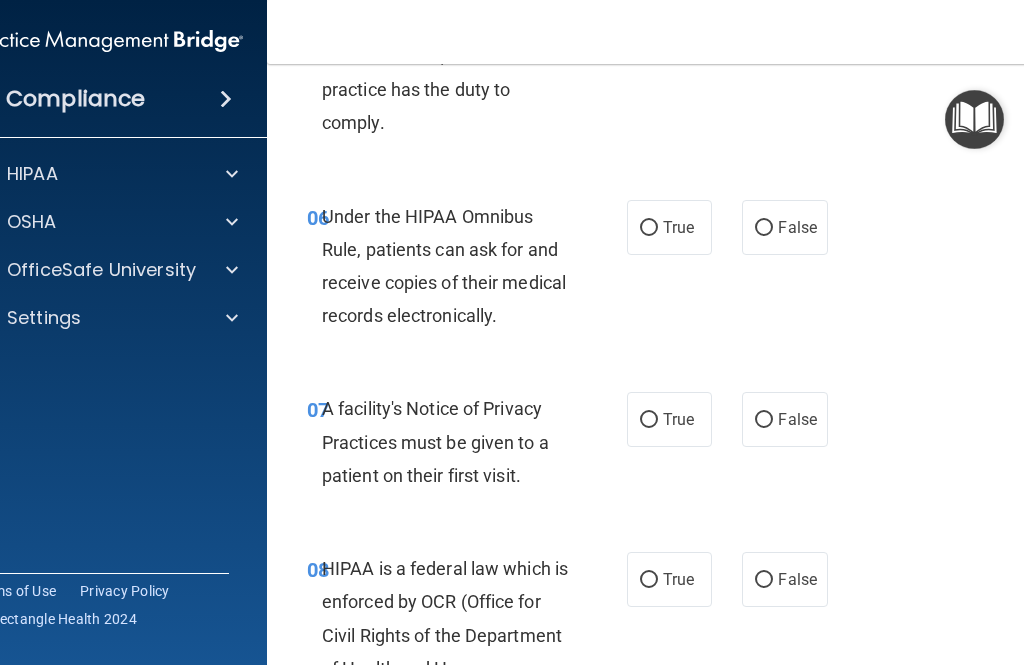 scroll, scrollTop: 1373, scrollLeft: 0, axis: vertical 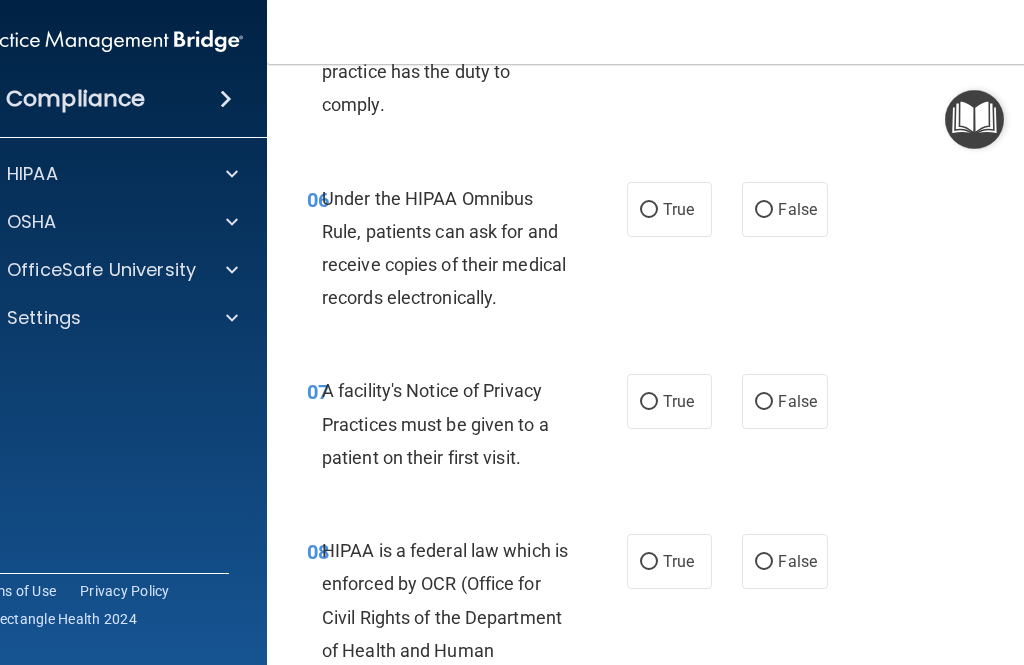 click on "True" at bounding box center (669, 209) 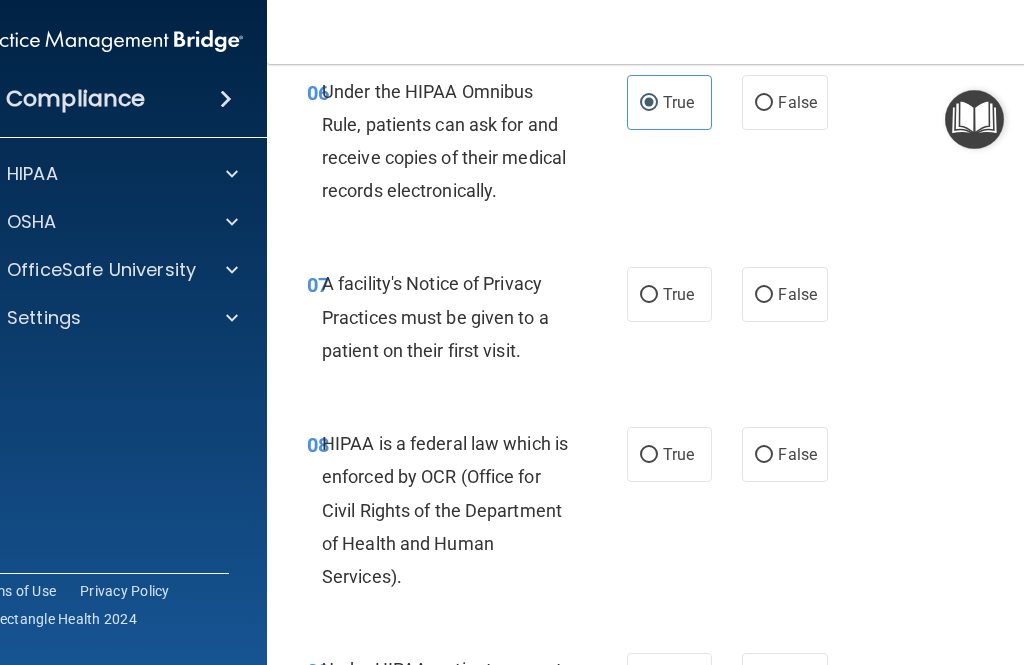 scroll, scrollTop: 1484, scrollLeft: 0, axis: vertical 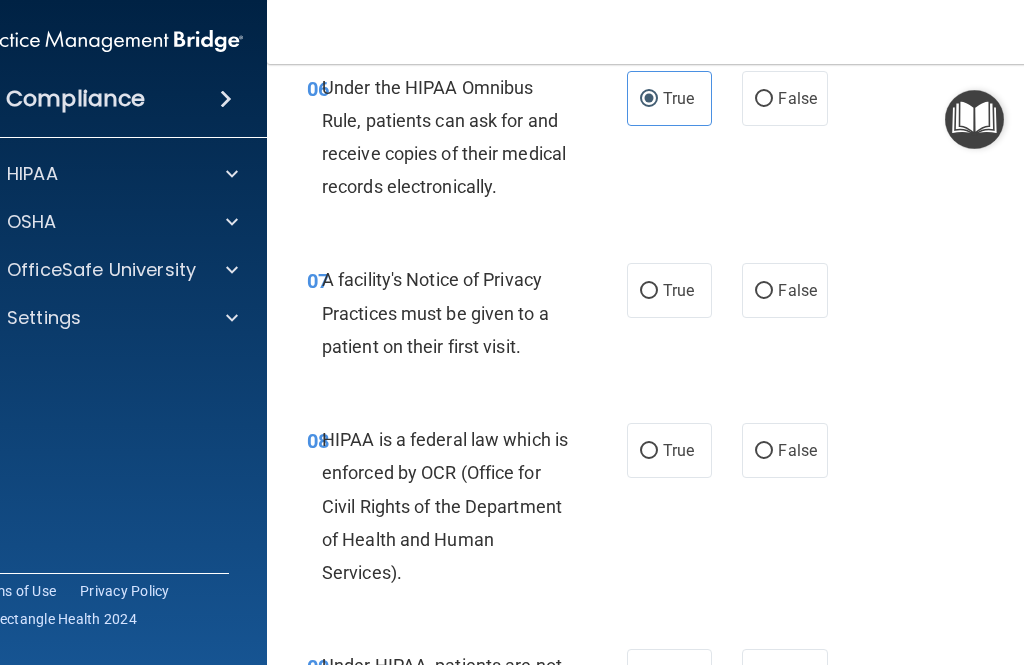 click on "True" at bounding box center (678, 290) 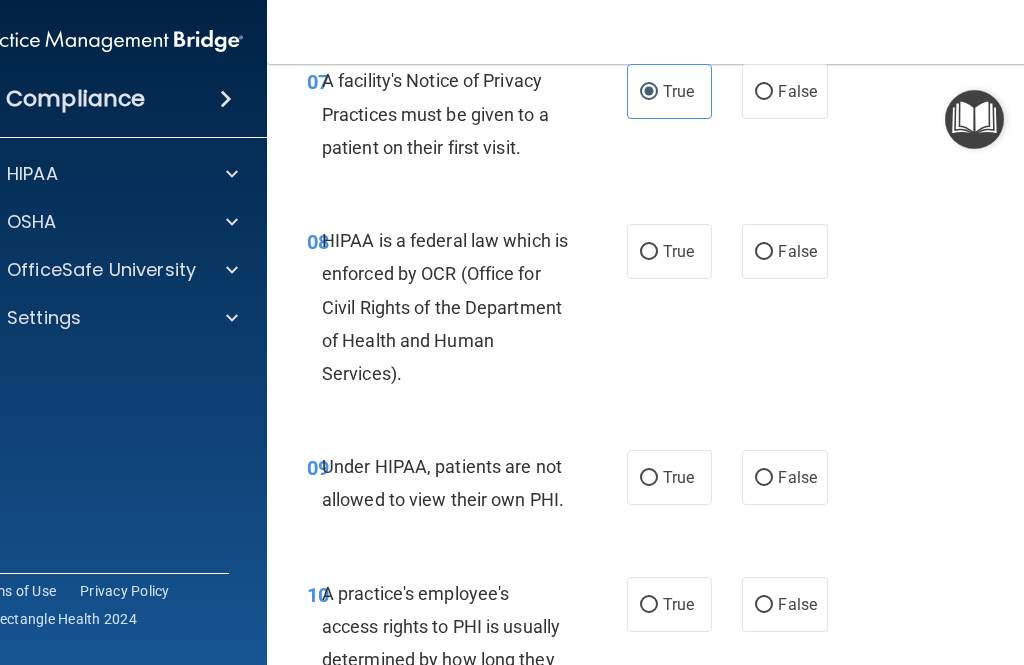 scroll, scrollTop: 1685, scrollLeft: 0, axis: vertical 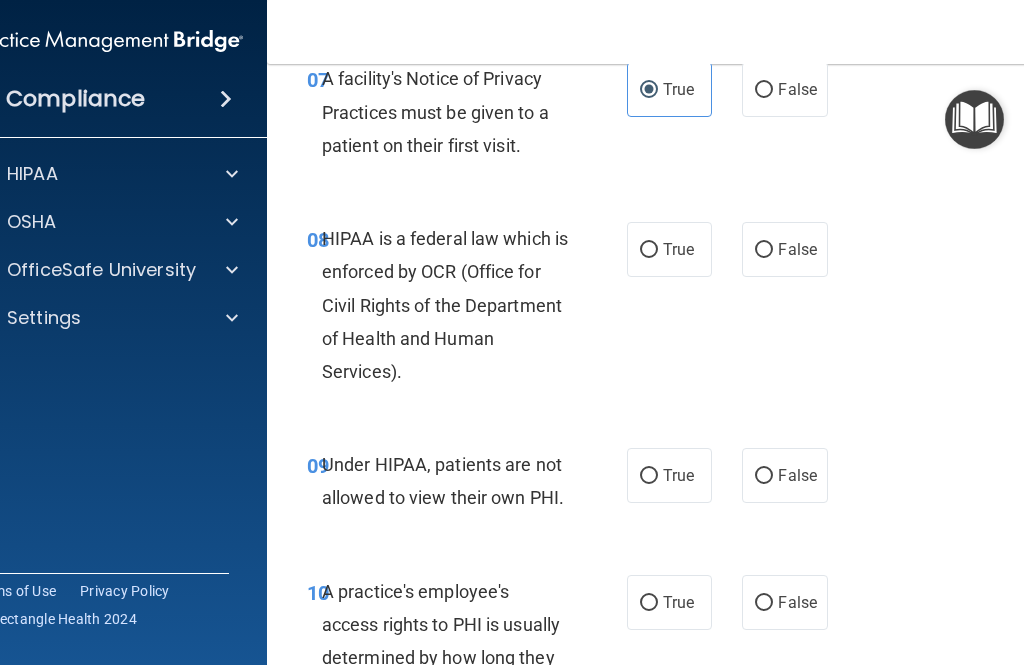 click on "True" at bounding box center [678, 249] 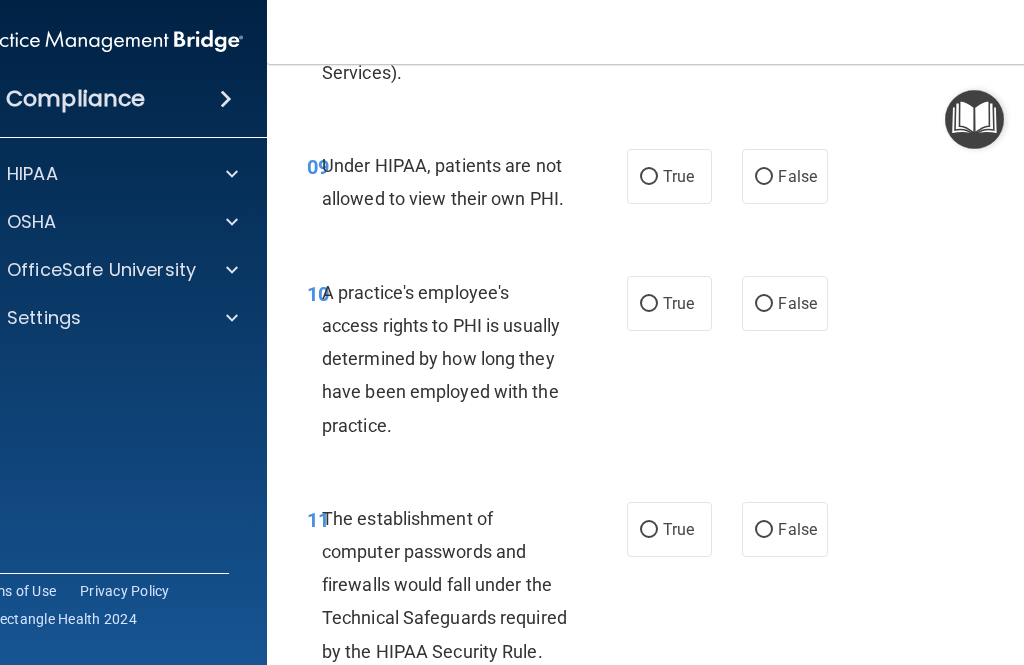scroll, scrollTop: 1999, scrollLeft: 0, axis: vertical 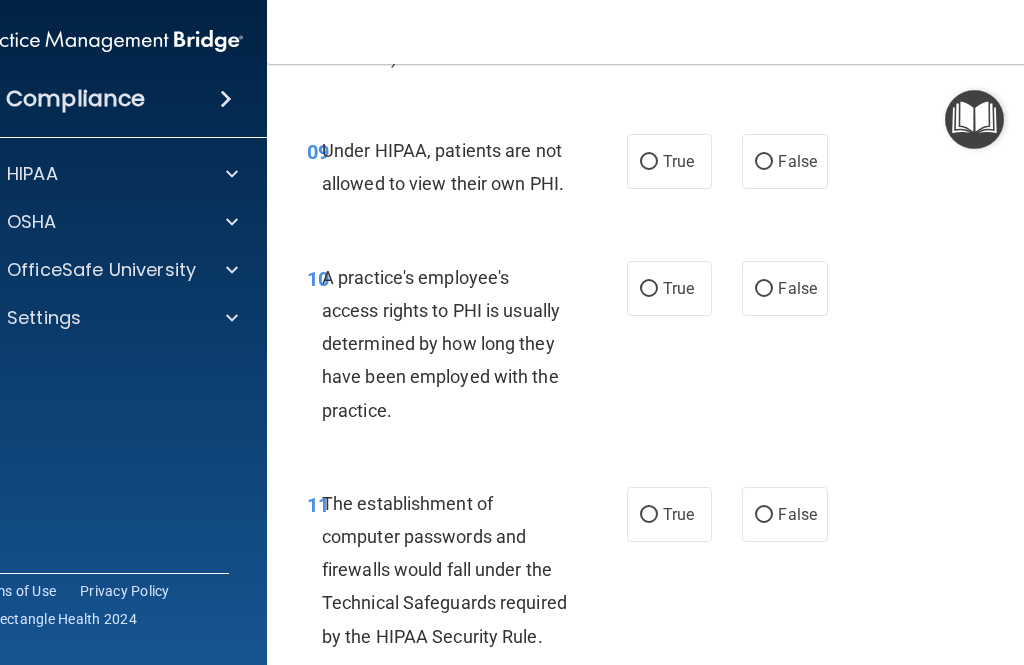 click on "False" at bounding box center [784, 161] 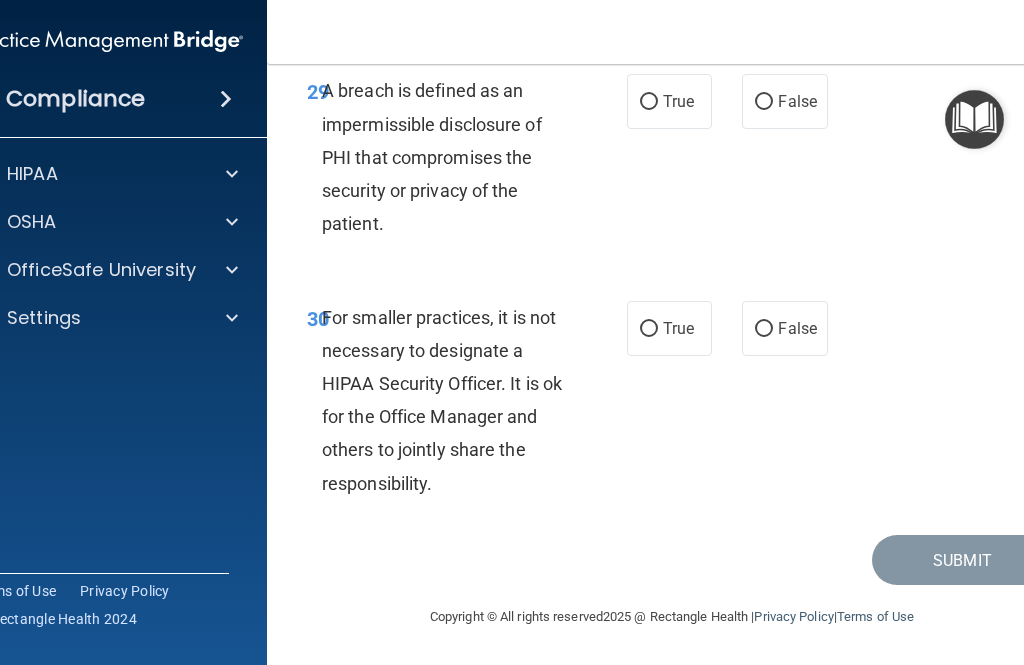 scroll, scrollTop: 6876, scrollLeft: 0, axis: vertical 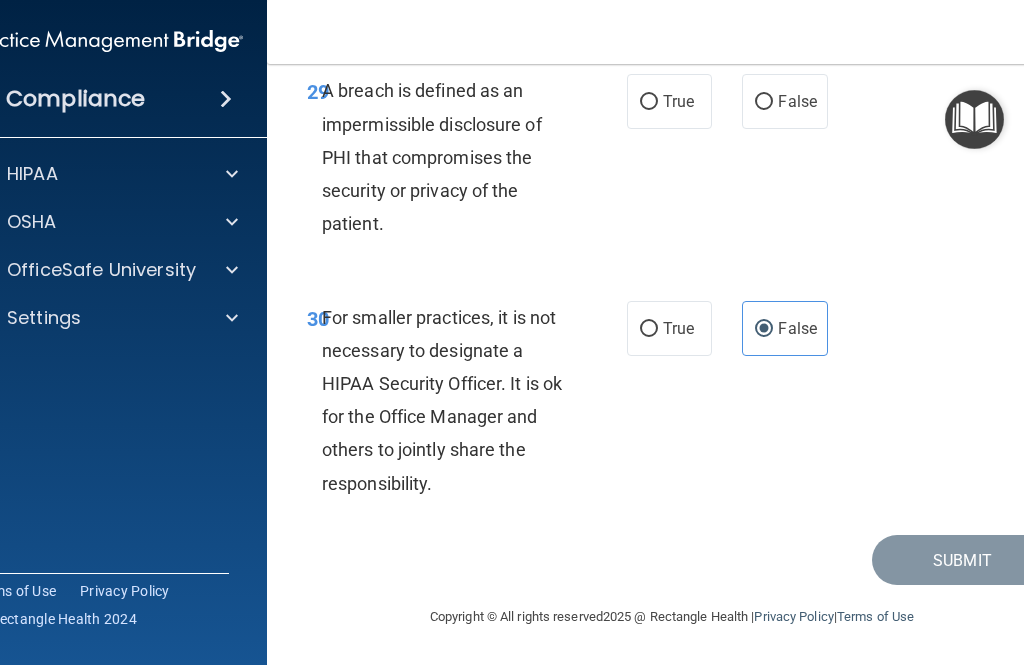 click on "True" at bounding box center (678, 101) 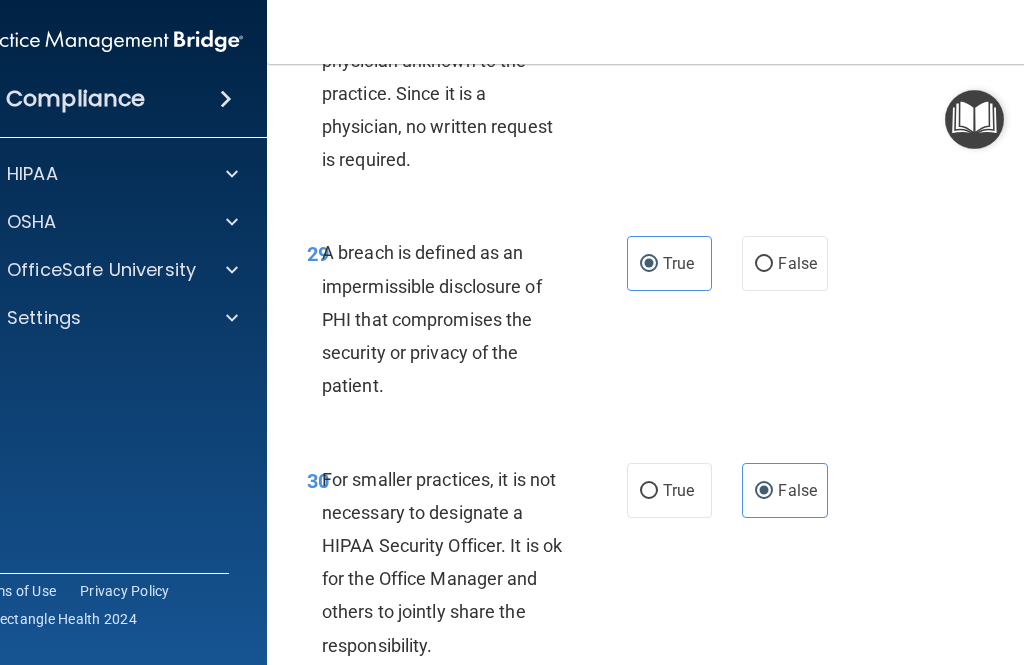 scroll, scrollTop: 6610, scrollLeft: 0, axis: vertical 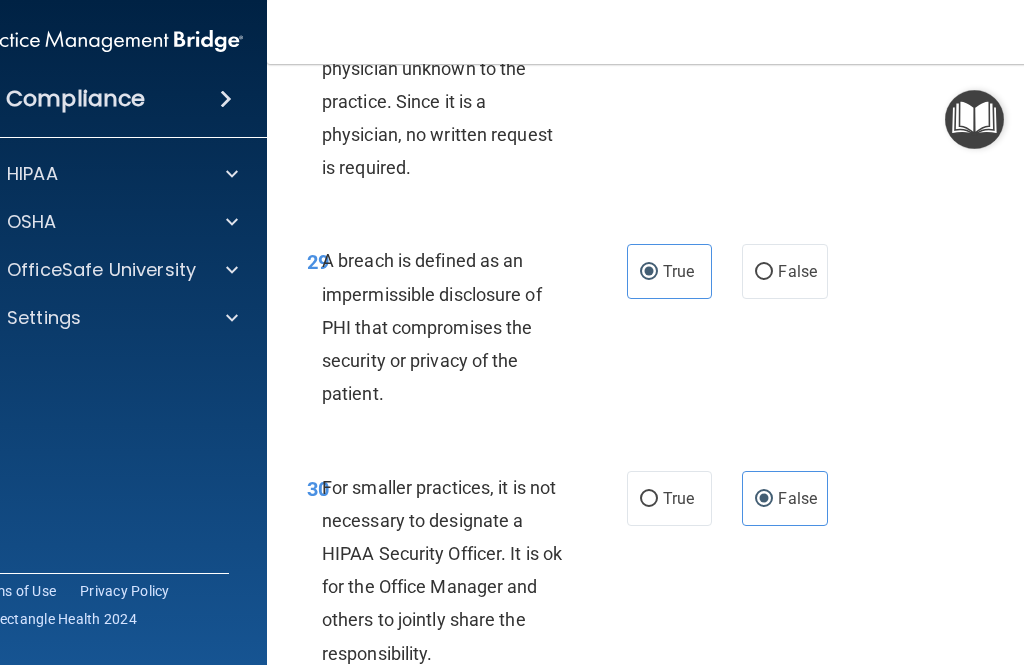 click on "False" at bounding box center (797, 12) 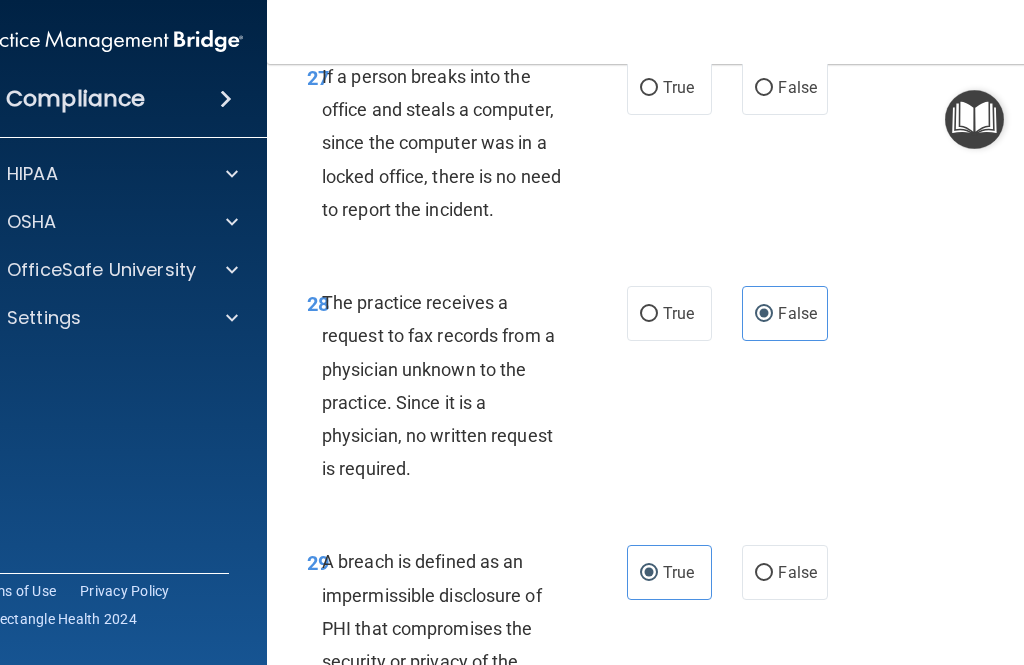 scroll, scrollTop: 6305, scrollLeft: 0, axis: vertical 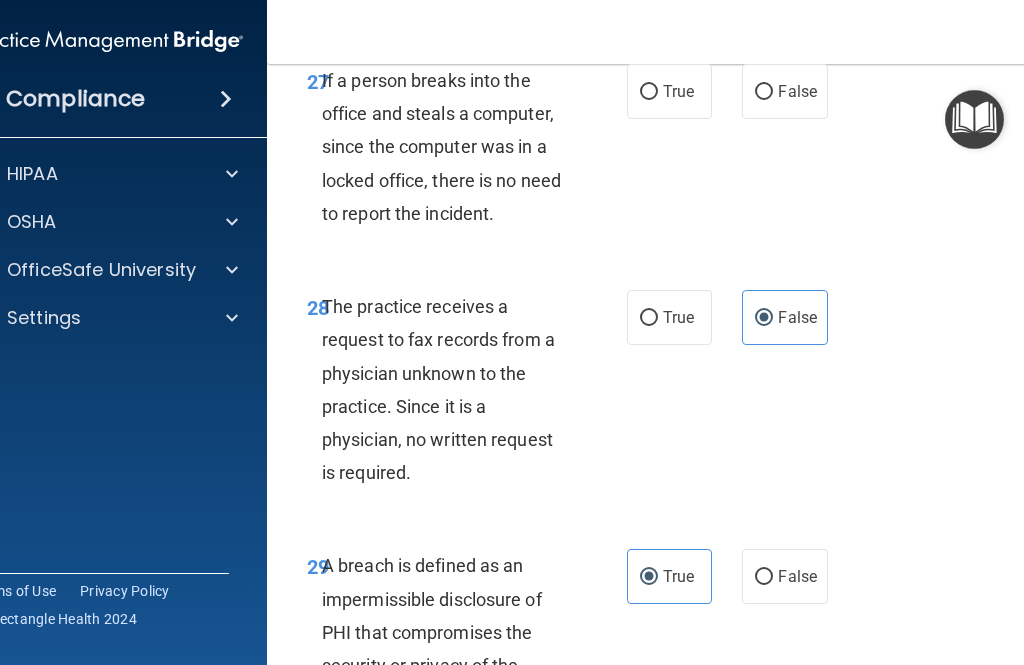 click on "False" at bounding box center [784, 91] 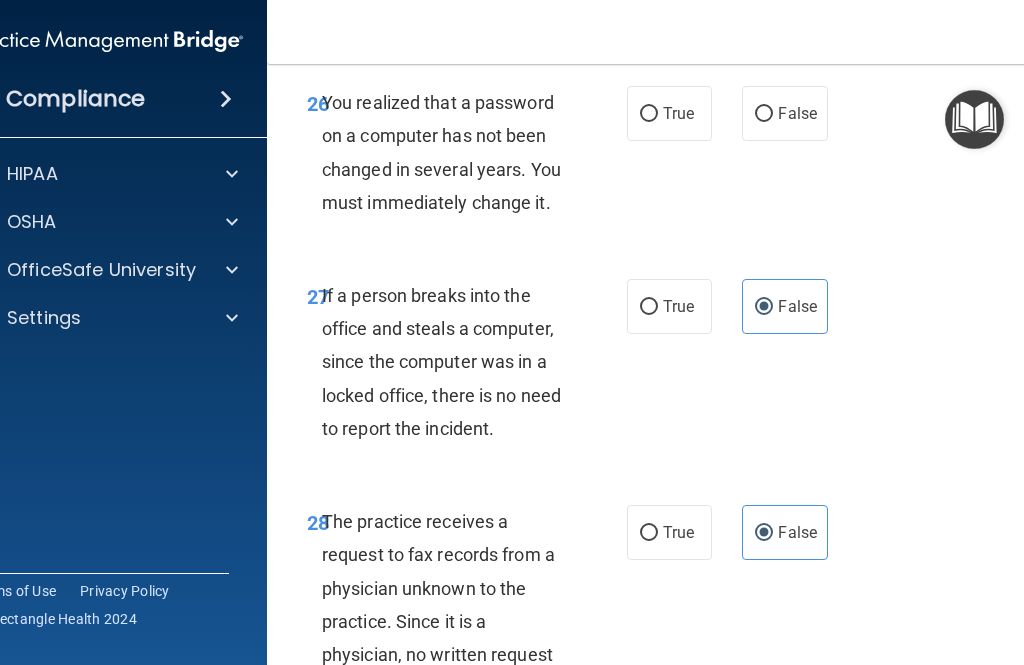 scroll, scrollTop: 6086, scrollLeft: 0, axis: vertical 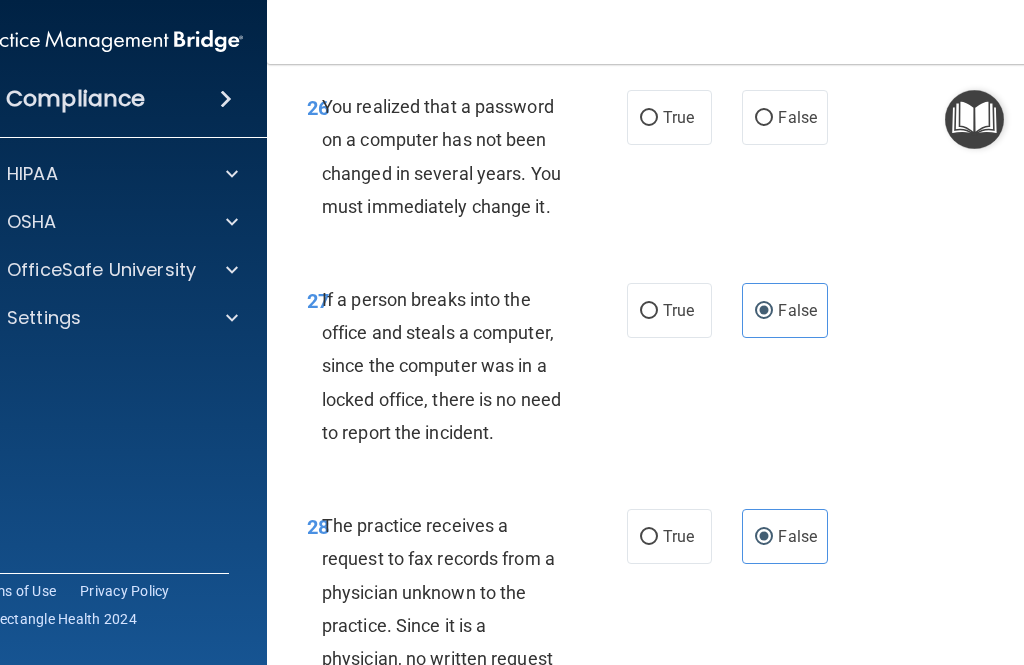 click on "True" at bounding box center (669, 117) 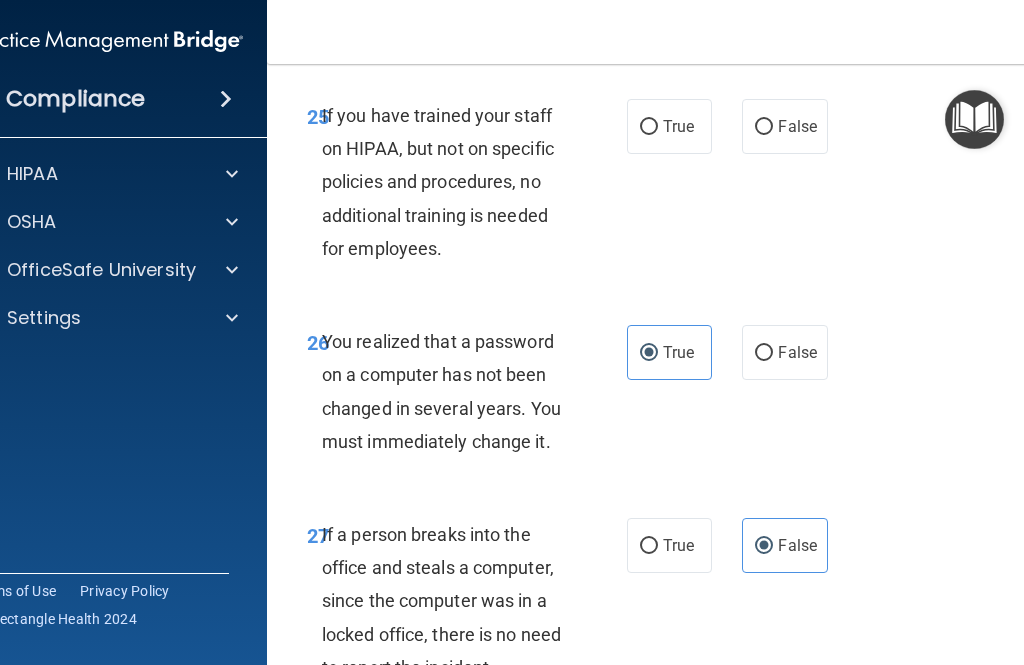 scroll, scrollTop: 5837, scrollLeft: 0, axis: vertical 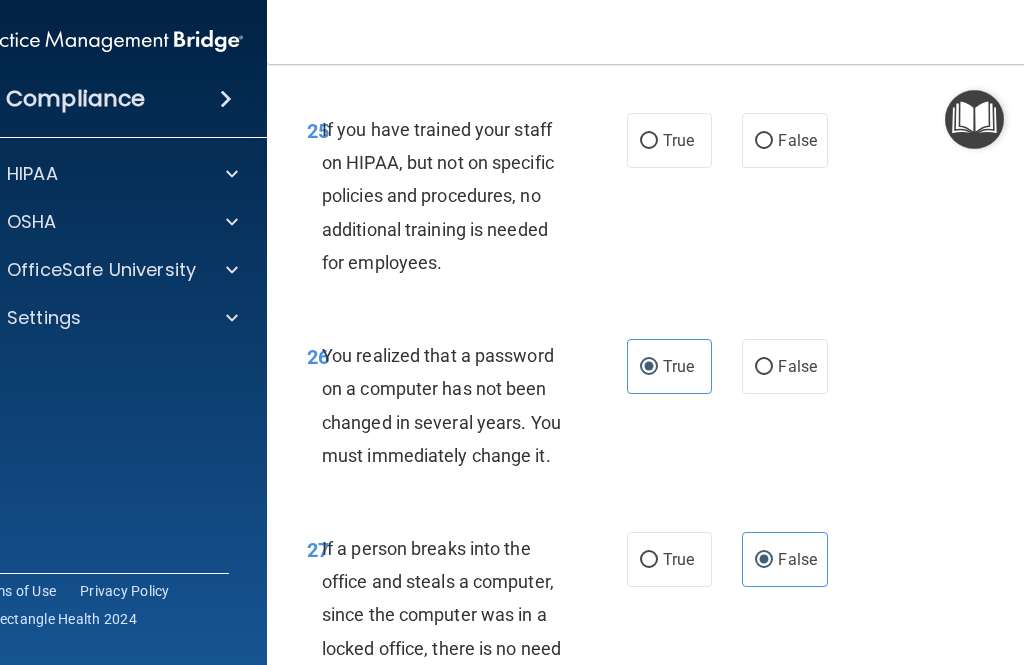 click on "25       If you have trained your staff on HIPAA, but not on specific policies and procedures, no additional training is needed for employees.                 True           False" at bounding box center (672, 201) 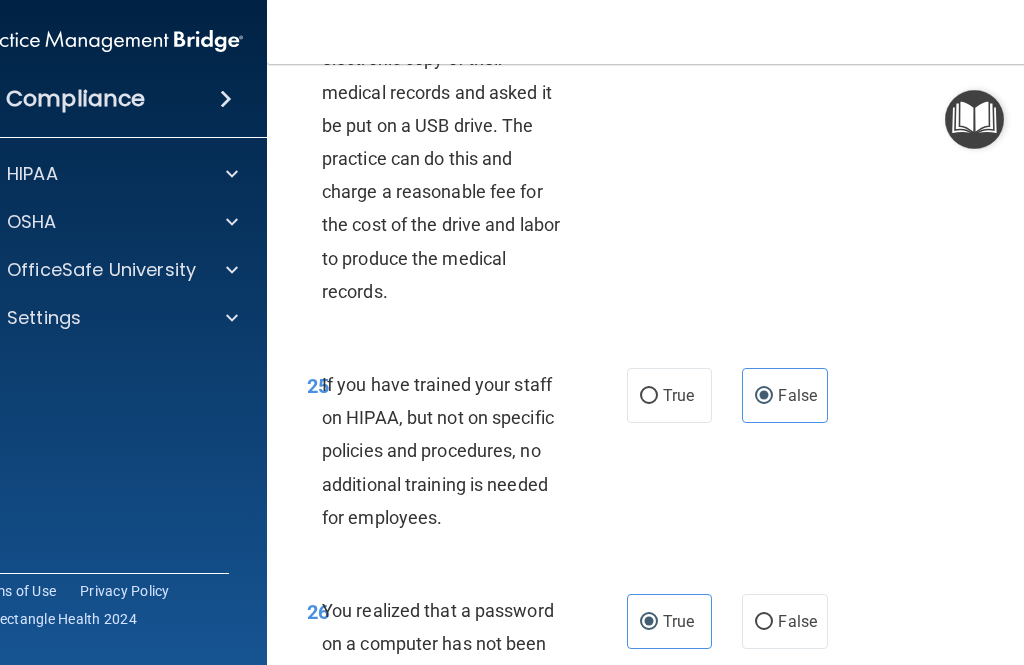 scroll, scrollTop: 5578, scrollLeft: 0, axis: vertical 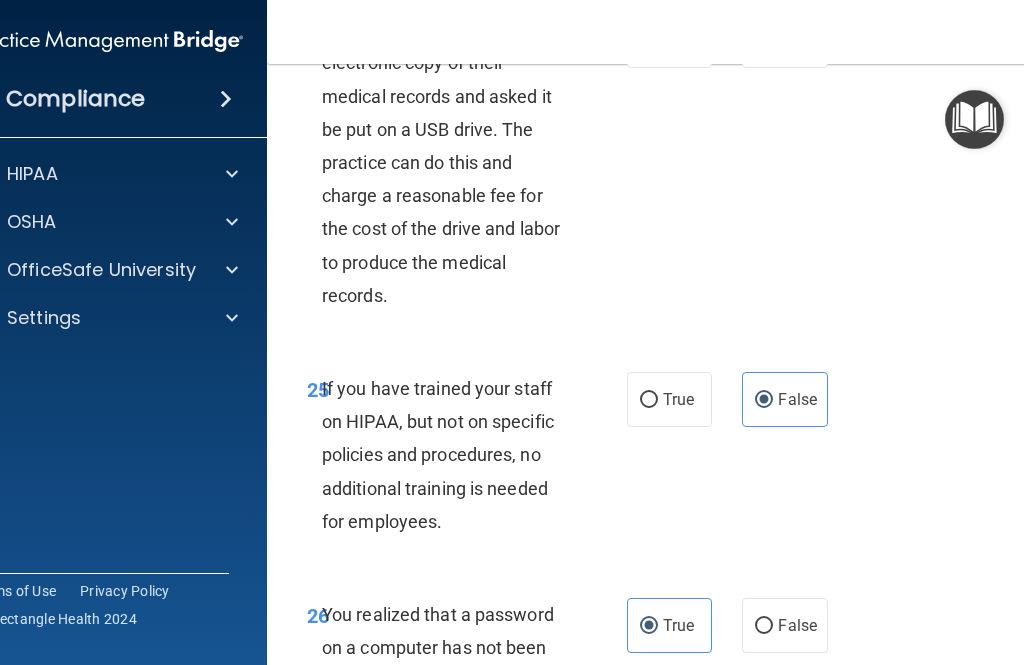 click on "True" at bounding box center [649, 41] 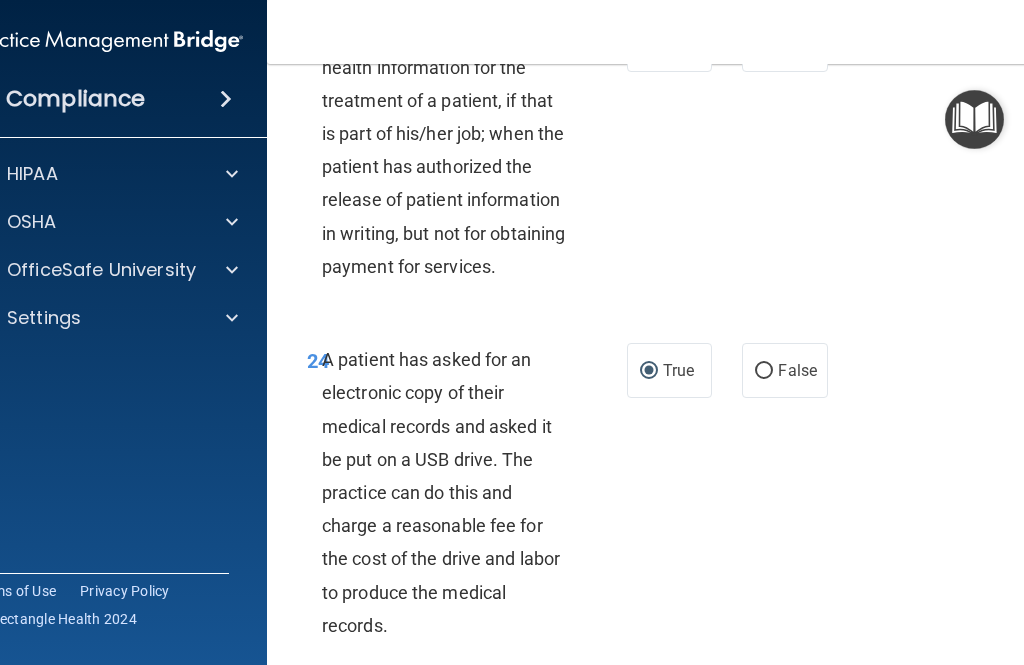 scroll, scrollTop: 5240, scrollLeft: 0, axis: vertical 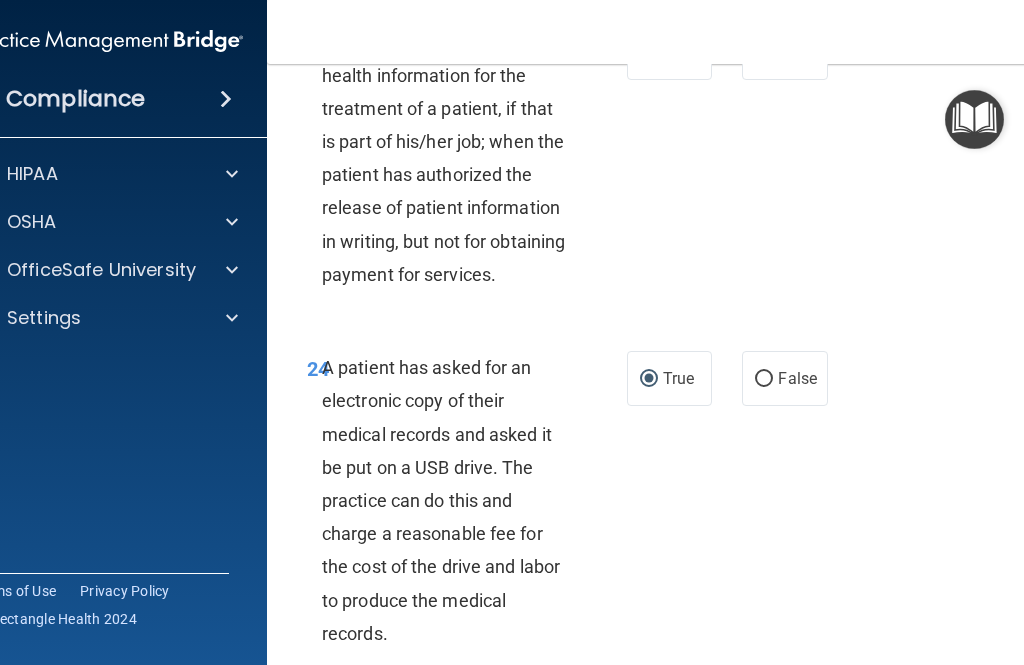 click on "True" at bounding box center [669, 52] 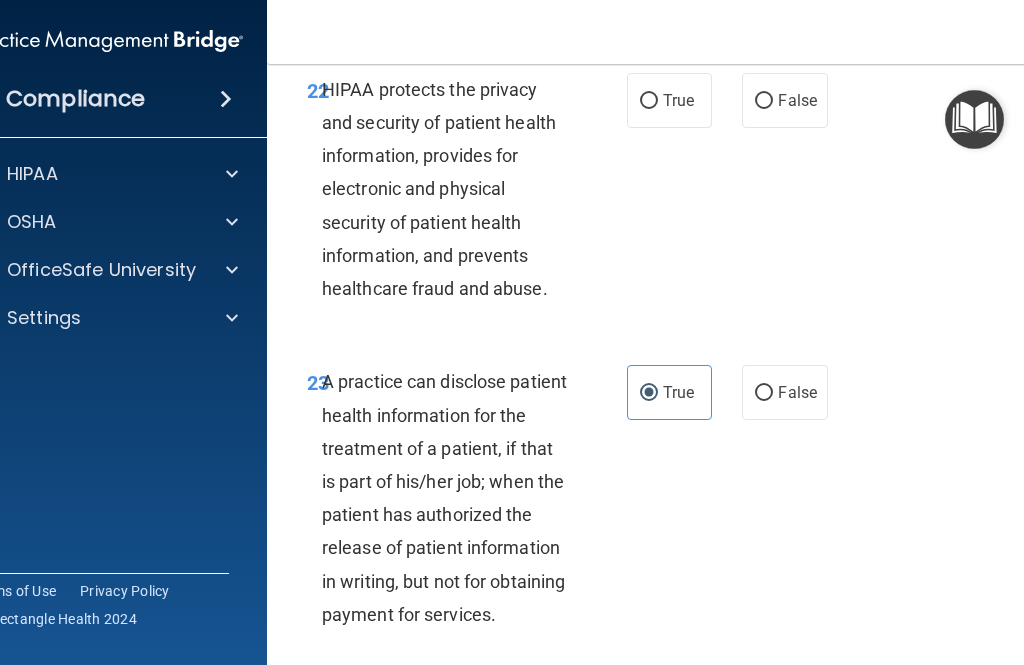 scroll, scrollTop: 4914, scrollLeft: 0, axis: vertical 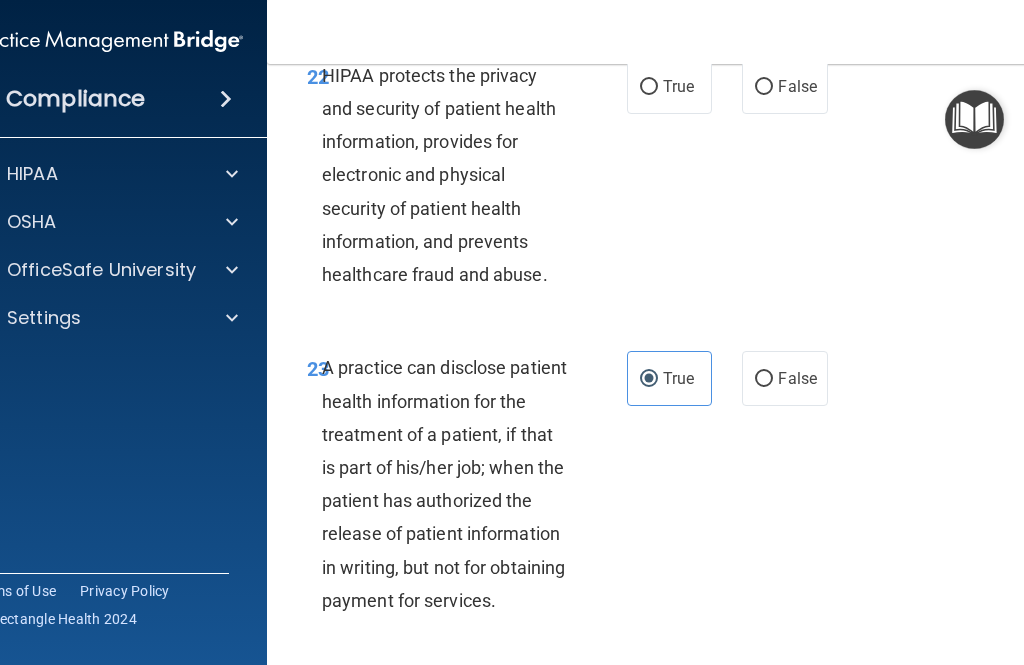 click on "True" at bounding box center (669, 86) 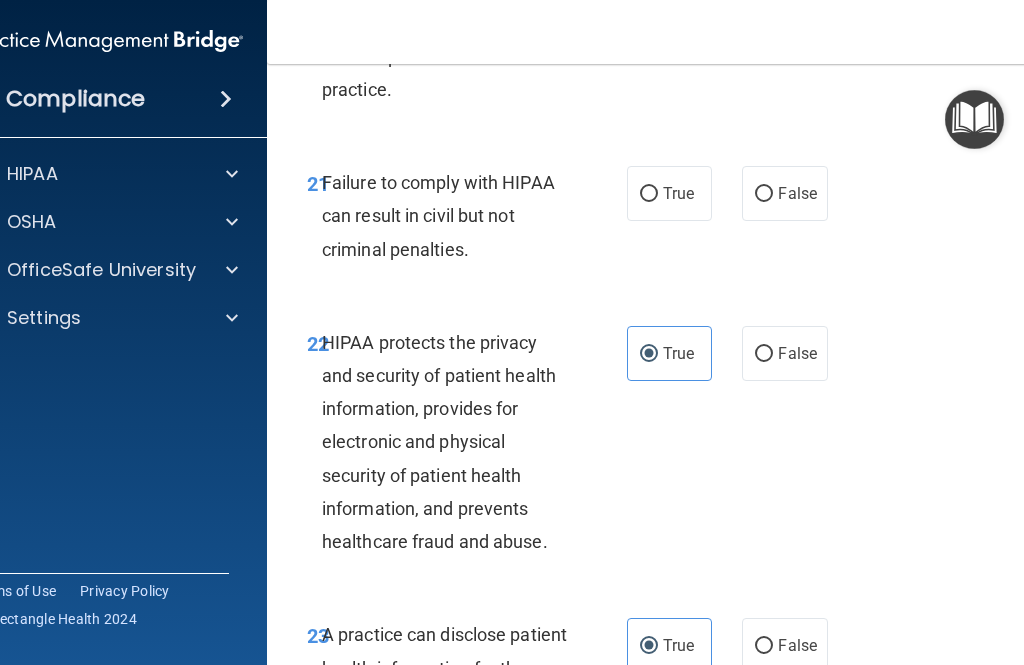 scroll, scrollTop: 4635, scrollLeft: 0, axis: vertical 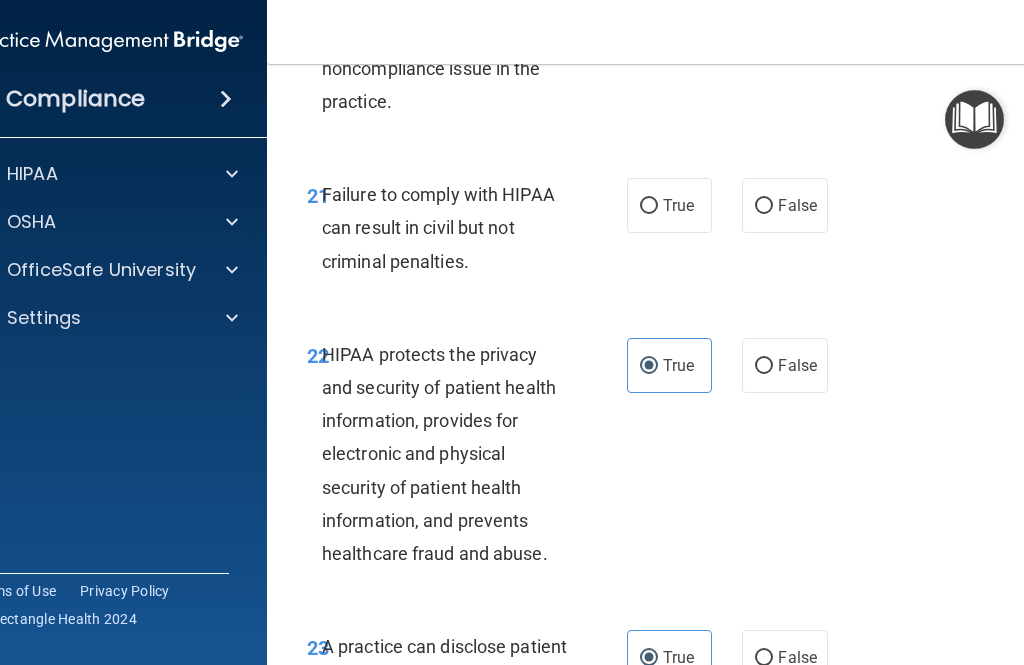 click on "False" at bounding box center [784, 205] 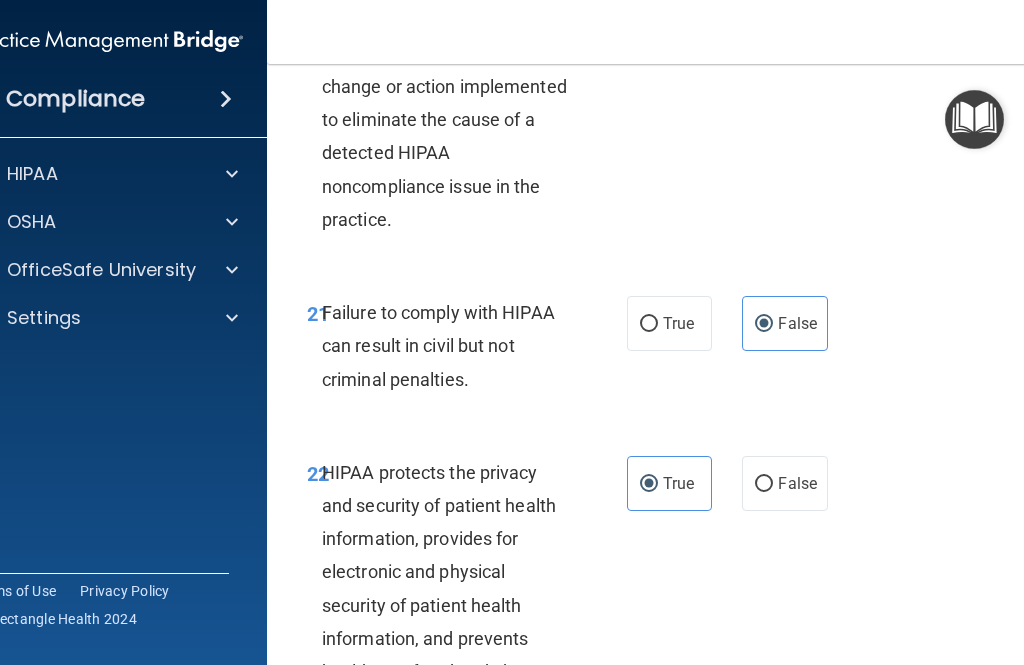 scroll, scrollTop: 4497, scrollLeft: 0, axis: vertical 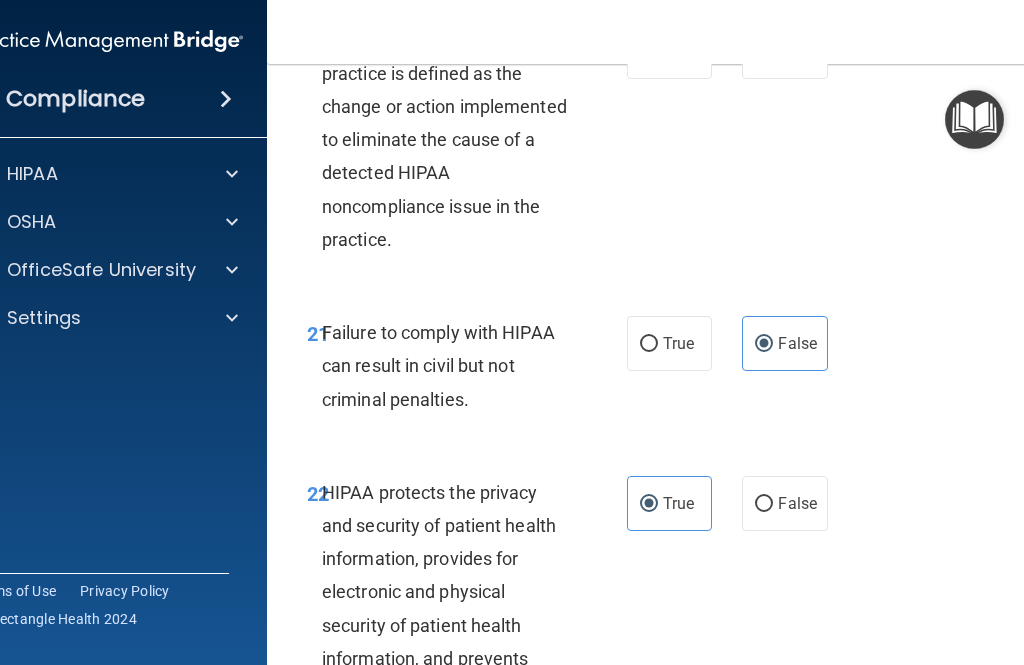 click on "True" at bounding box center (669, 51) 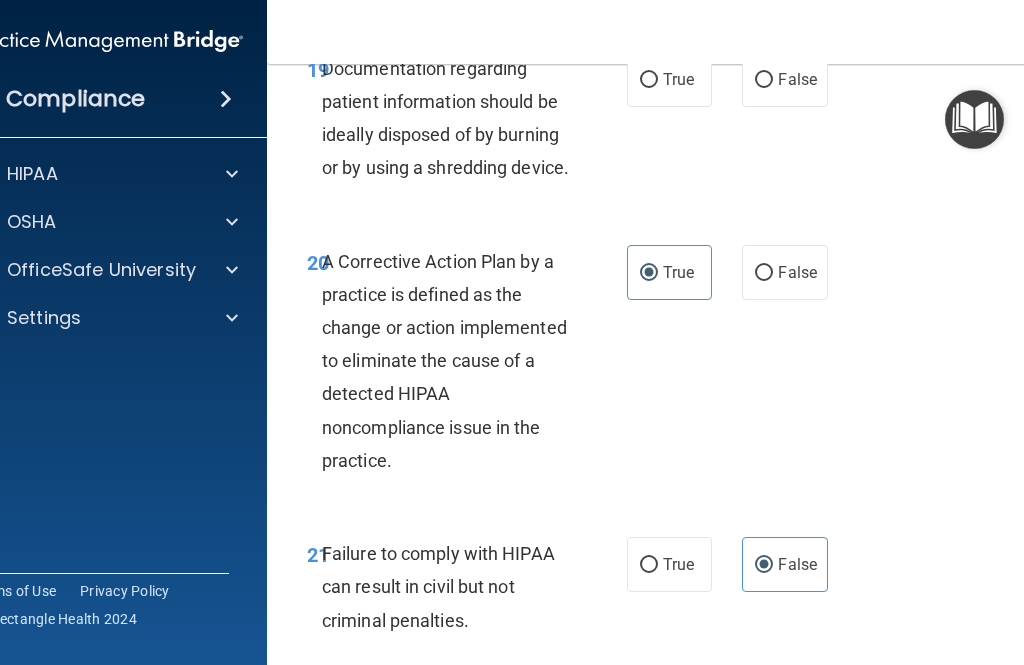 scroll, scrollTop: 4231, scrollLeft: 0, axis: vertical 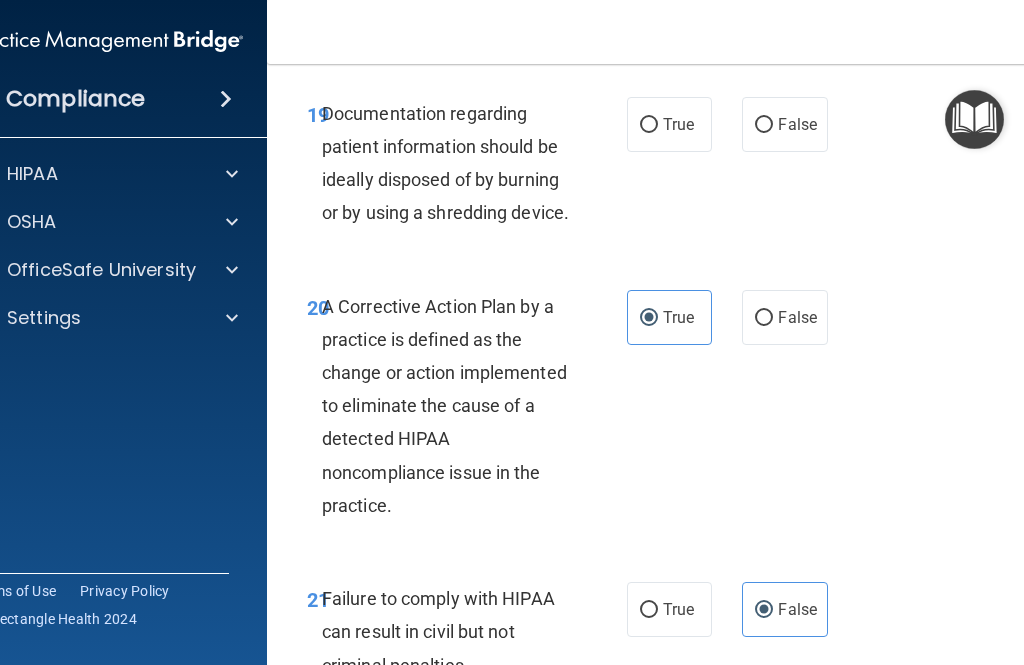 click on "True" at bounding box center [669, 124] 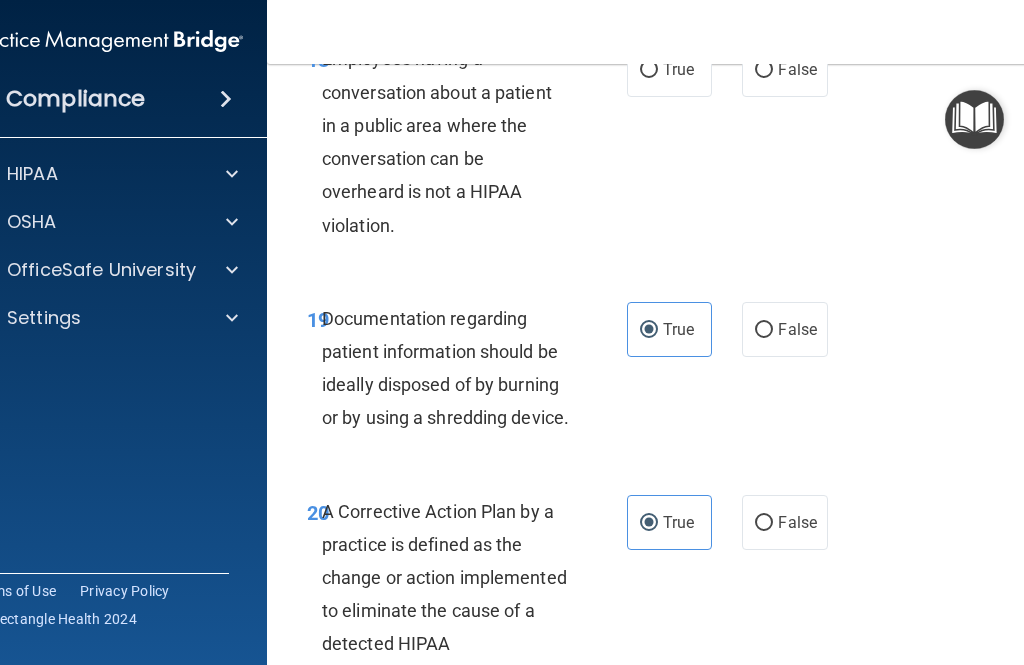 scroll, scrollTop: 4001, scrollLeft: 0, axis: vertical 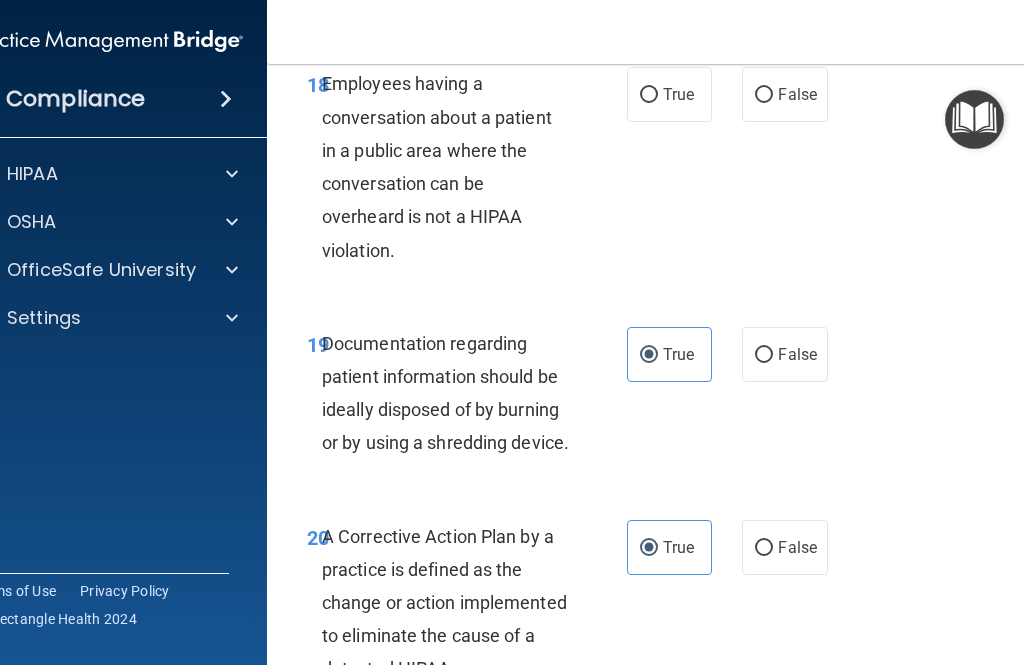 click on "False" at bounding box center (764, 95) 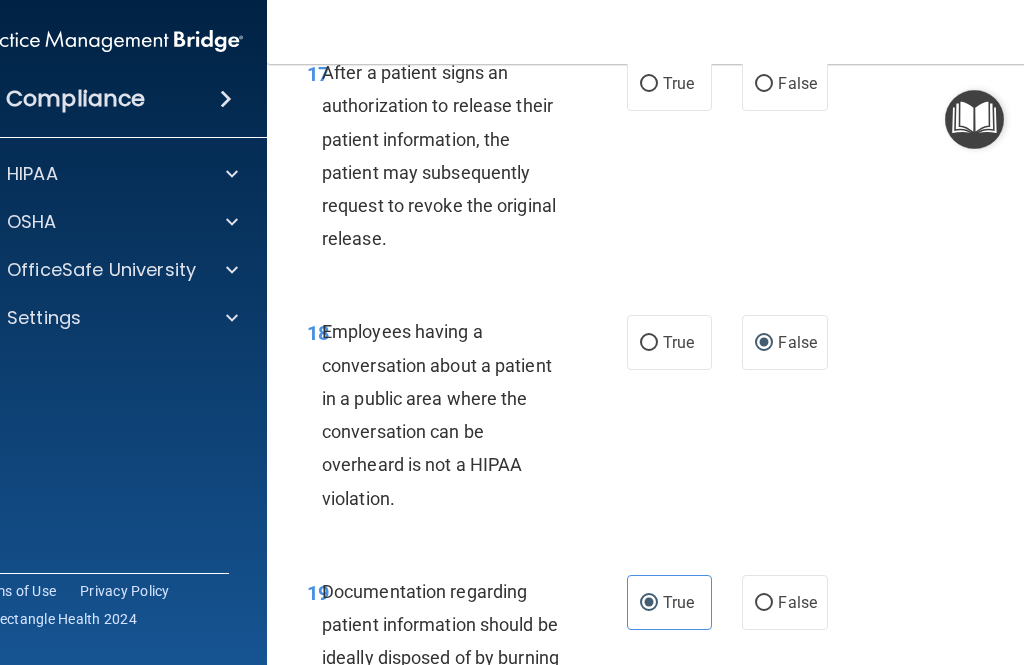 scroll, scrollTop: 3754, scrollLeft: 0, axis: vertical 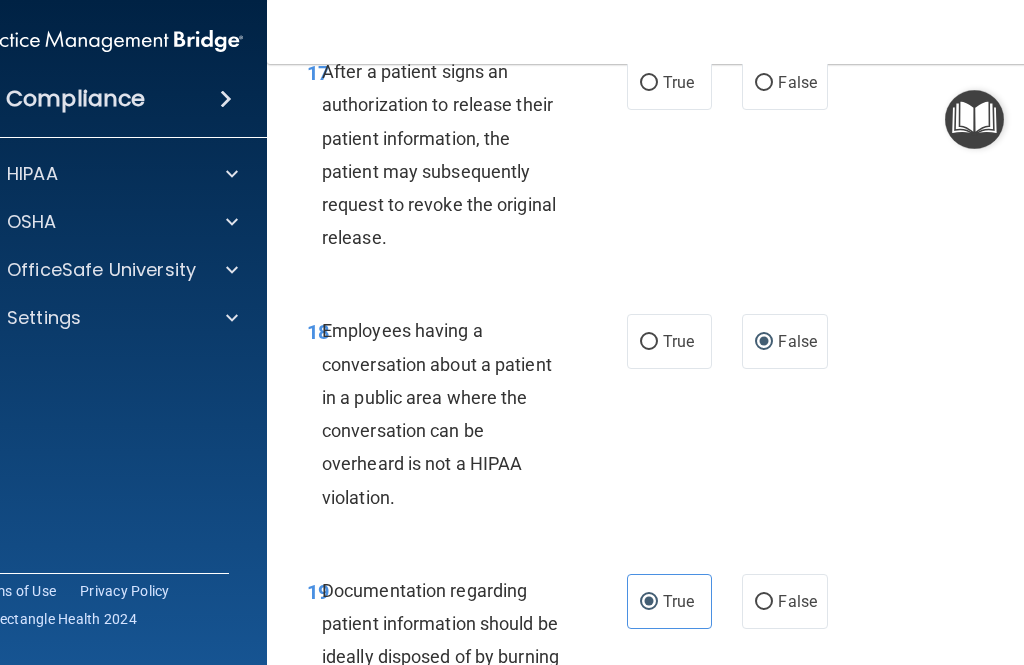 click on "True" at bounding box center (669, 82) 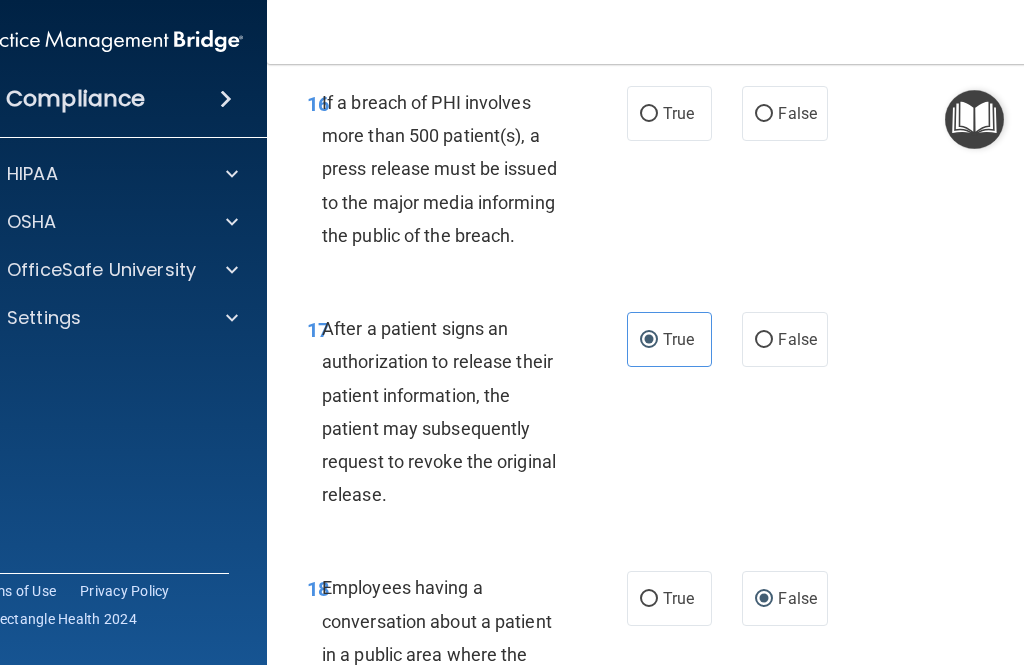 scroll, scrollTop: 3522, scrollLeft: 0, axis: vertical 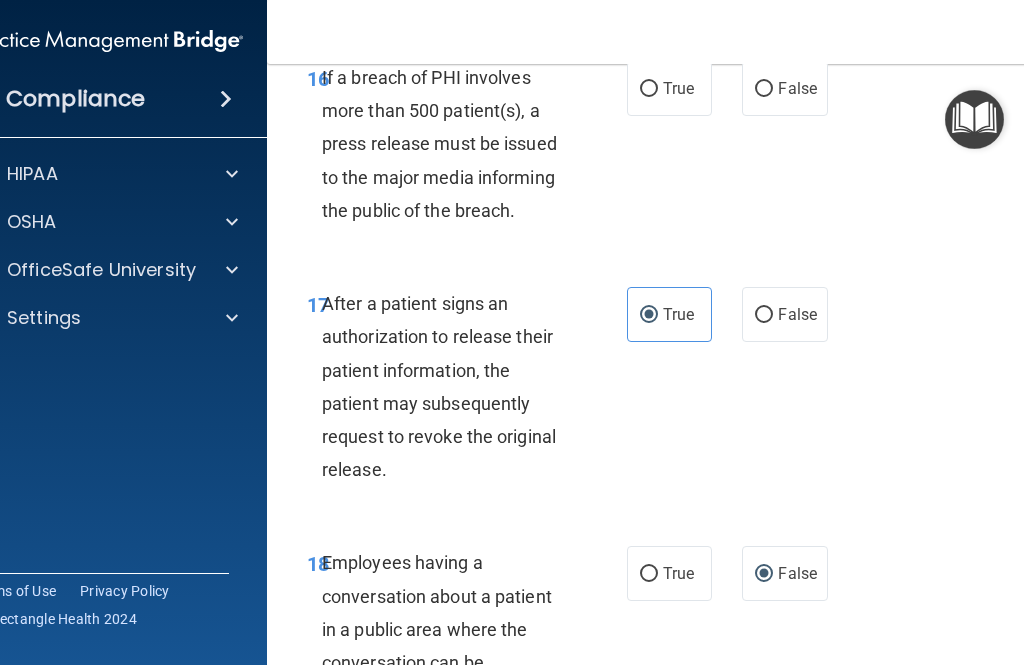 click on "True" at bounding box center [669, 88] 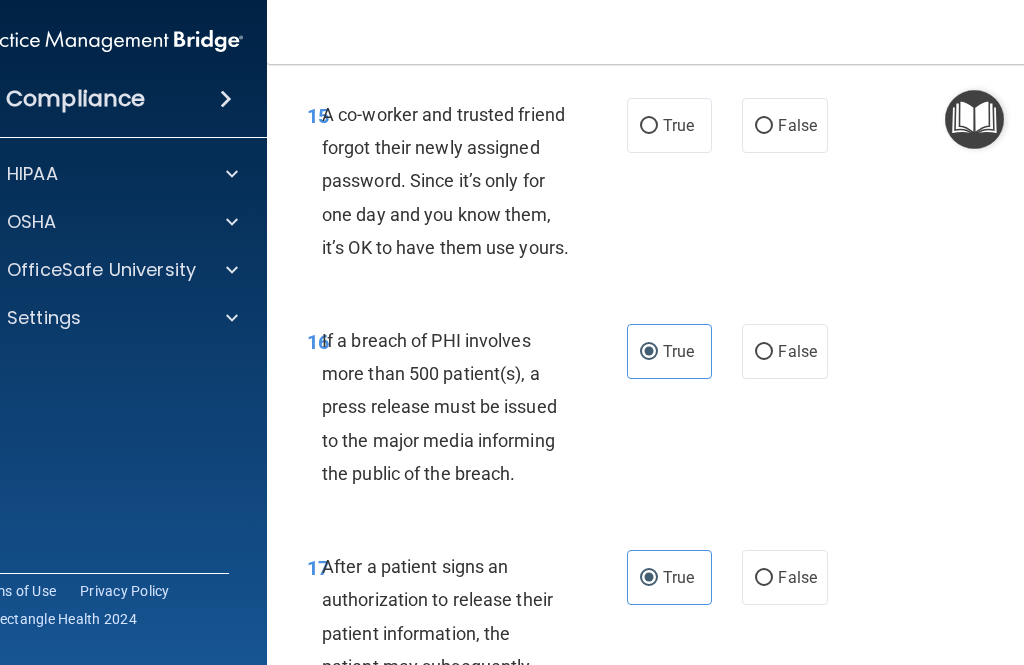 scroll, scrollTop: 3256, scrollLeft: 0, axis: vertical 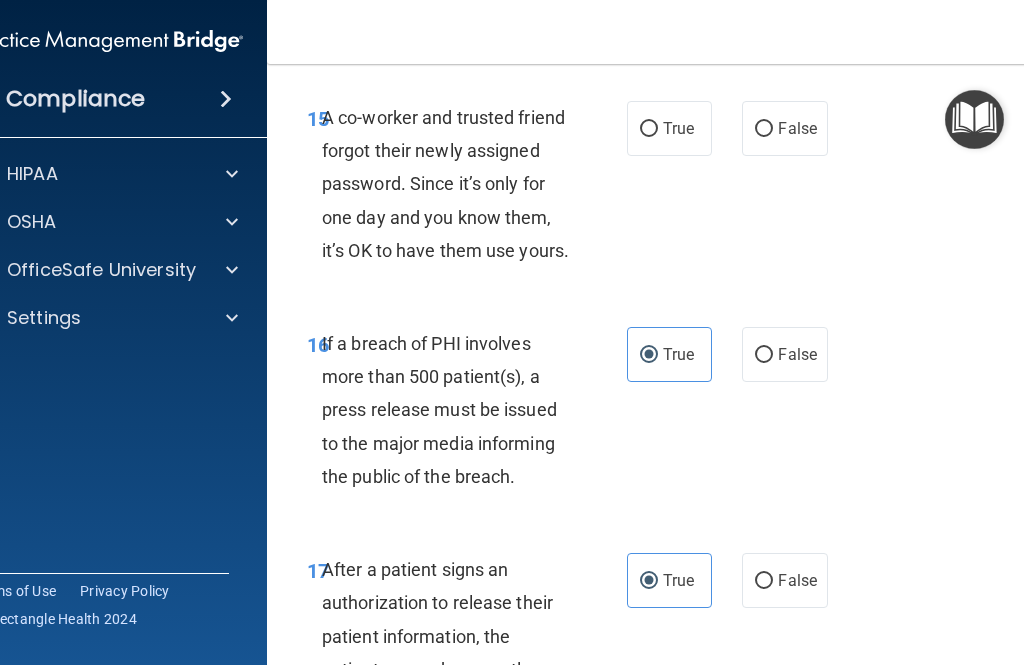 click on "False" at bounding box center [764, 129] 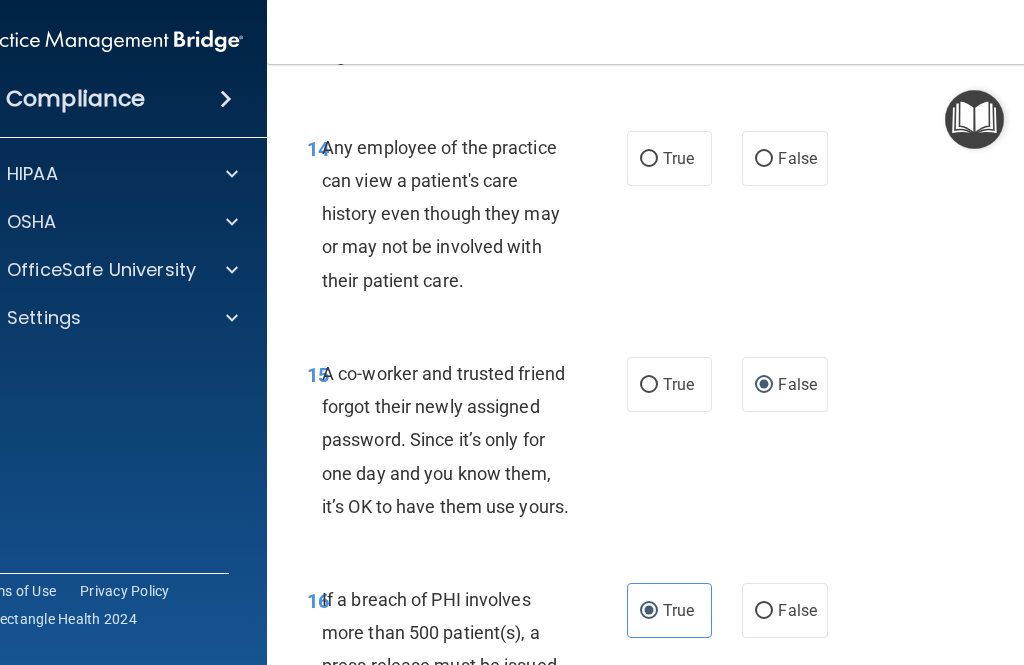 scroll, scrollTop: 2991, scrollLeft: 0, axis: vertical 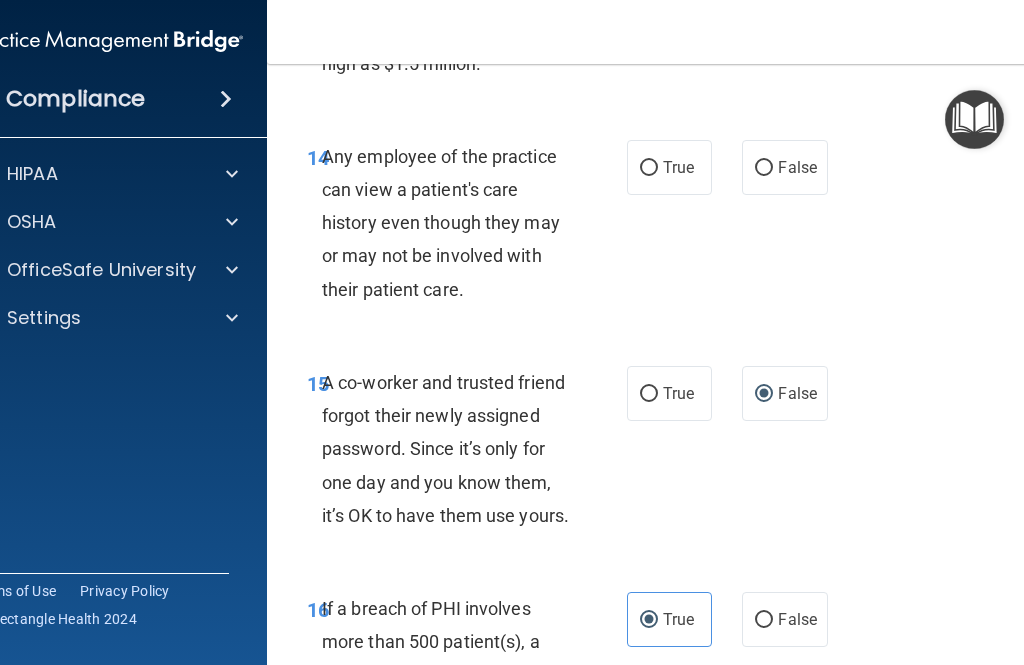 click on "False" at bounding box center (784, 167) 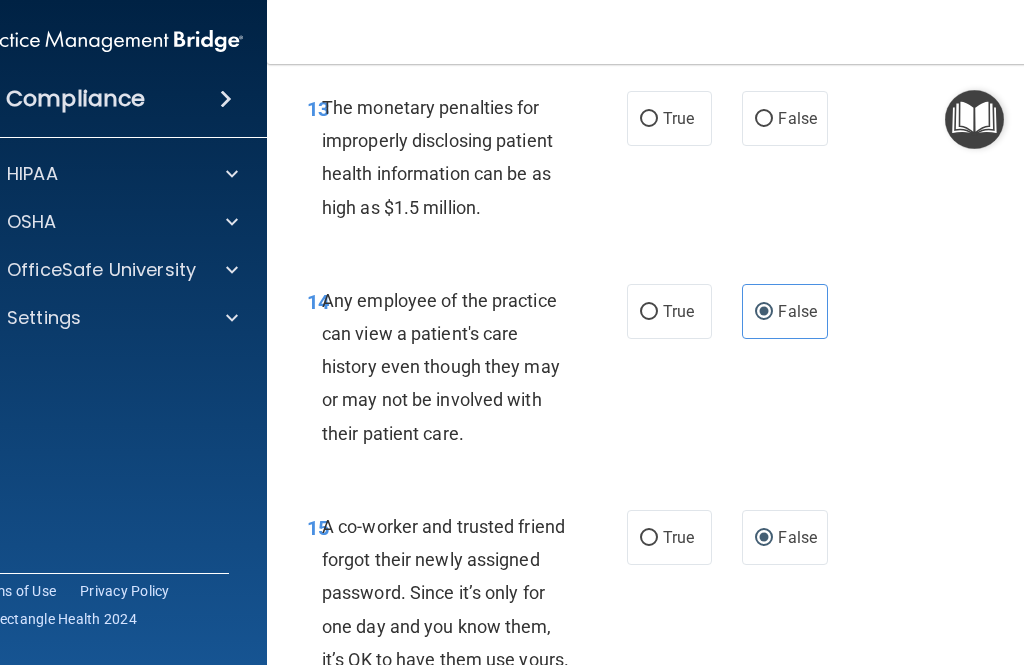 scroll, scrollTop: 2846, scrollLeft: 0, axis: vertical 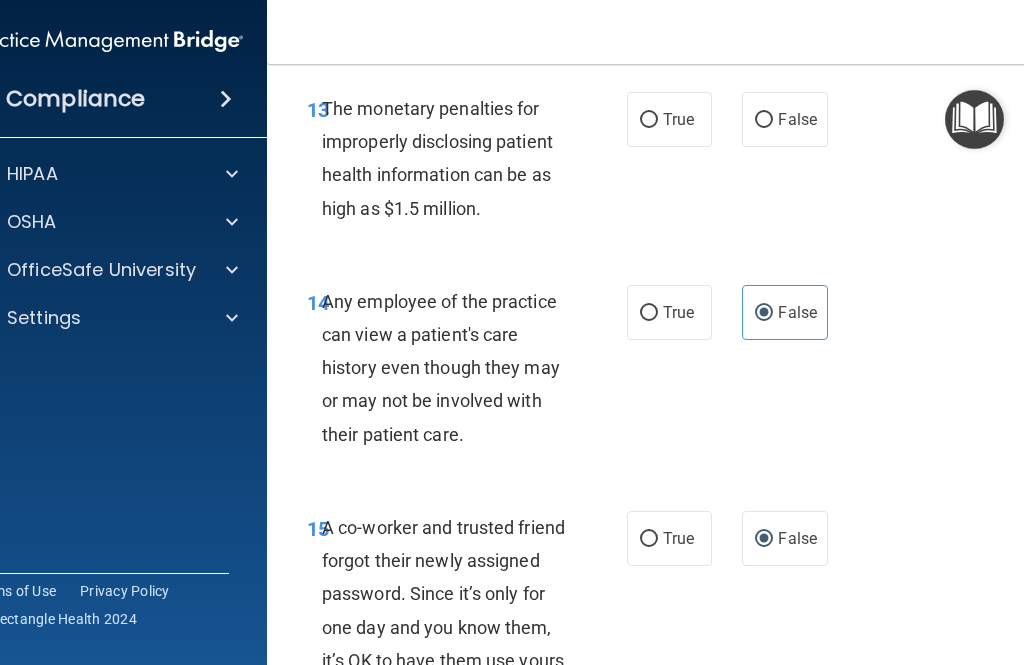 click on "True" at bounding box center [649, 120] 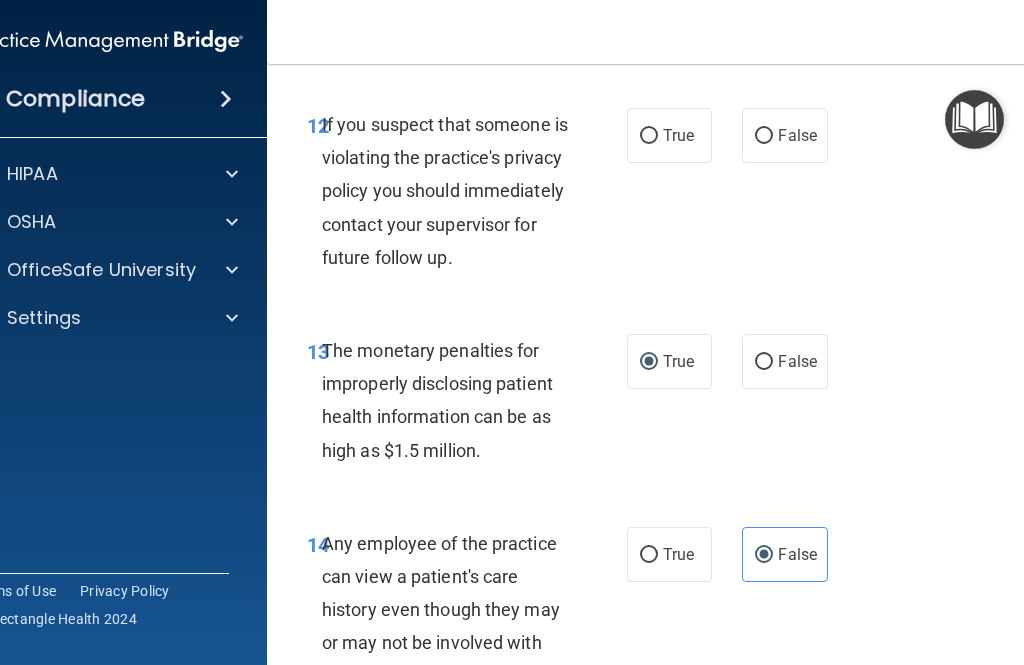 scroll, scrollTop: 2575, scrollLeft: 0, axis: vertical 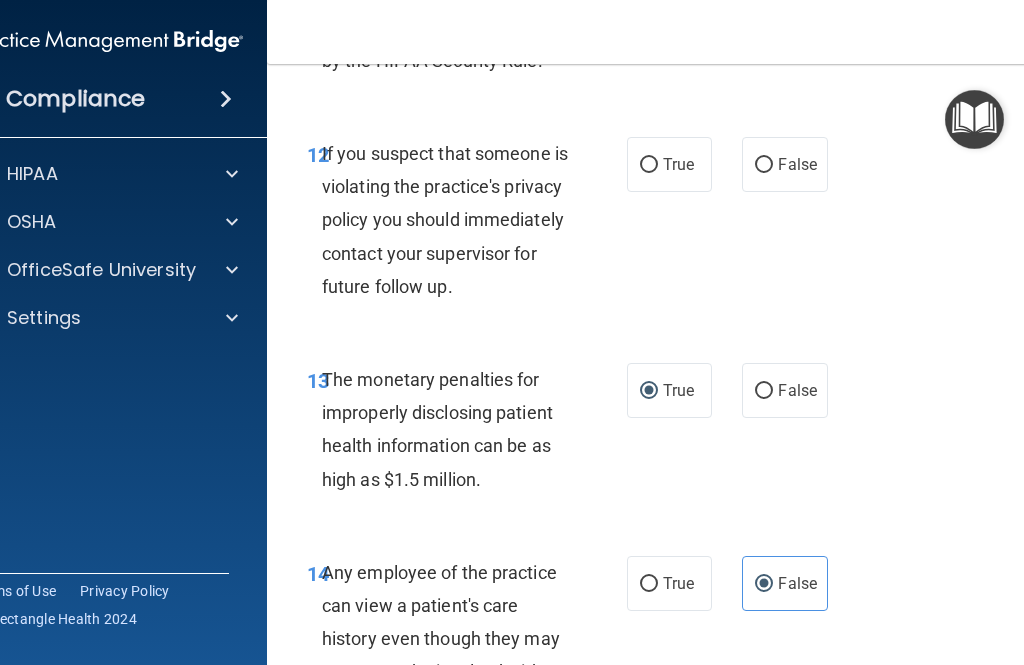 click on "False" at bounding box center (784, 164) 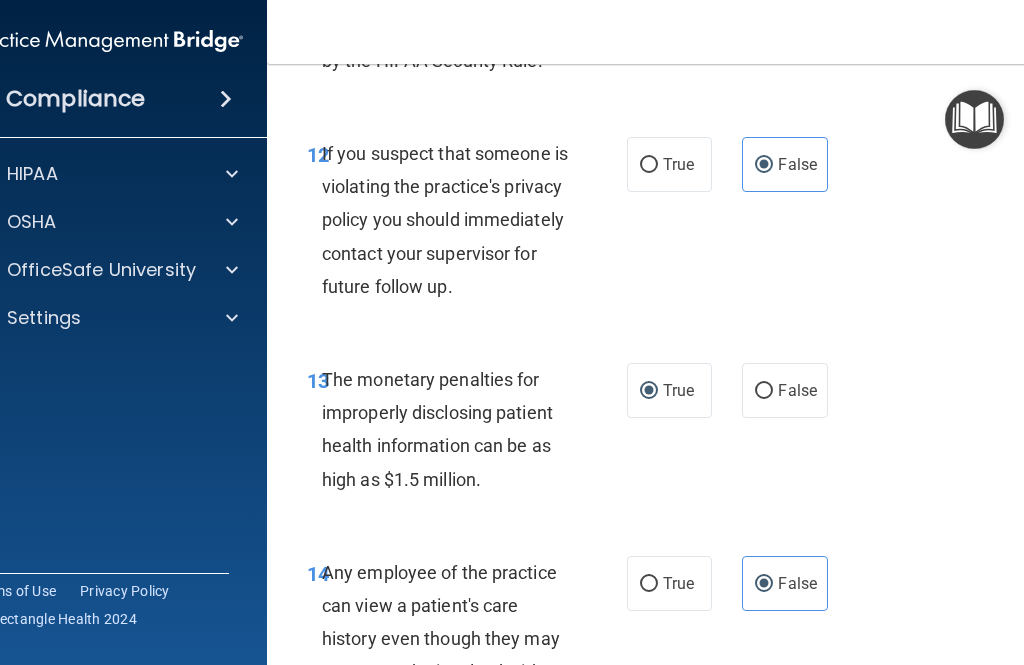 click on "True" at bounding box center [649, 165] 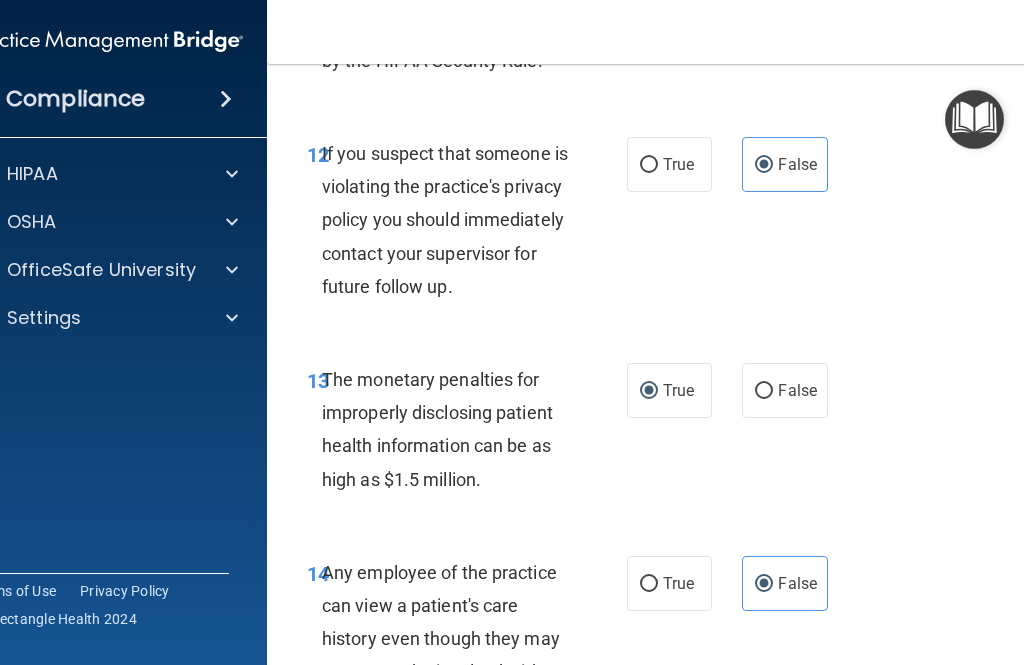 radio on "true" 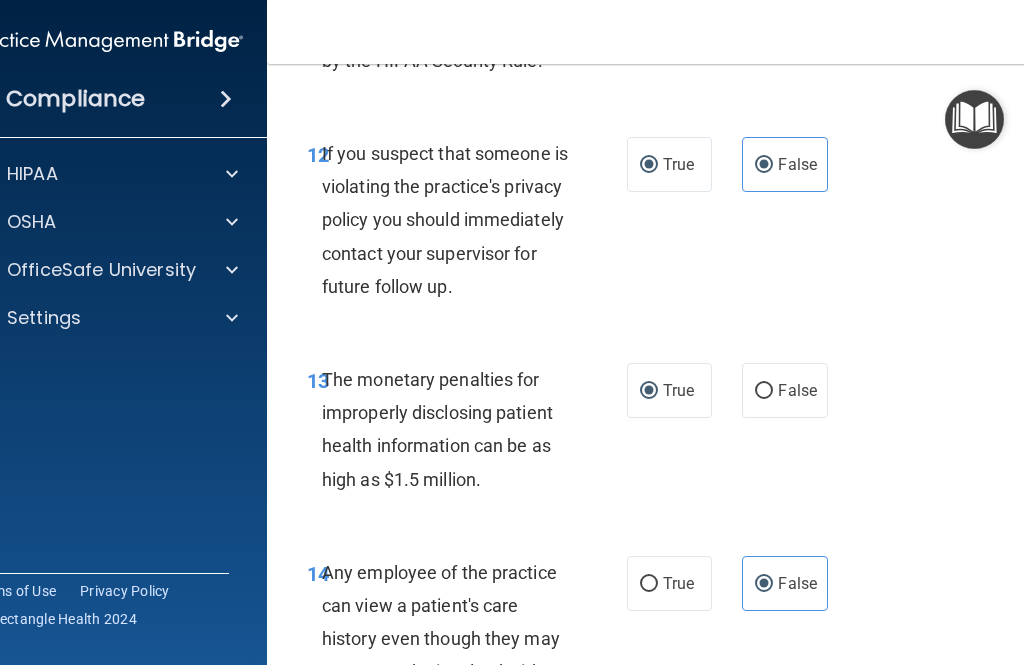 radio on "false" 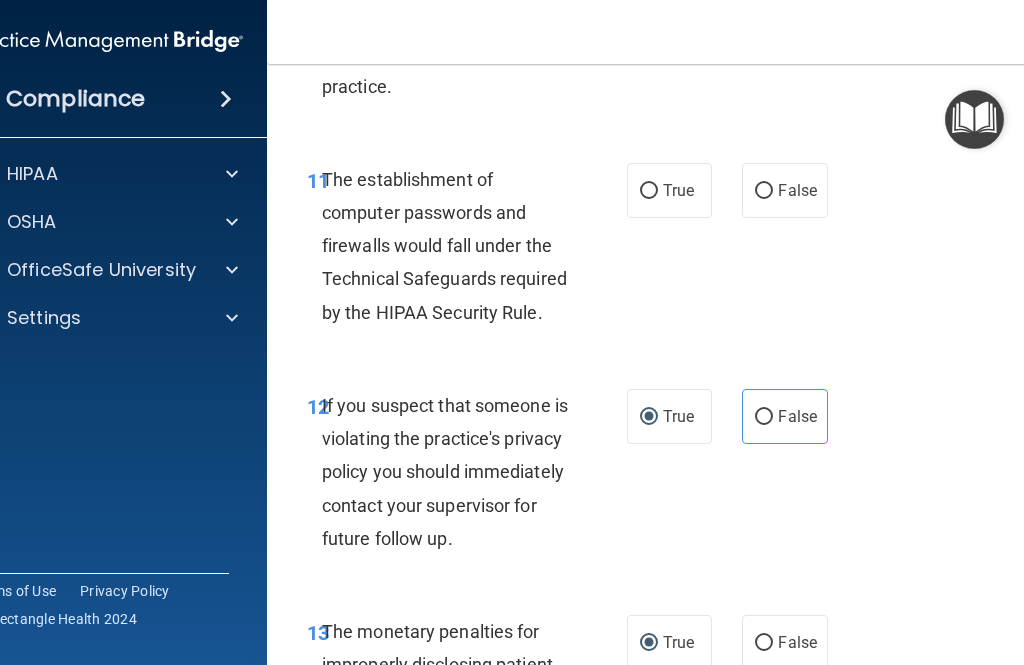 scroll, scrollTop: 2313, scrollLeft: 0, axis: vertical 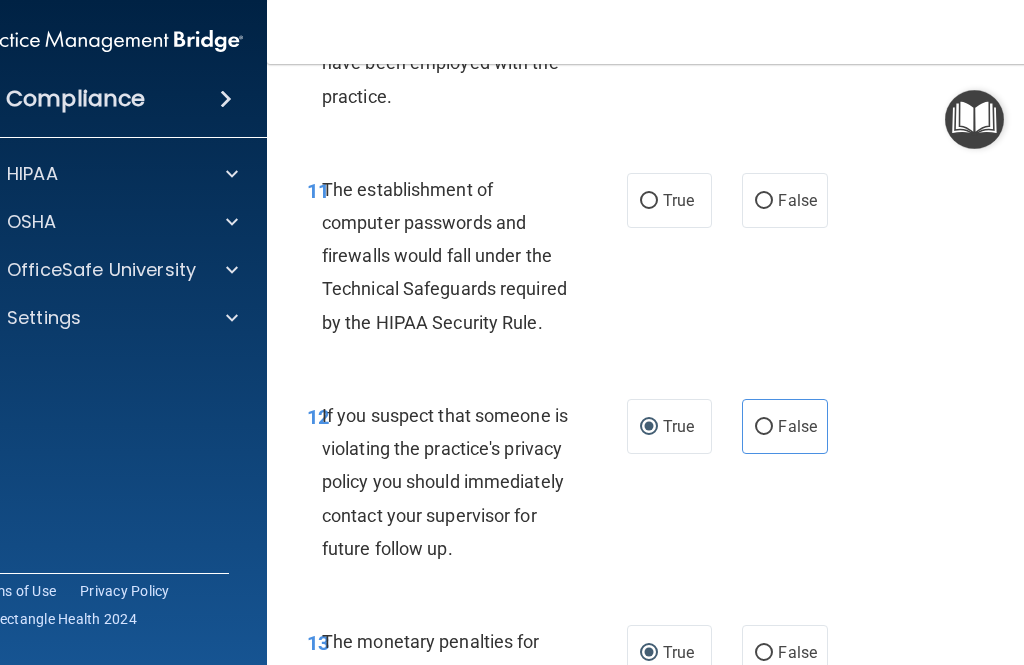 click on "True" at bounding box center [678, 200] 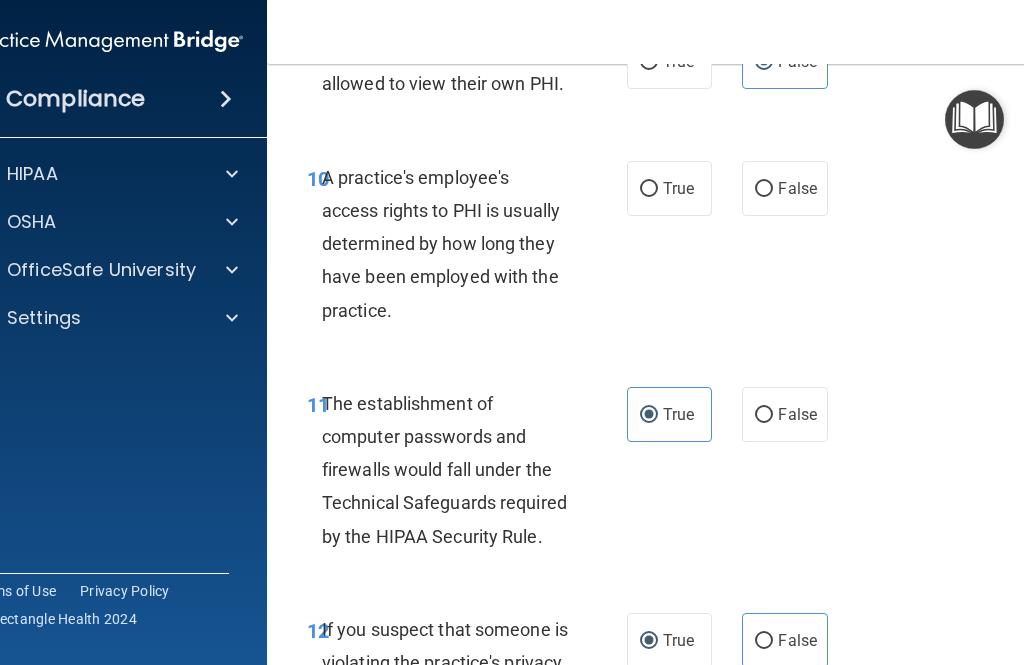 scroll, scrollTop: 2101, scrollLeft: 0, axis: vertical 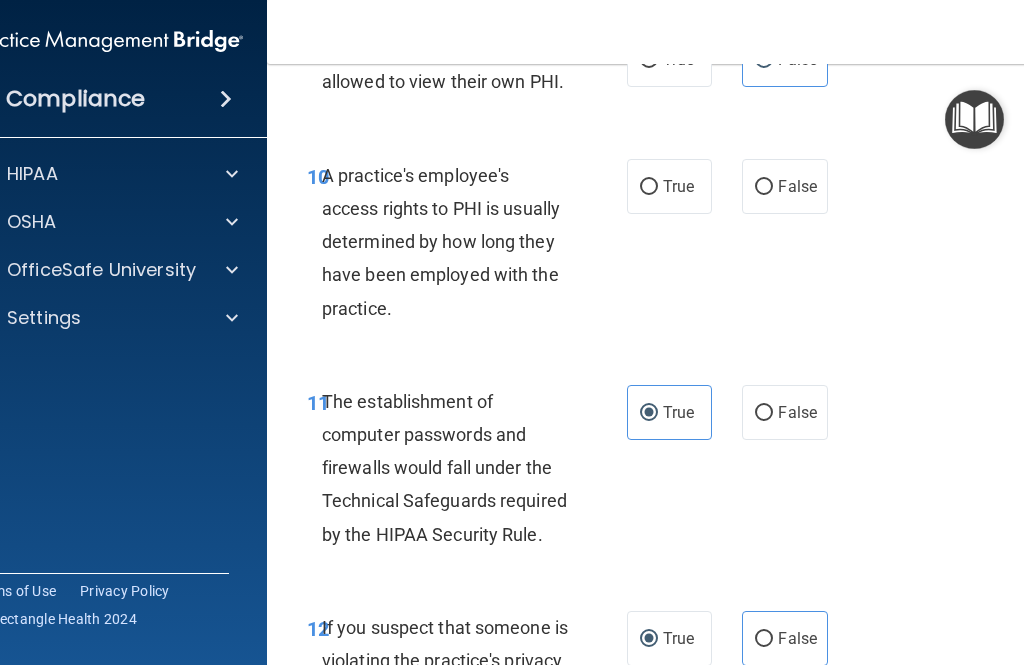 click on "False" at bounding box center [784, 186] 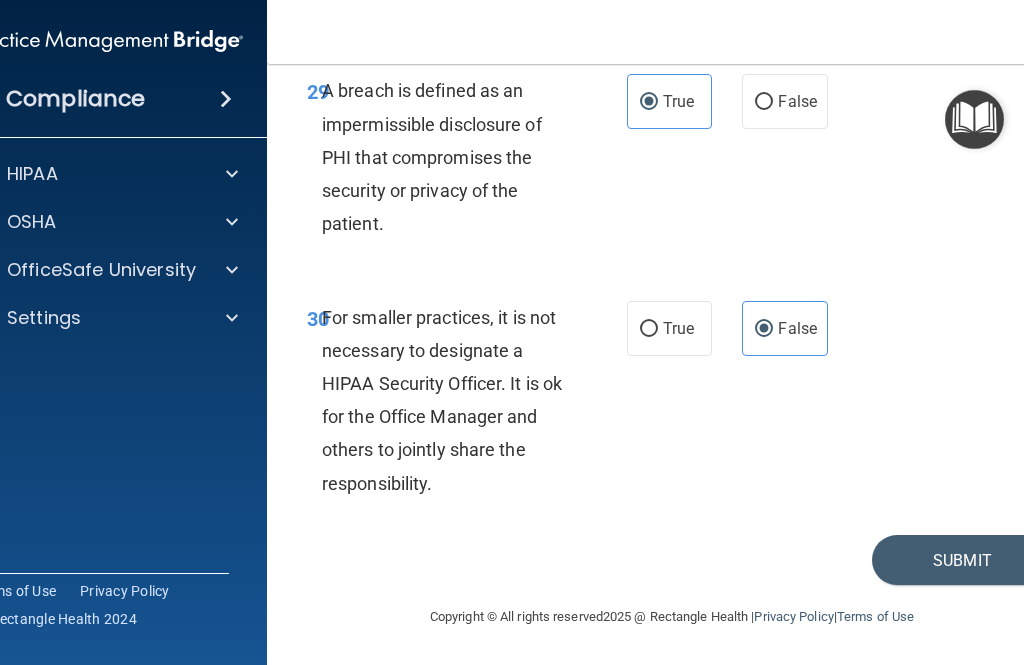scroll, scrollTop: 6876, scrollLeft: 0, axis: vertical 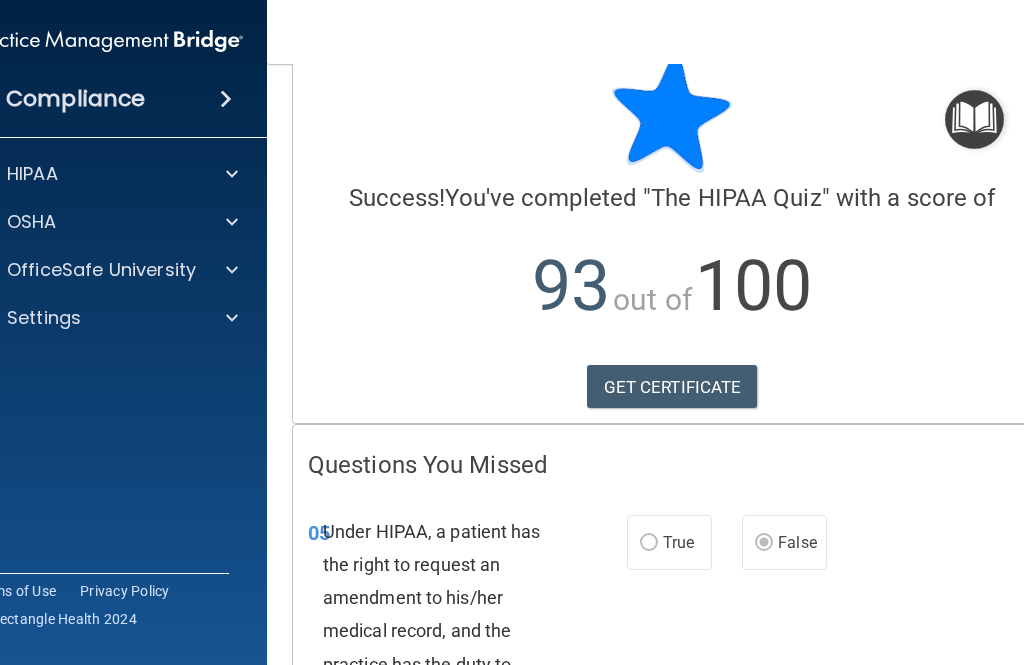 click on "GET CERTIFICATE" at bounding box center (672, 387) 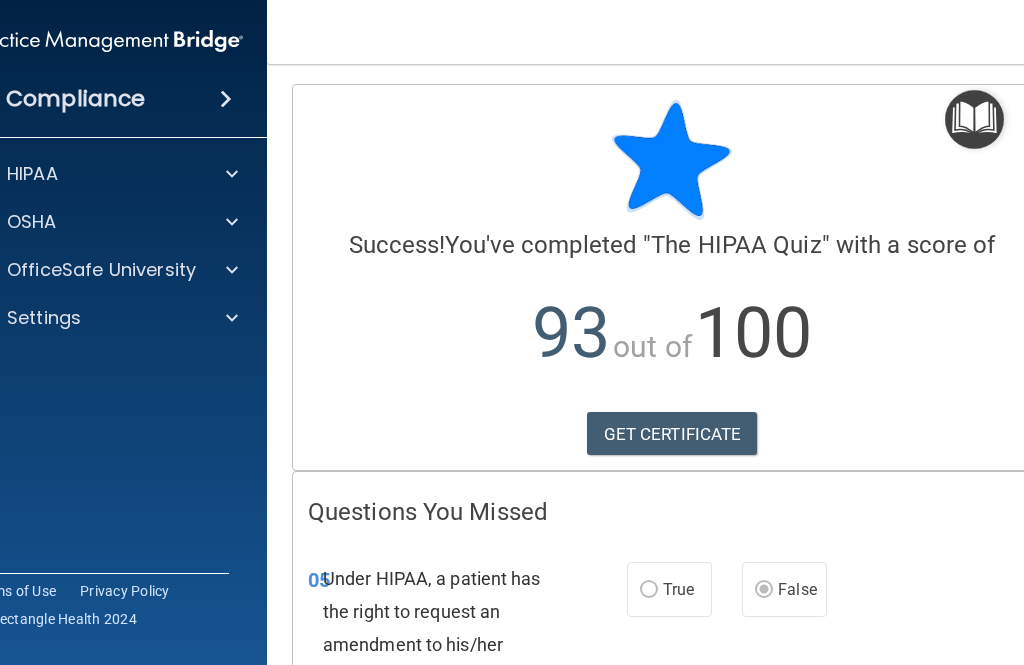 scroll, scrollTop: 0, scrollLeft: 0, axis: both 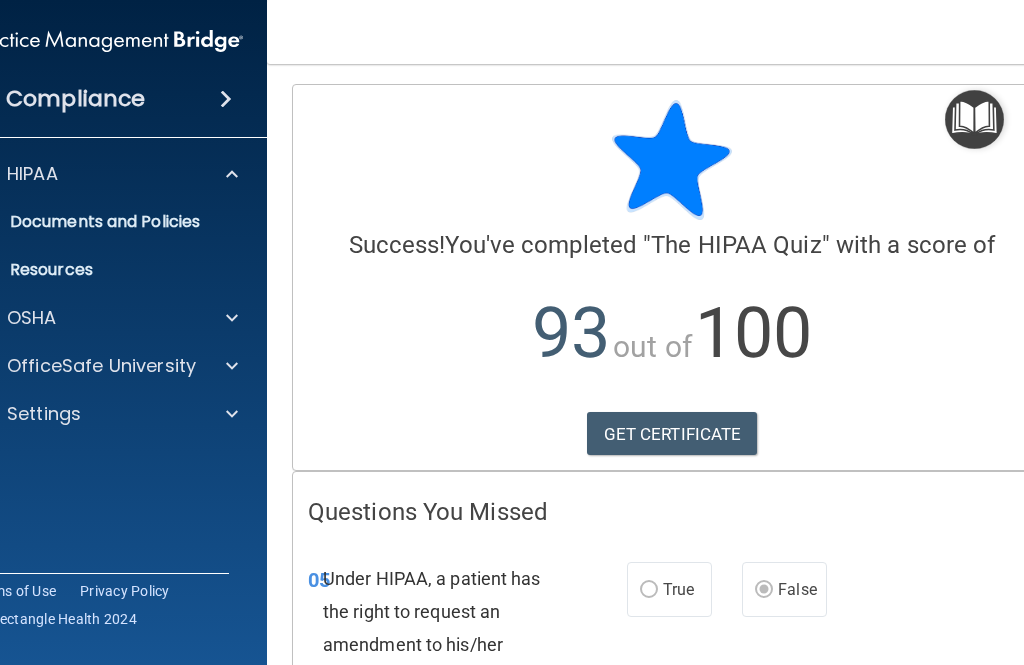 click on "Documents and Policies" at bounding box center [96, 222] 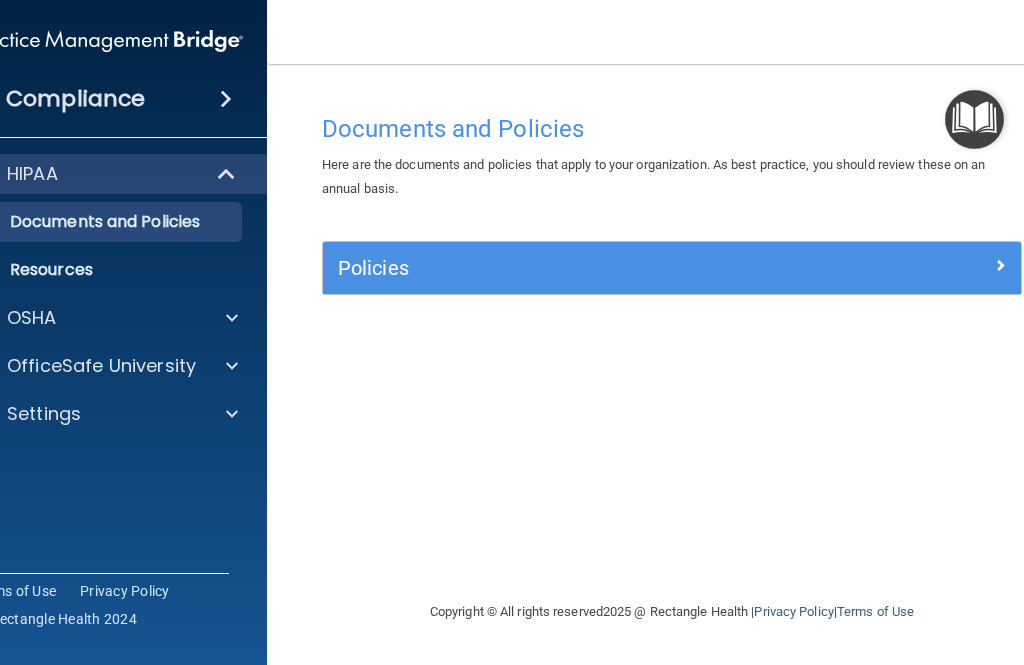 click at bounding box center [934, 264] 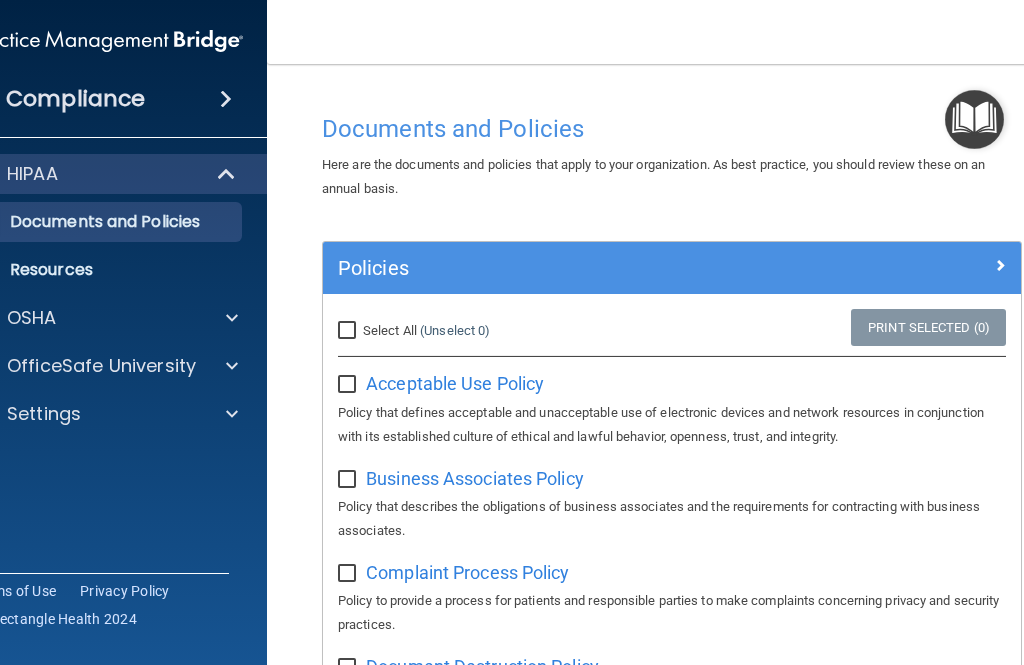 click on "HIPAA" at bounding box center [32, 174] 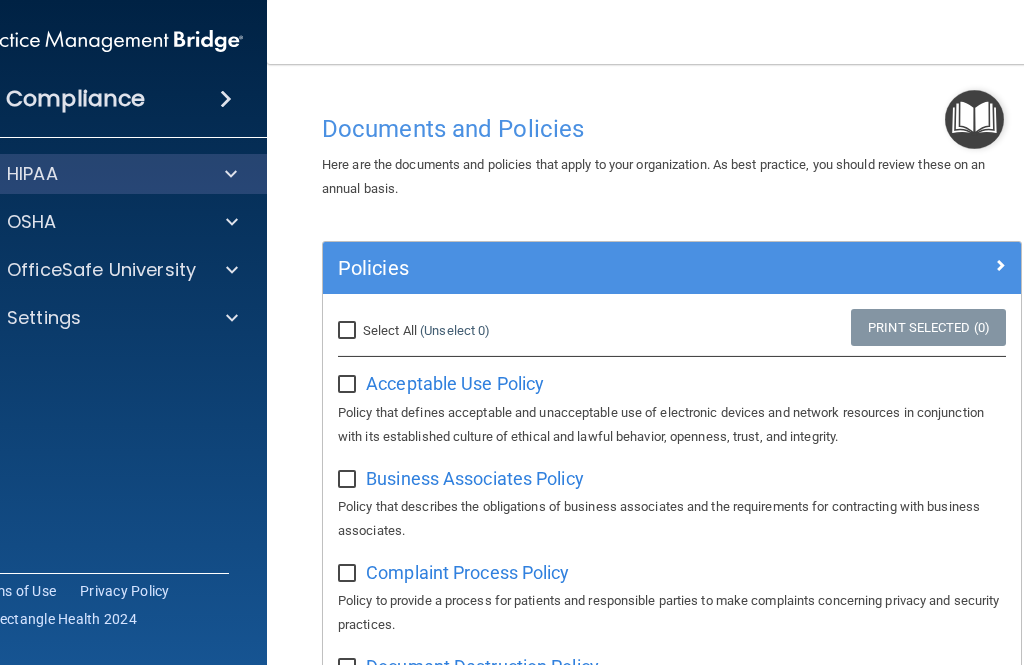 click on "HIPAA" at bounding box center (32, 174) 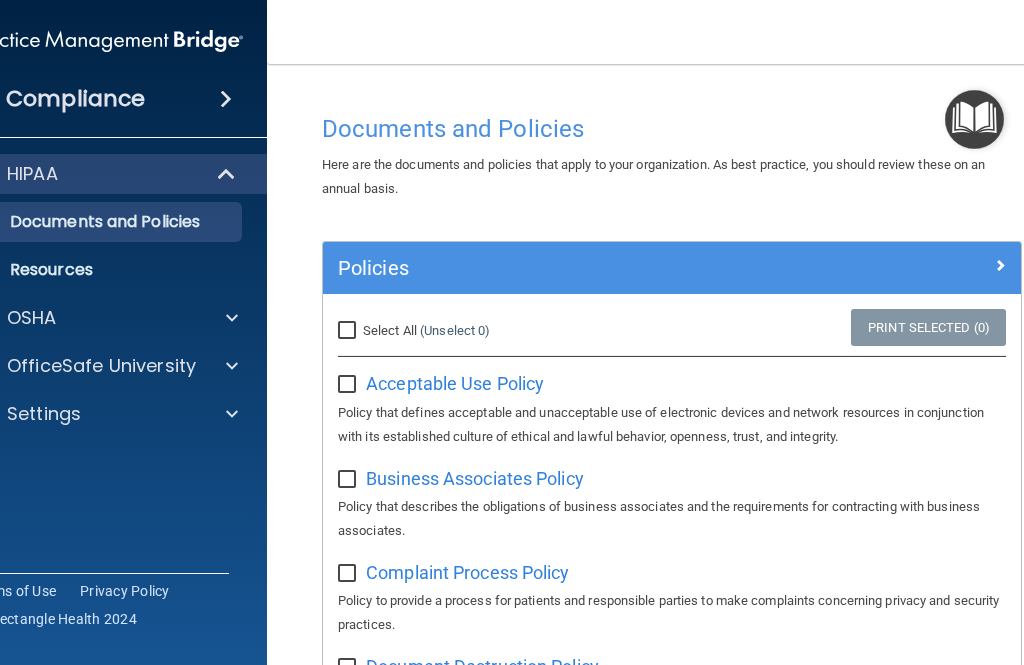 click on "HIPAA" at bounding box center [32, 174] 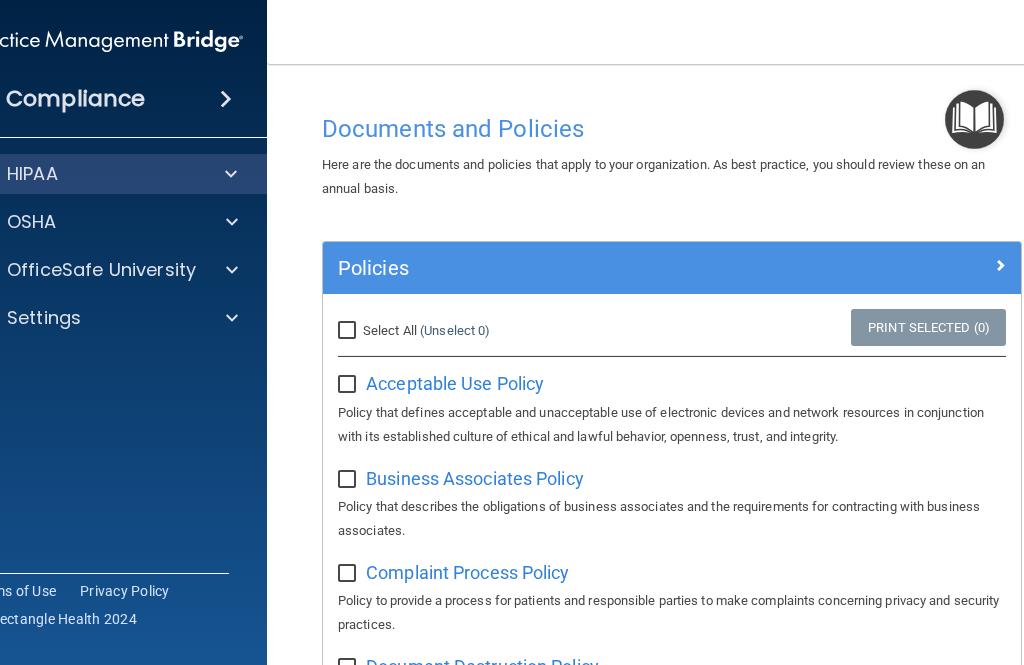 click on "OfficeSafe University" at bounding box center [101, 270] 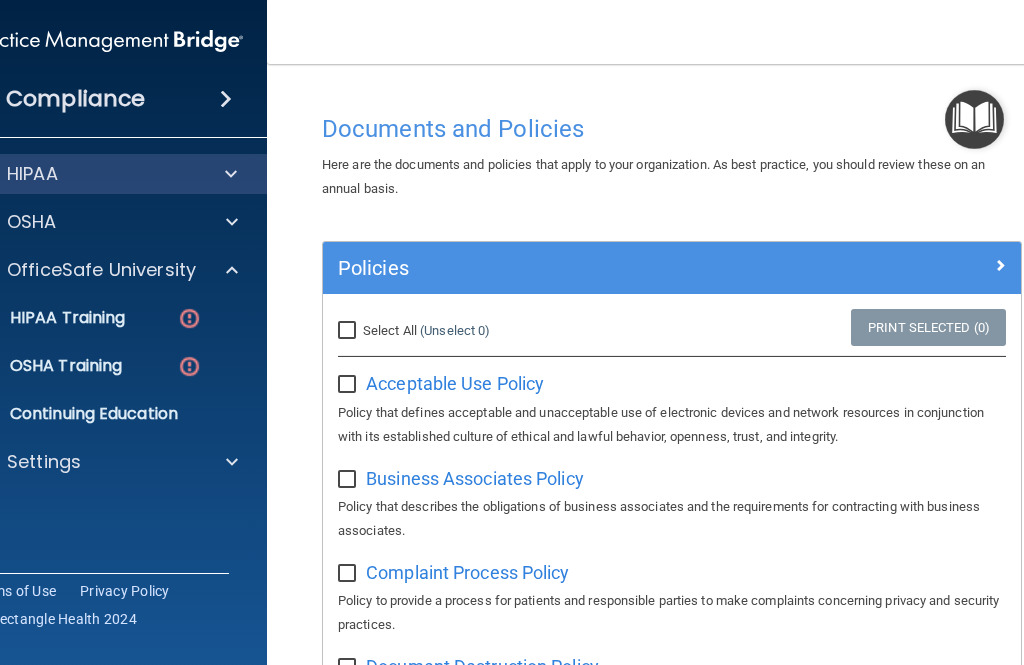 click on "HIPAA Training" at bounding box center (42, 318) 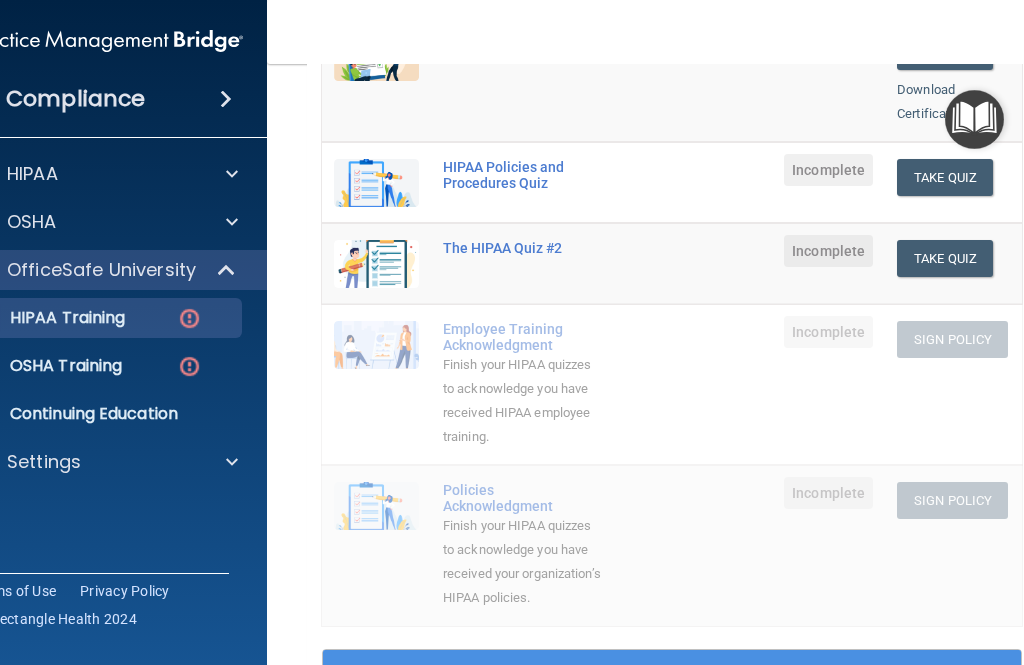 scroll, scrollTop: 406, scrollLeft: 0, axis: vertical 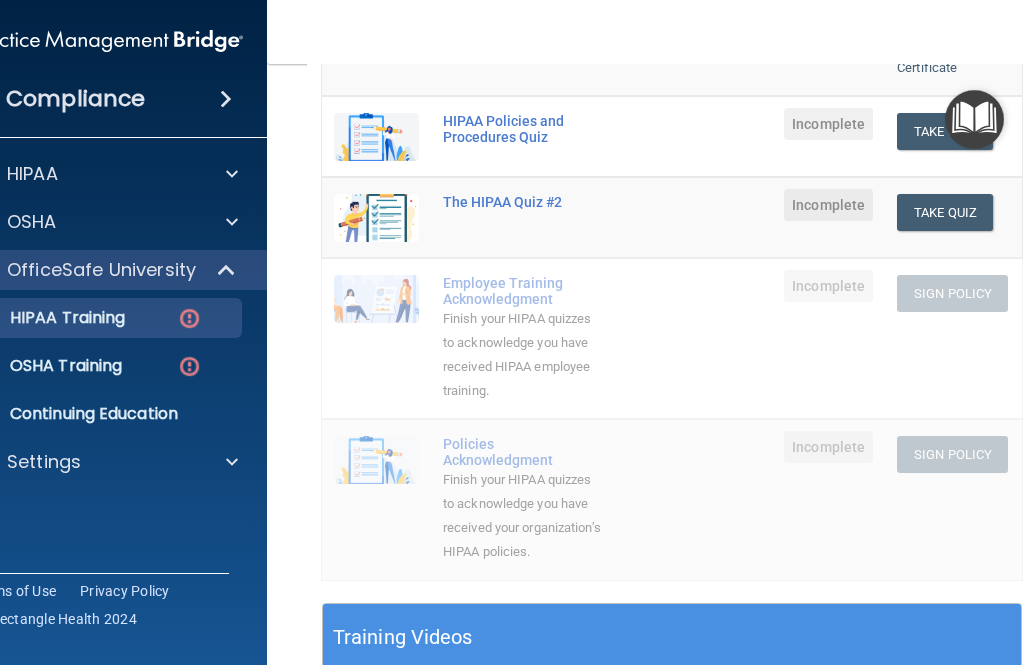 click on "OSHA Training" at bounding box center (41, 366) 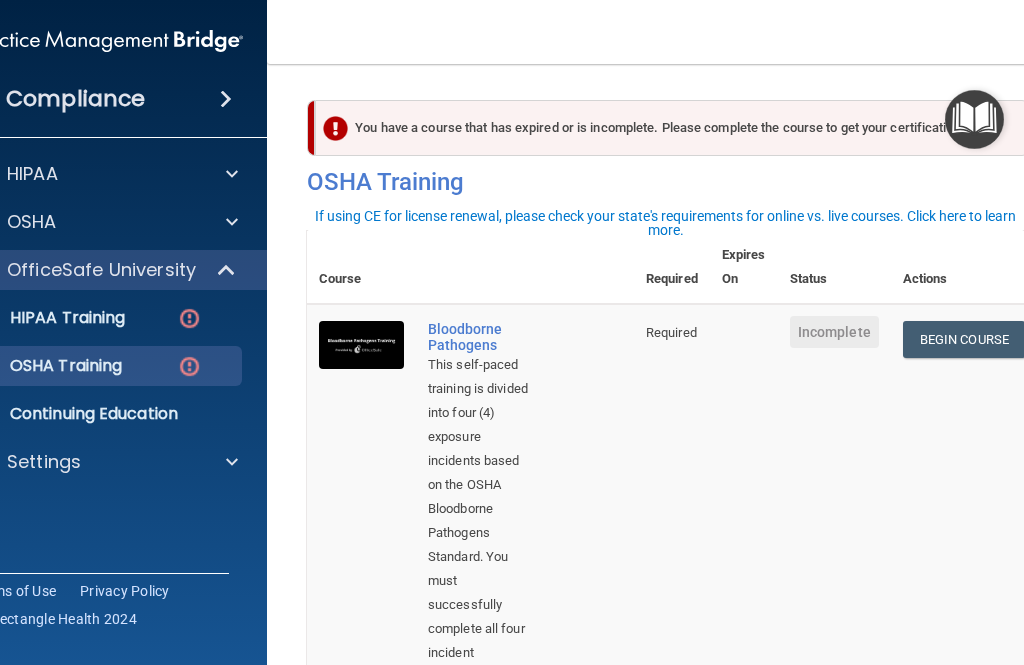 scroll, scrollTop: 0, scrollLeft: 0, axis: both 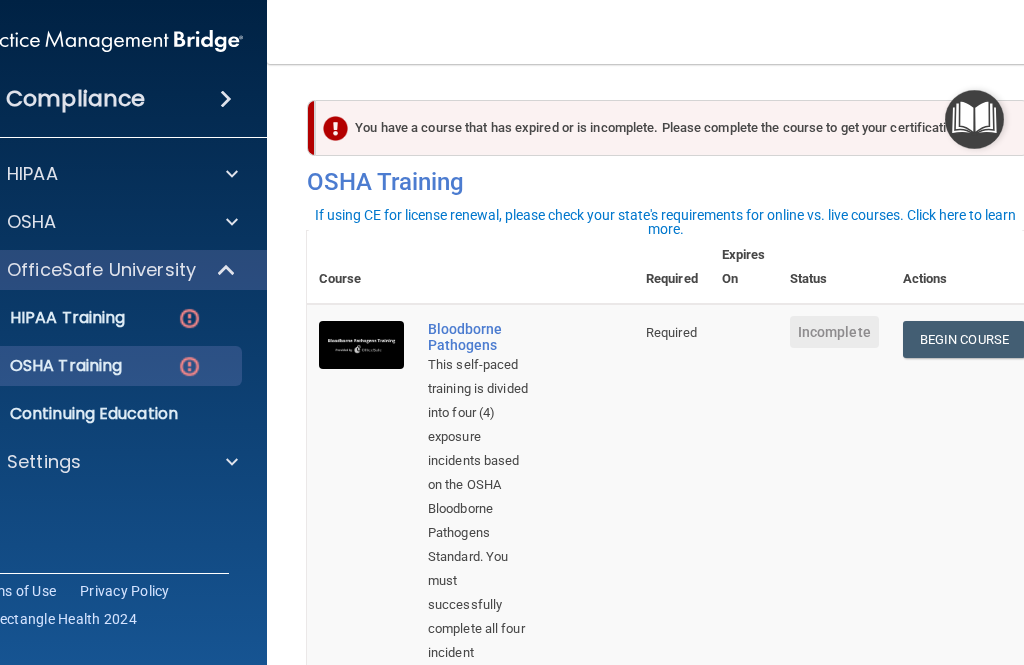click on "HIPAA Training" at bounding box center (84, 318) 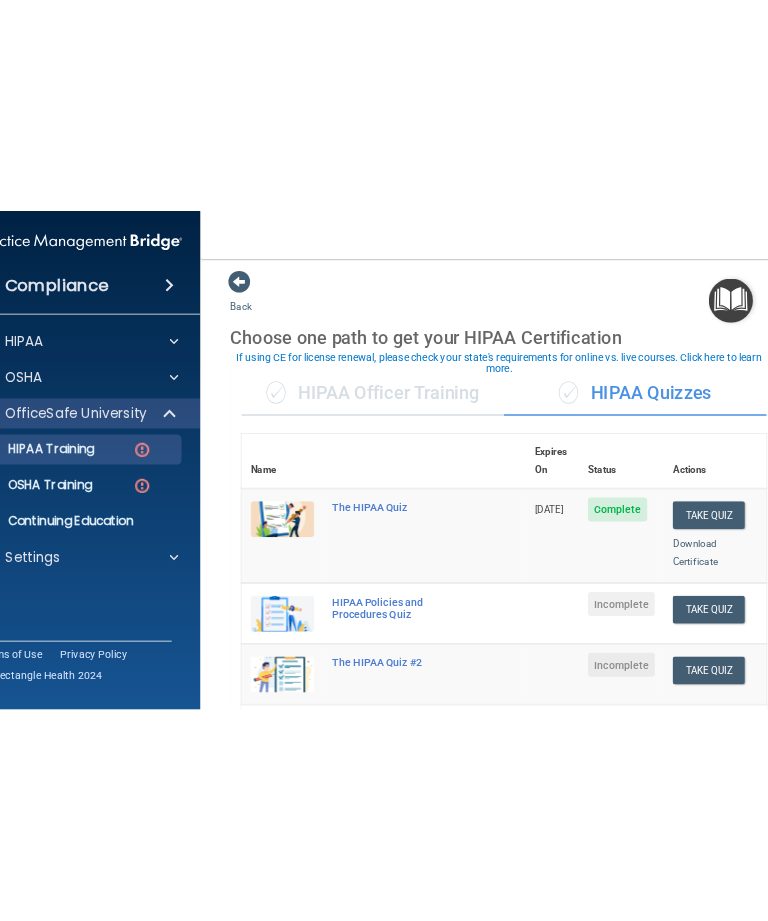 scroll, scrollTop: 5, scrollLeft: 0, axis: vertical 